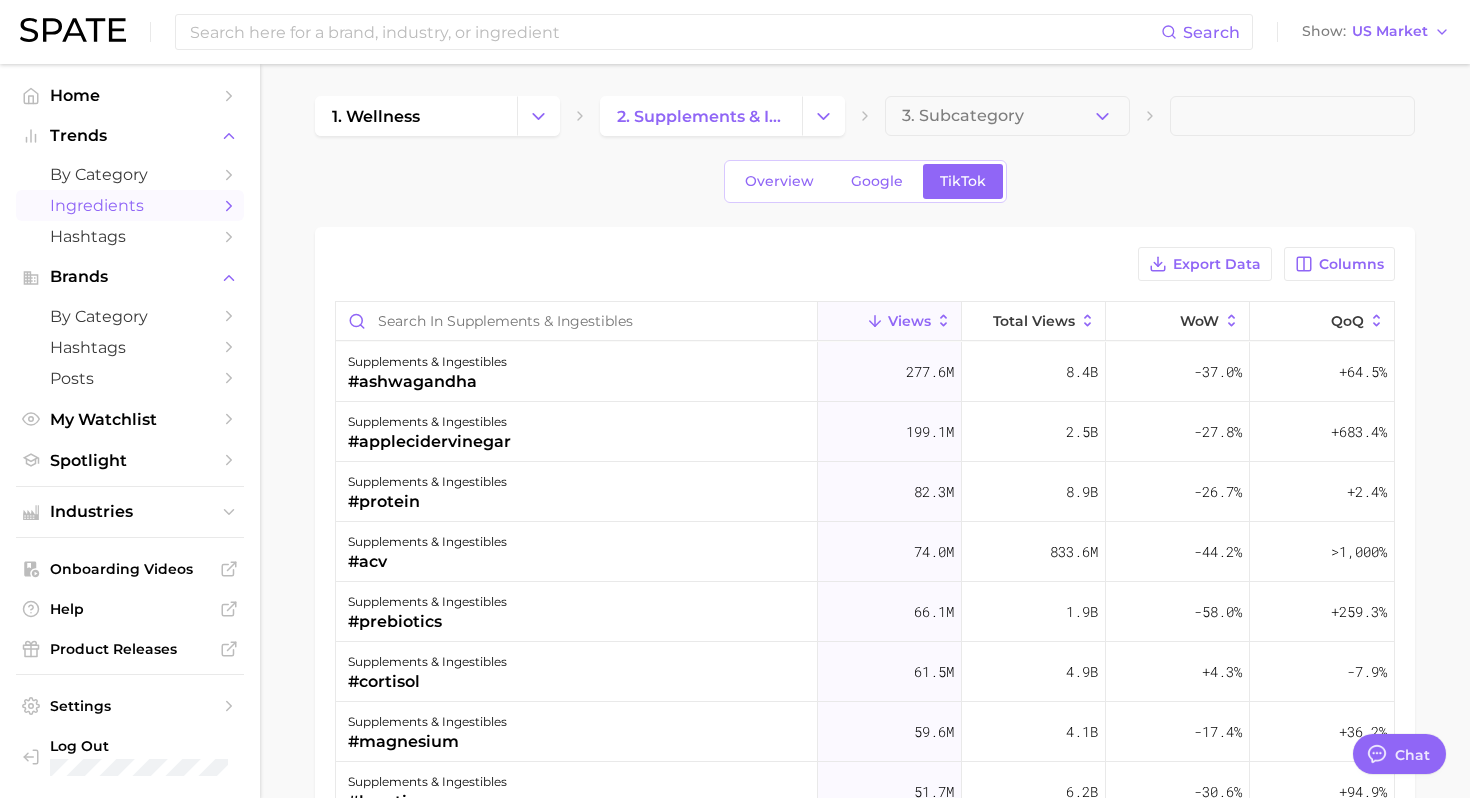 scroll, scrollTop: 0, scrollLeft: 0, axis: both 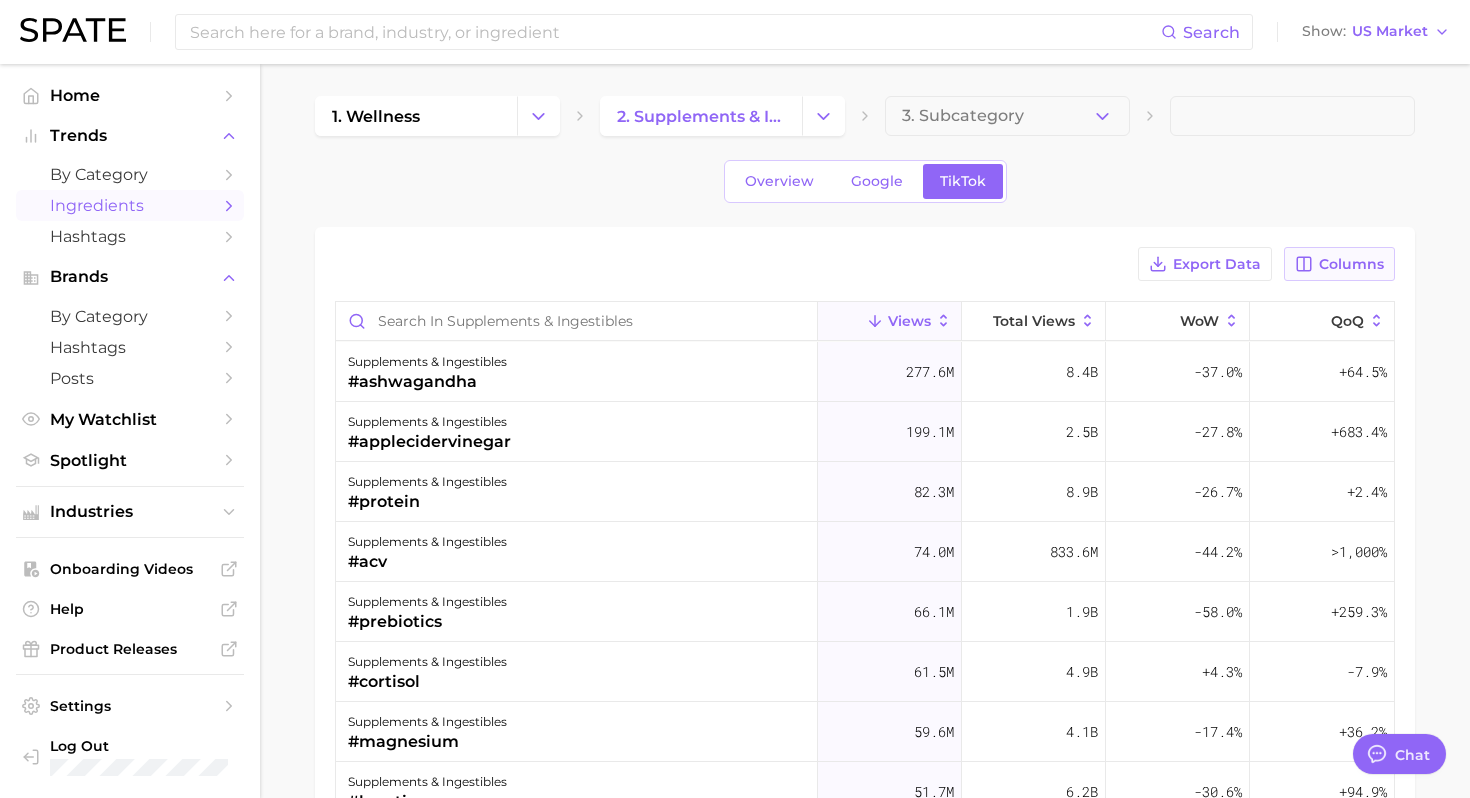 click on "Columns" at bounding box center (1339, 264) 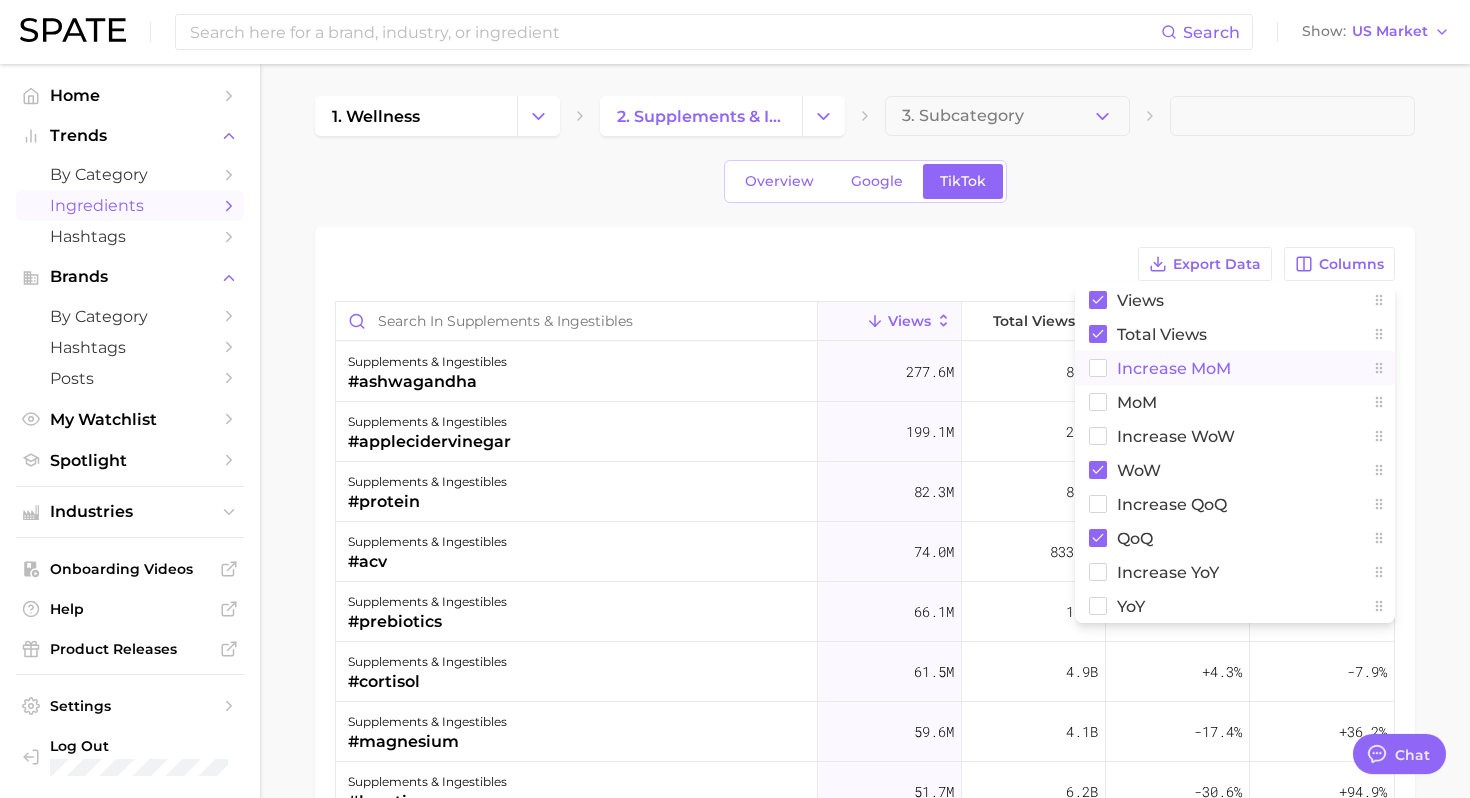 click on "increase MoM" at bounding box center (1174, 368) 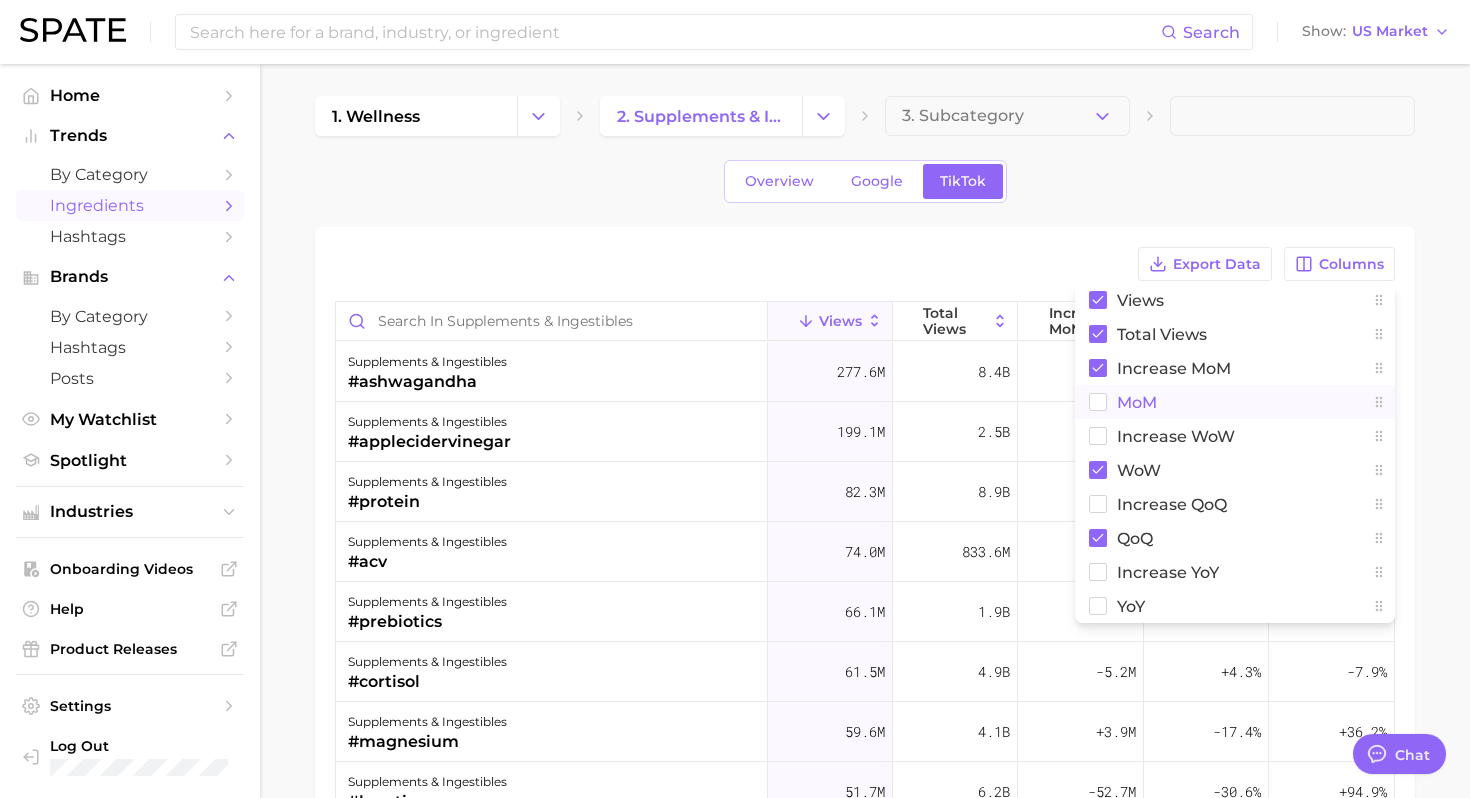 click on "MoM" at bounding box center [1137, 402] 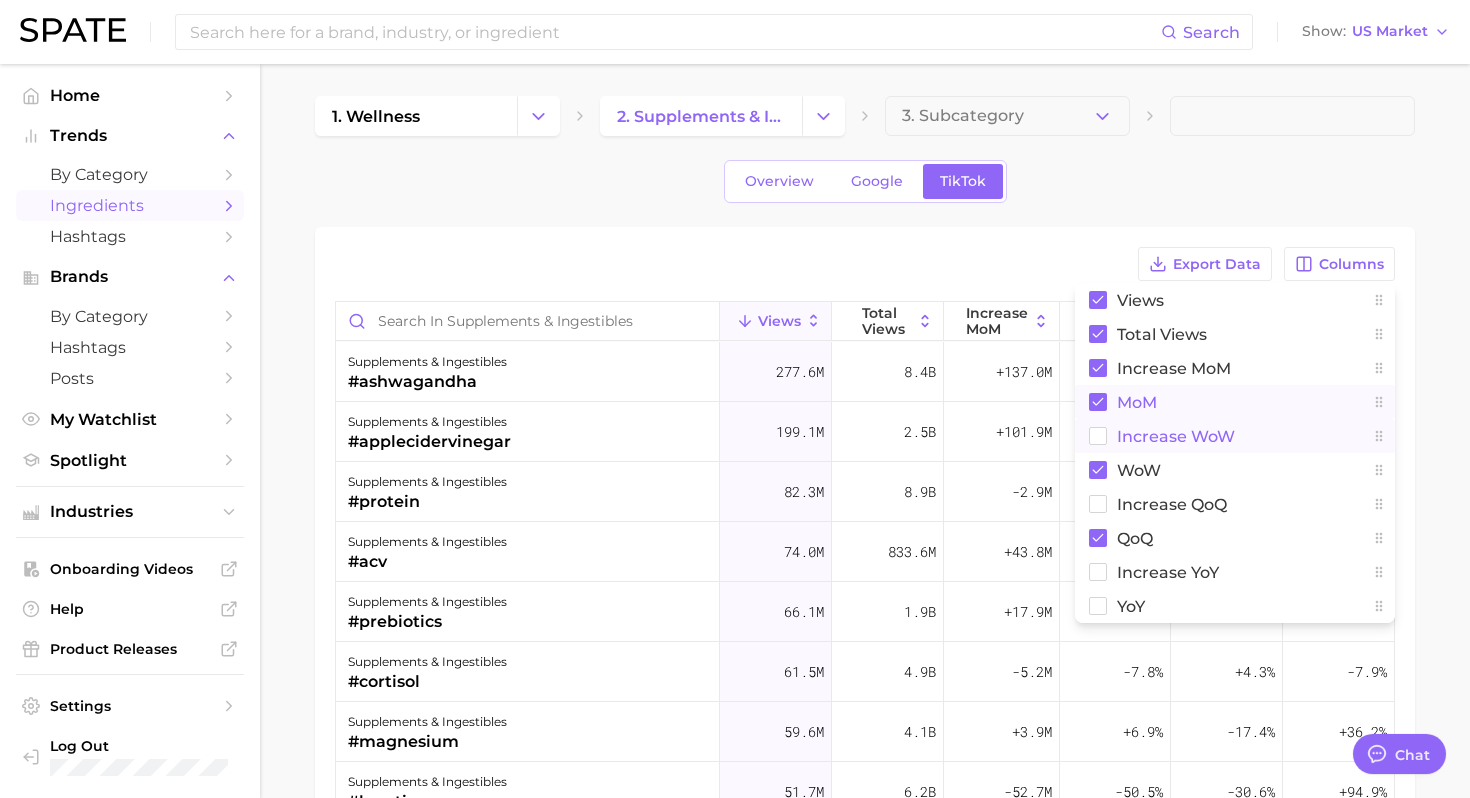 click on "Increase WoW" at bounding box center (1235, 436) 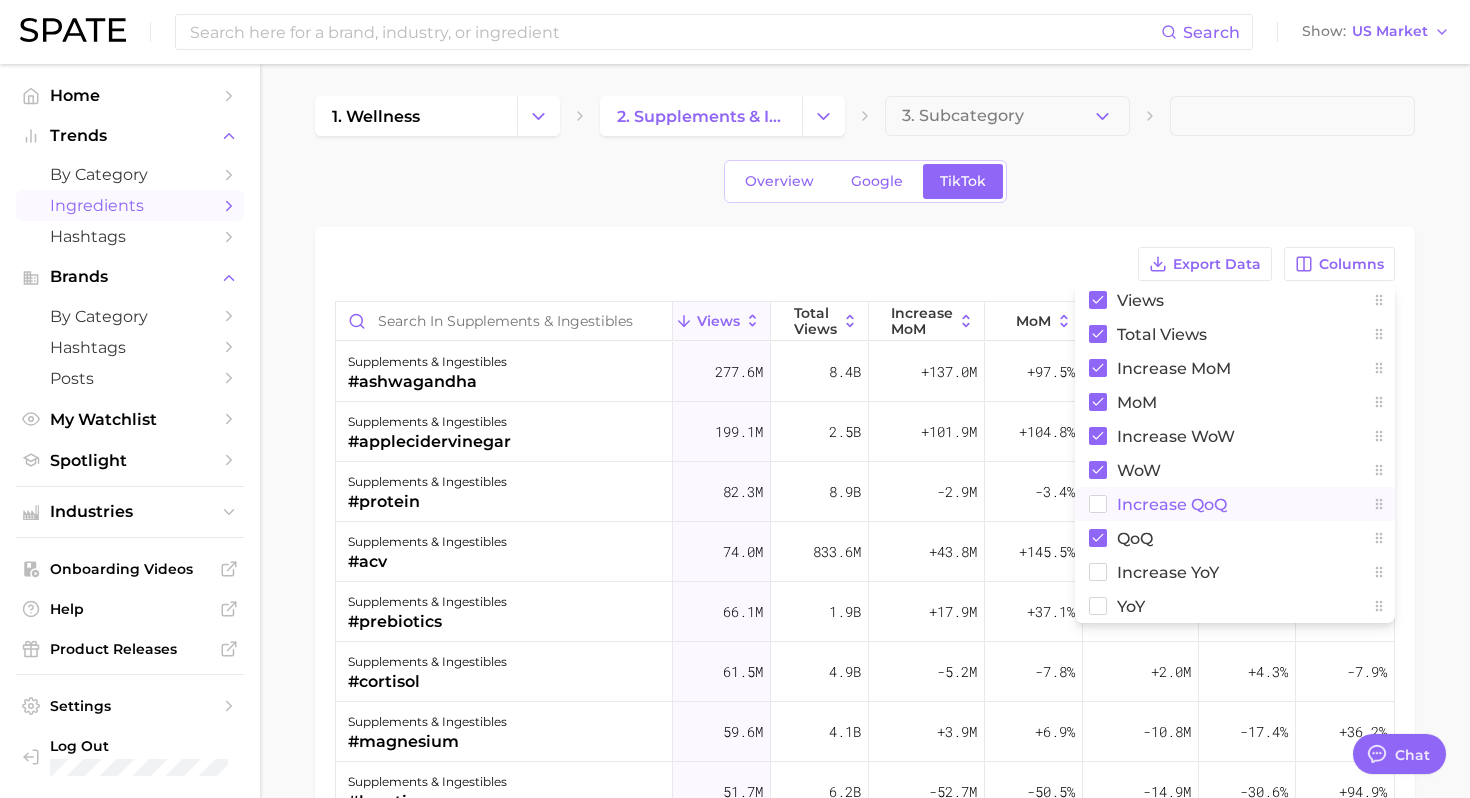click on "increase QoQ" at bounding box center [1235, 504] 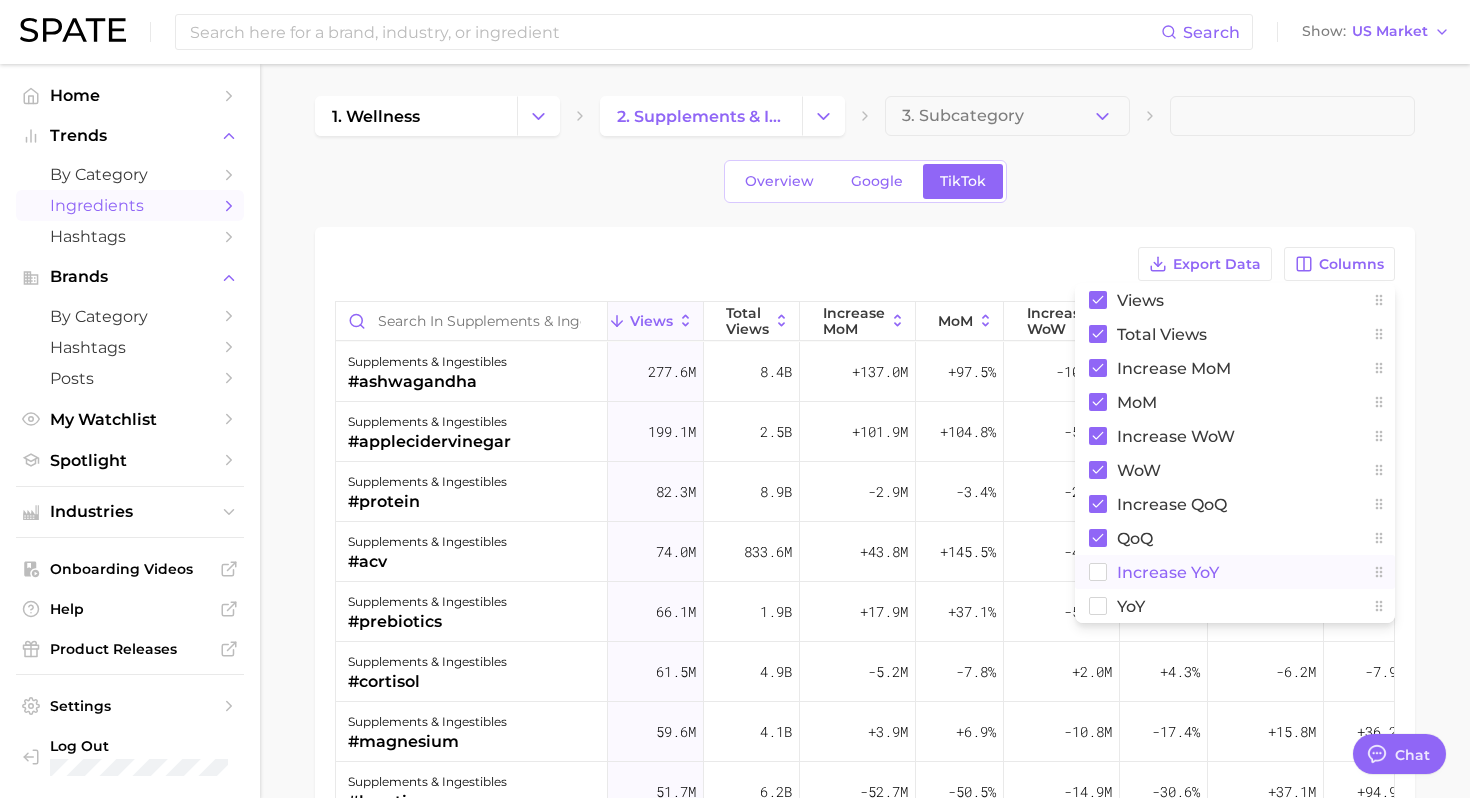 click 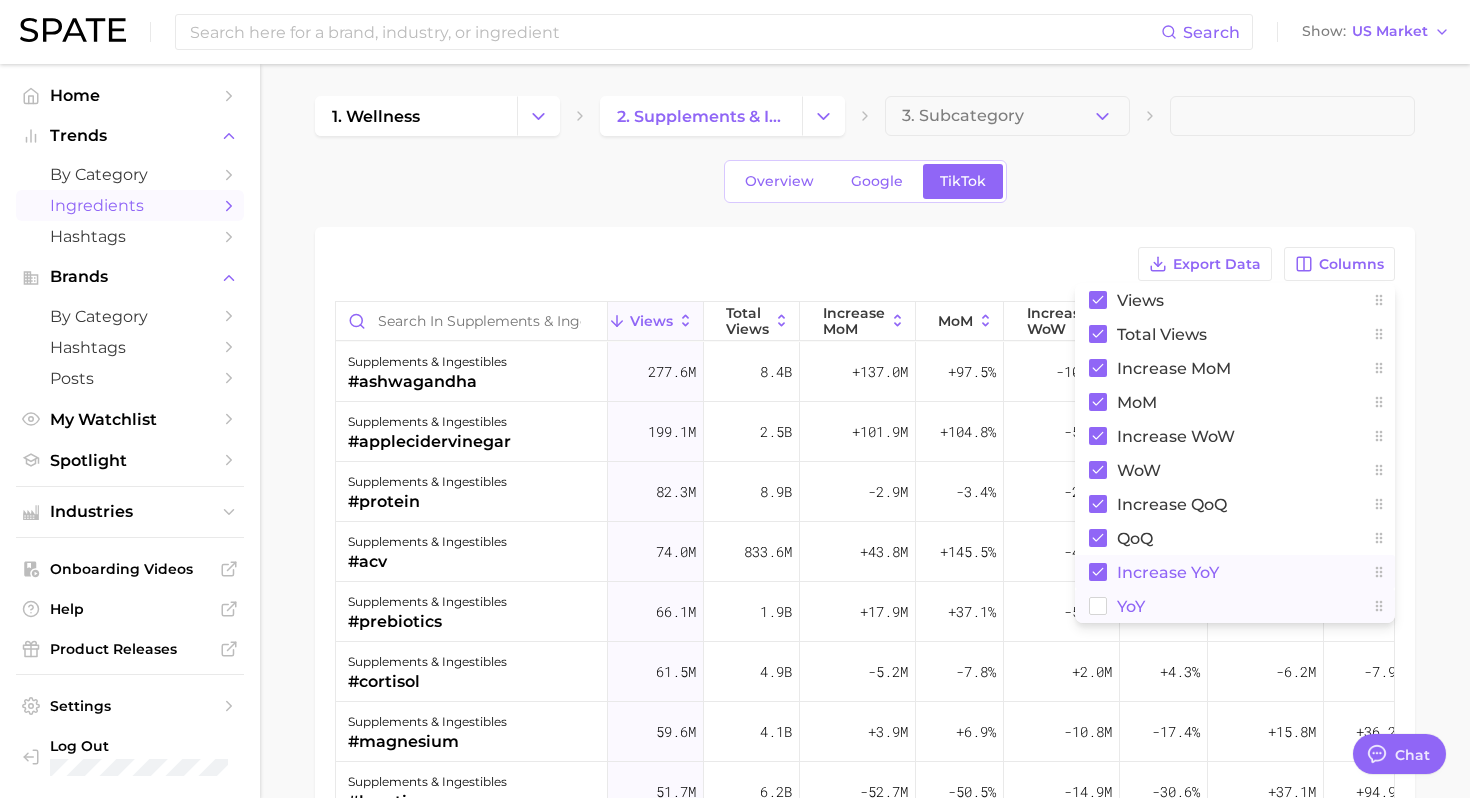 click 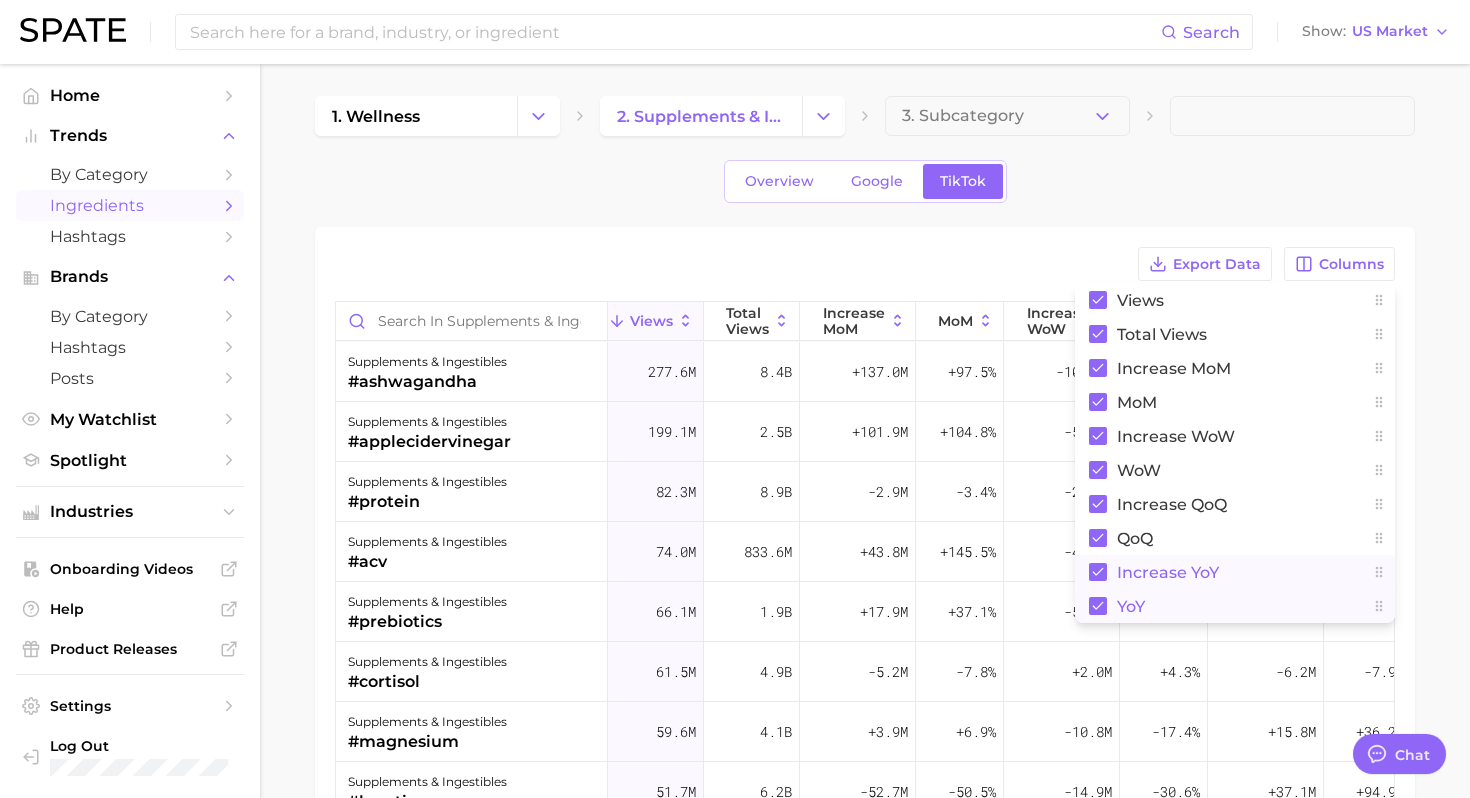 click on "supplements & ingestibles #[PRODUCT] [NUMBER] [NUMBER] +[NUMBER] +[NUMBER]% -[NUMBER] -[NUMBER]% +[NUMBER] +[NUMBER]% - - supplements & ingestibles #[PRODUCT] [NUMBER] [NUMBER] +[NUMBER] +[NUMBER]% -[NUMBER] -[NUMBER]% +[NUMBER] +[NUMBER]% +[NUMBER] >[NUMBER]% supplements & ingestibles #[PRODUCT] [NUMBER] [NUMBER] -[NUMBER] -[NUMBER]% -[NUMBER] -[NUMBER]% +[NUMBER] +[NUMBER]% +[NUMBER] [NUMBER]% supplements & ingestibles #[PRODUCT] [NUMBER] [NUMBER] +[NUMBER] +[NUMBER]% -[NUMBER] -[NUMBER]% +[NUMBER] >[NUMBER]% +[NUMBER] >[NUMBER]% supplements & ingestibles #[PRODUCT] [NUMBER] [NUMBER] +[NUMBER] +[NUMBER]% -[NUMBER] -[NUMBER]% +[NUMBER] +[NUMBER]% +[NUMBER] [NUMBER]% supplements & ingestibles #[PRODUCT] [NUMBER] [NUMBER] -[NUMBER] -[NUMBER]% +[NUMBER] +[NUMBER]% -[NUMBER] -[NUMBER]% +[NUMBER] +[NUMBER]% supplements & ingestibles #[PRODUCT] [NUMBER] [NUMBER] +[NUMBER] +[NUMBER]% -[NUMBER] -[NUMBER]% +[NUMBER] [NUMBER]% +[NUMBER] [NUMBER]% supplements & ingestibles #[PRODUCT] [NUMBER] [NUMBER] -[NUMBER] -[NUMBER]% -[NUMBER] -[NUMBER]% +[NUMBER] +[NUMBER]% +[NUMBER] [NUMBER]% [NUMBER]" at bounding box center [865, 673] 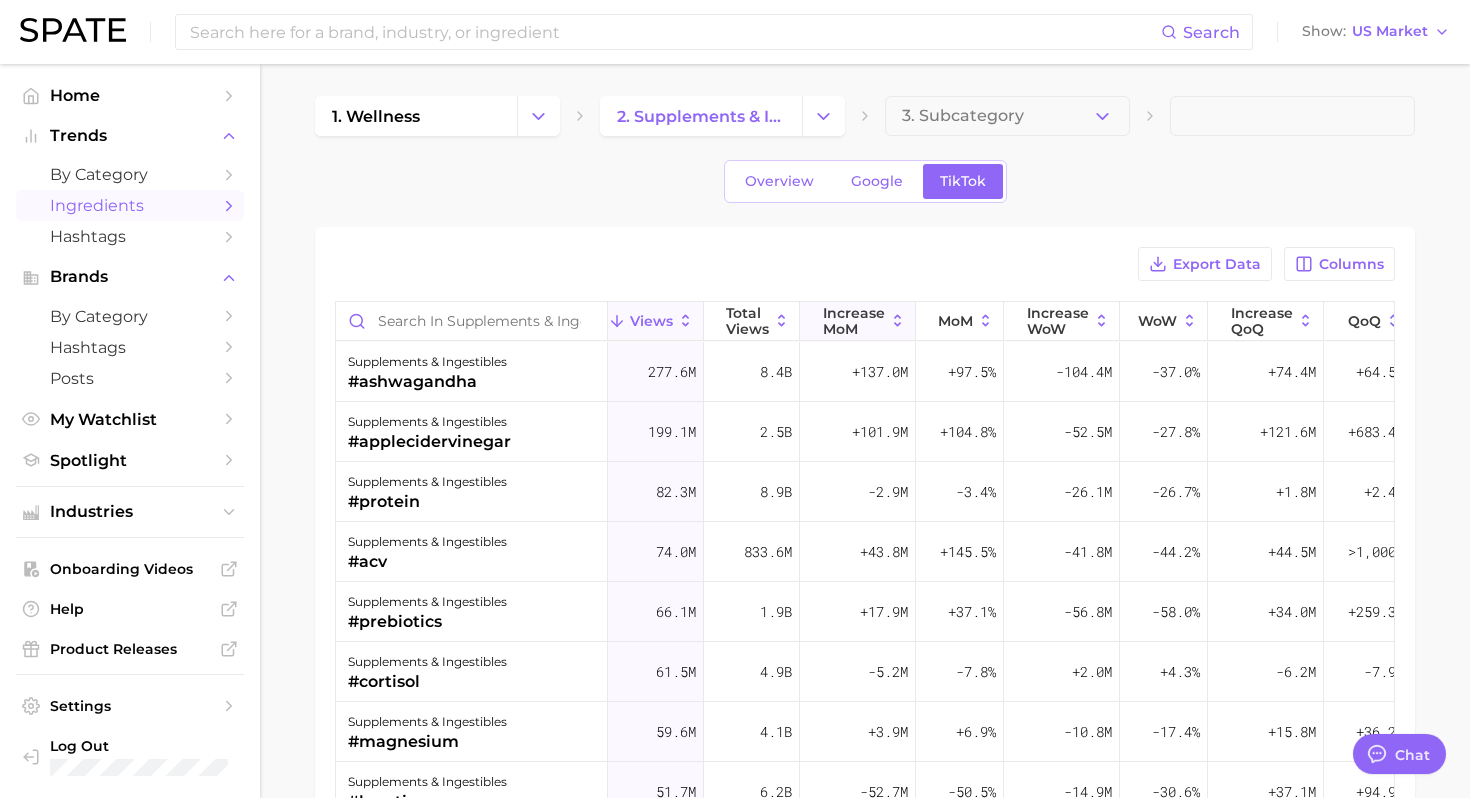 click on "increase MoM" at bounding box center (854, 321) 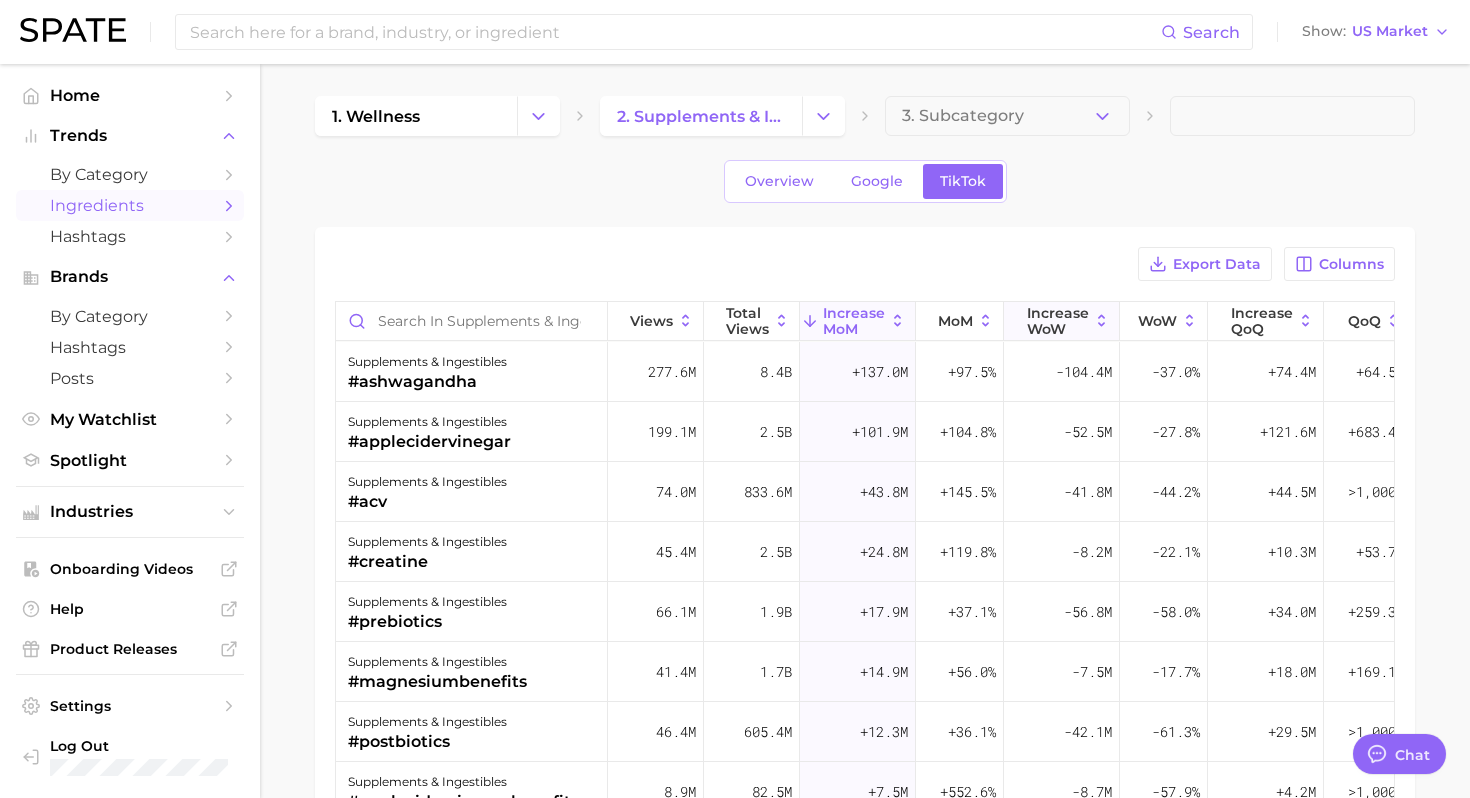 click on "Increase WoW" at bounding box center (1058, 321) 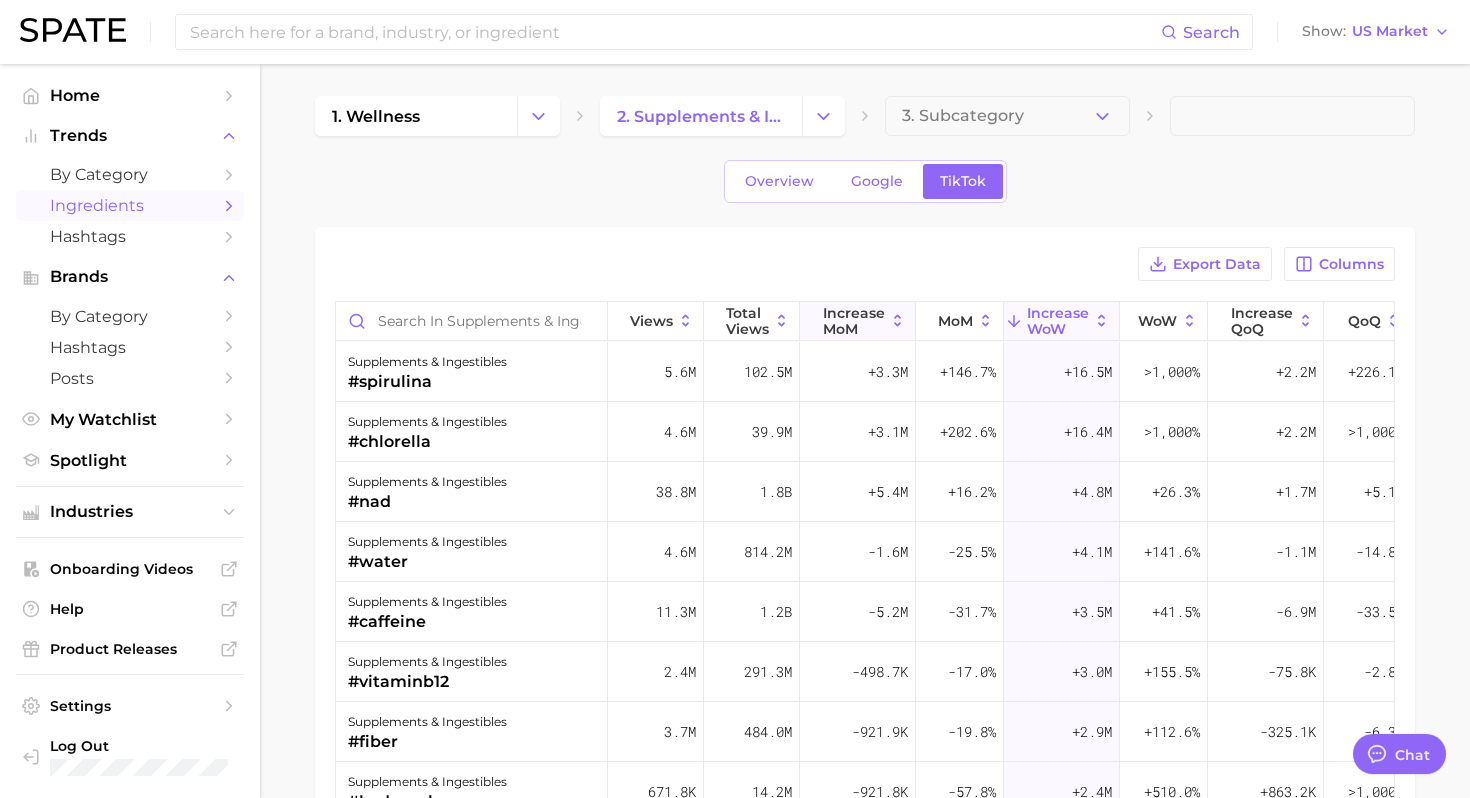 click on "increase MoM" at bounding box center (858, 321) 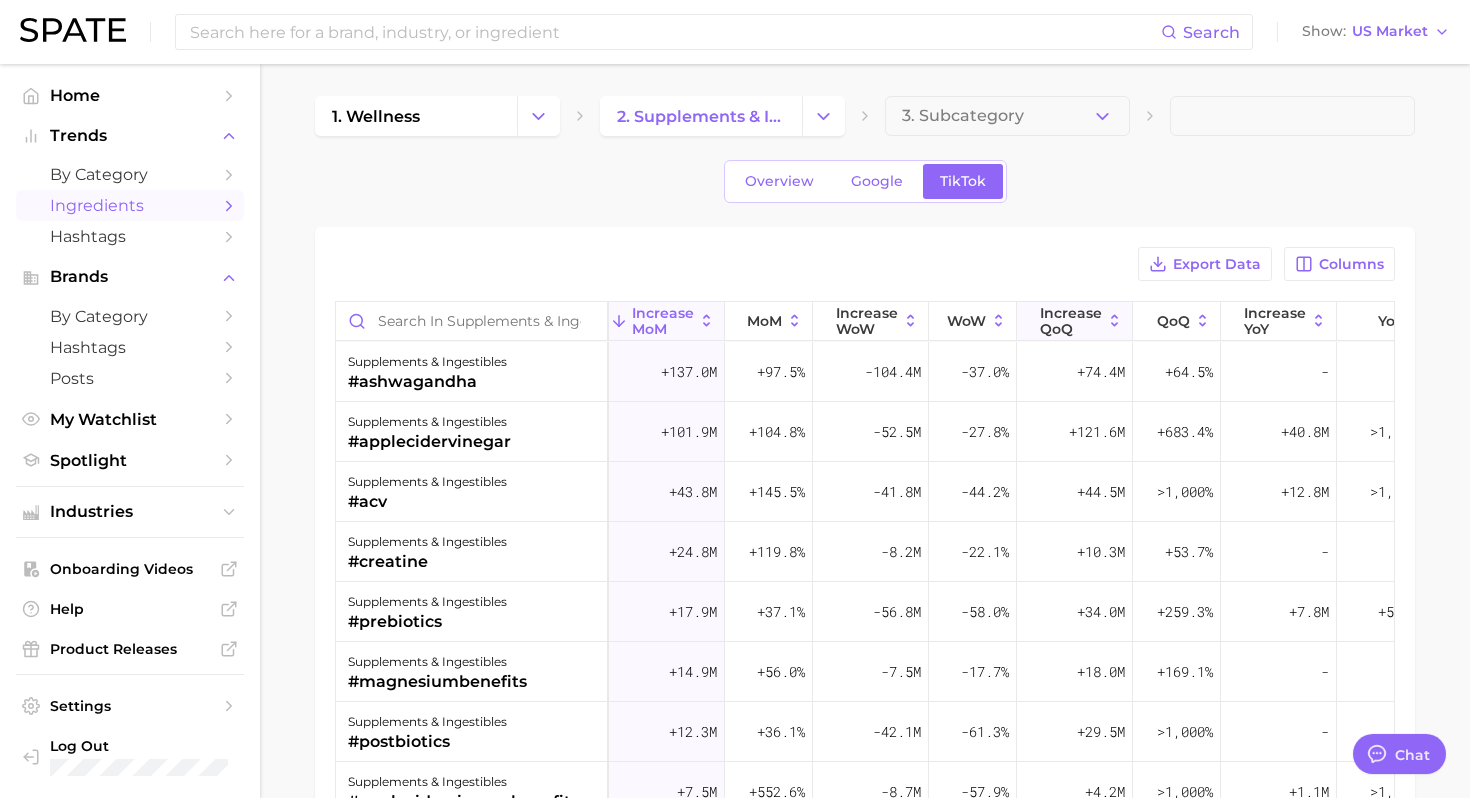scroll, scrollTop: 0, scrollLeft: 230, axis: horizontal 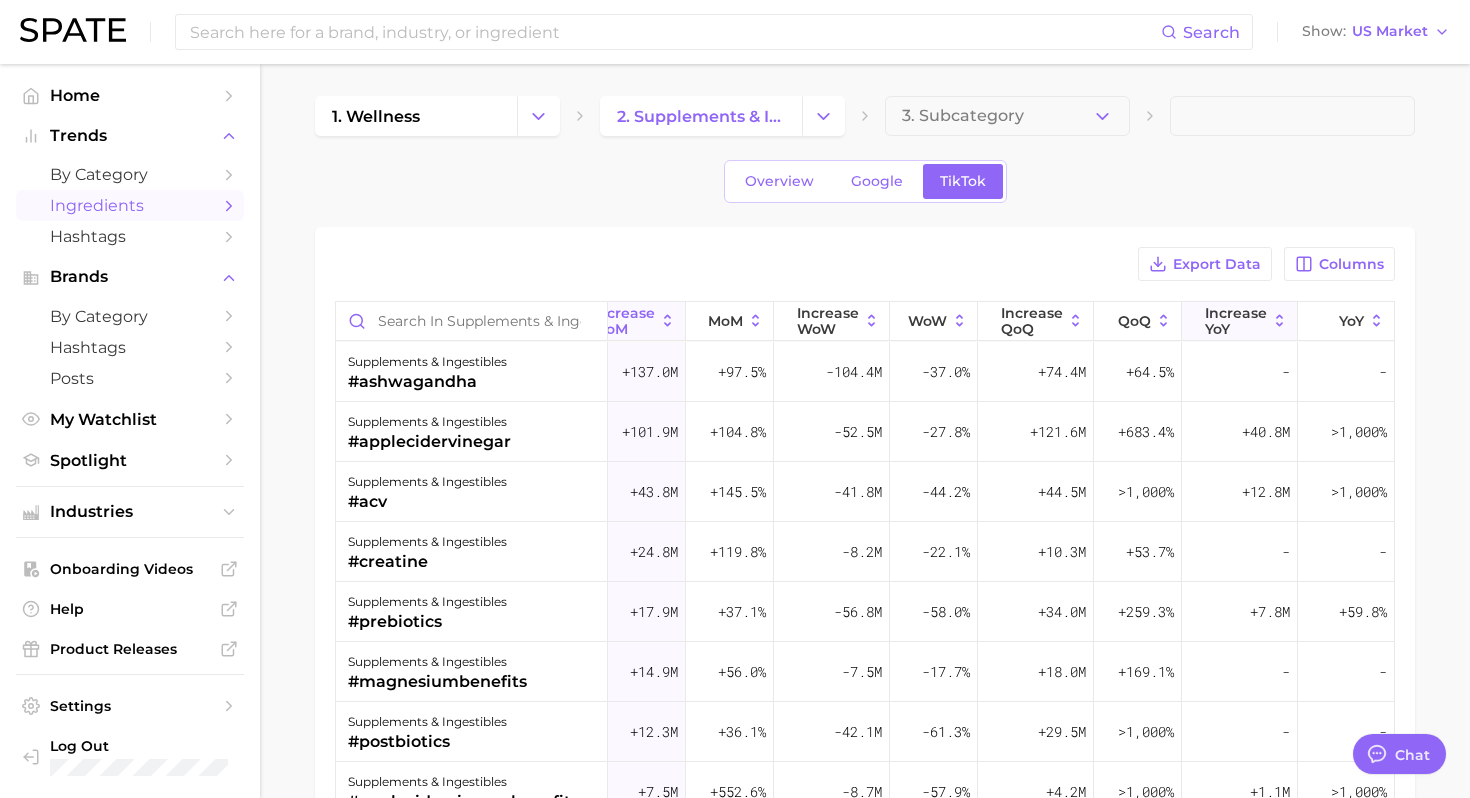 click on "increase YoY" at bounding box center (1236, 321) 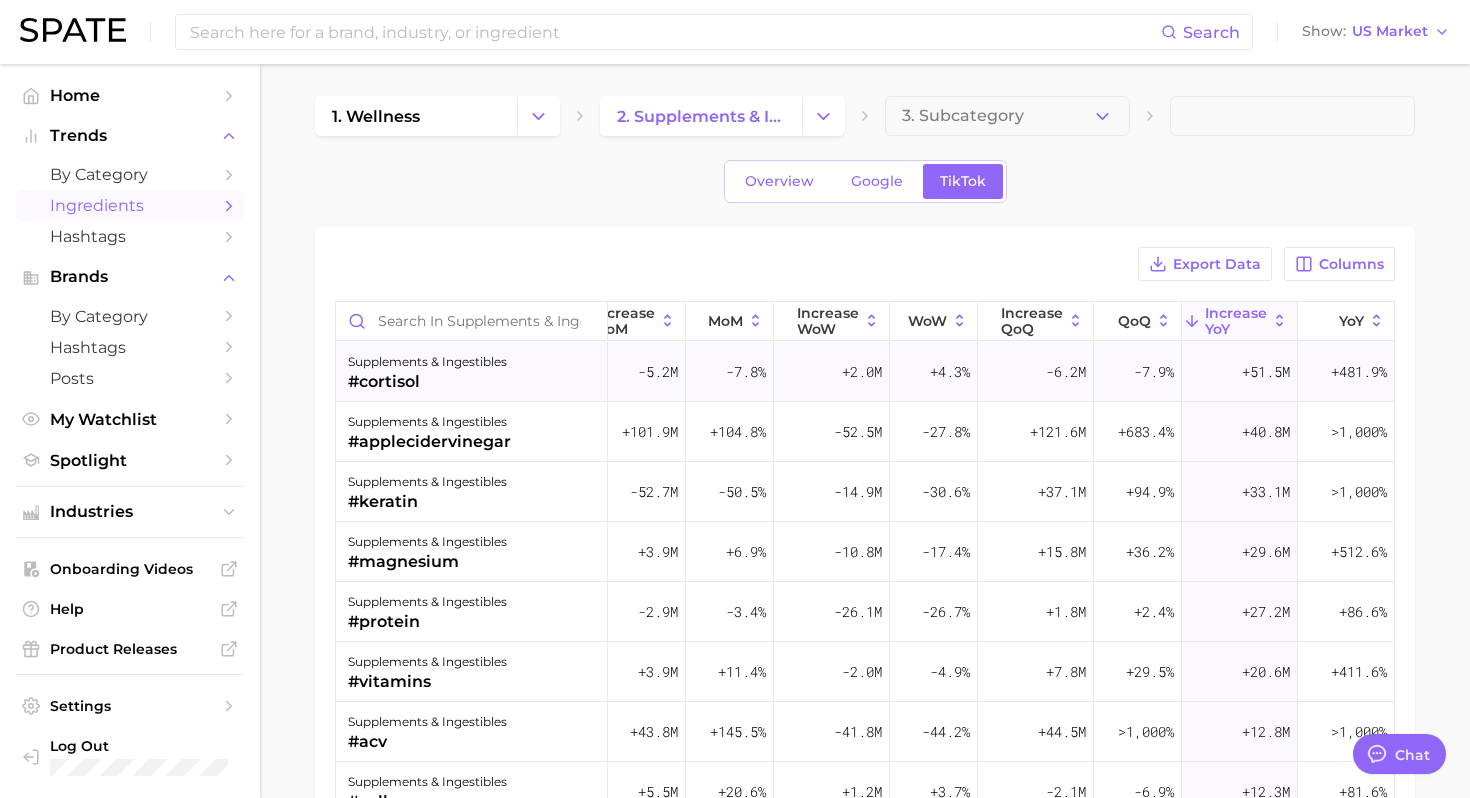 click on "supplements & ingestibles #cortisol" at bounding box center (472, 372) 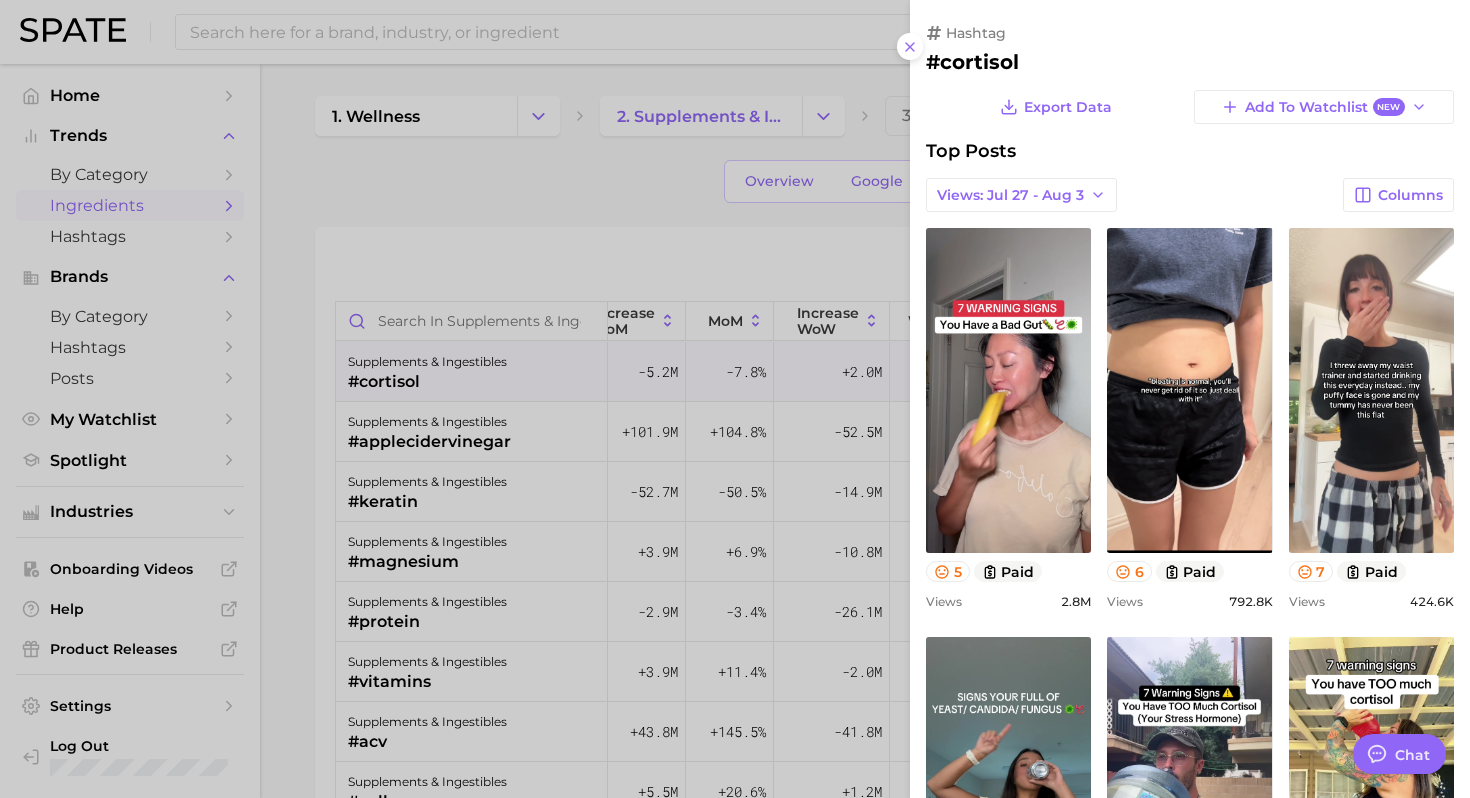 scroll, scrollTop: 0, scrollLeft: 0, axis: both 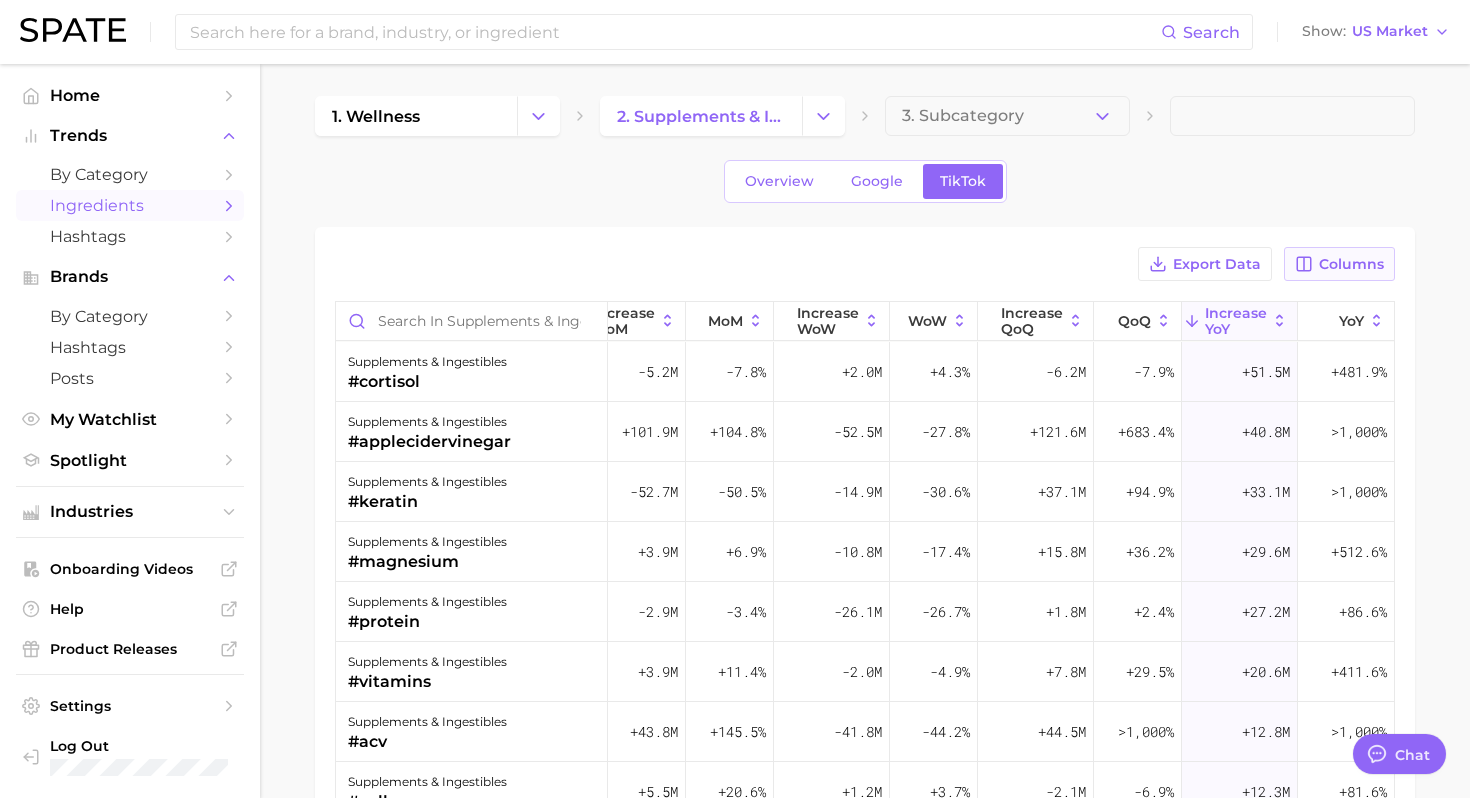 click on "Columns" at bounding box center (1351, 264) 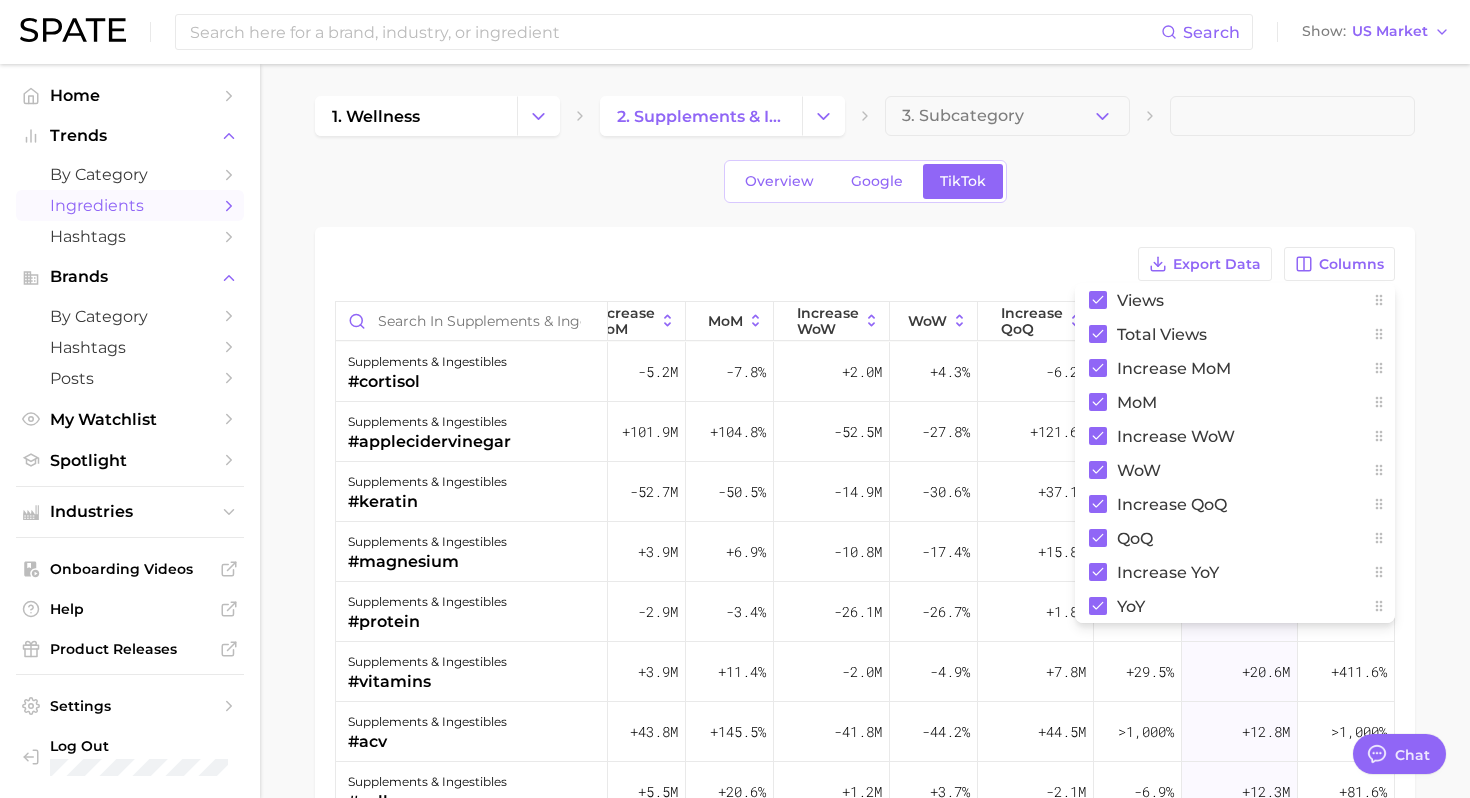 click on "Overview Google TikTok" at bounding box center (865, 181) 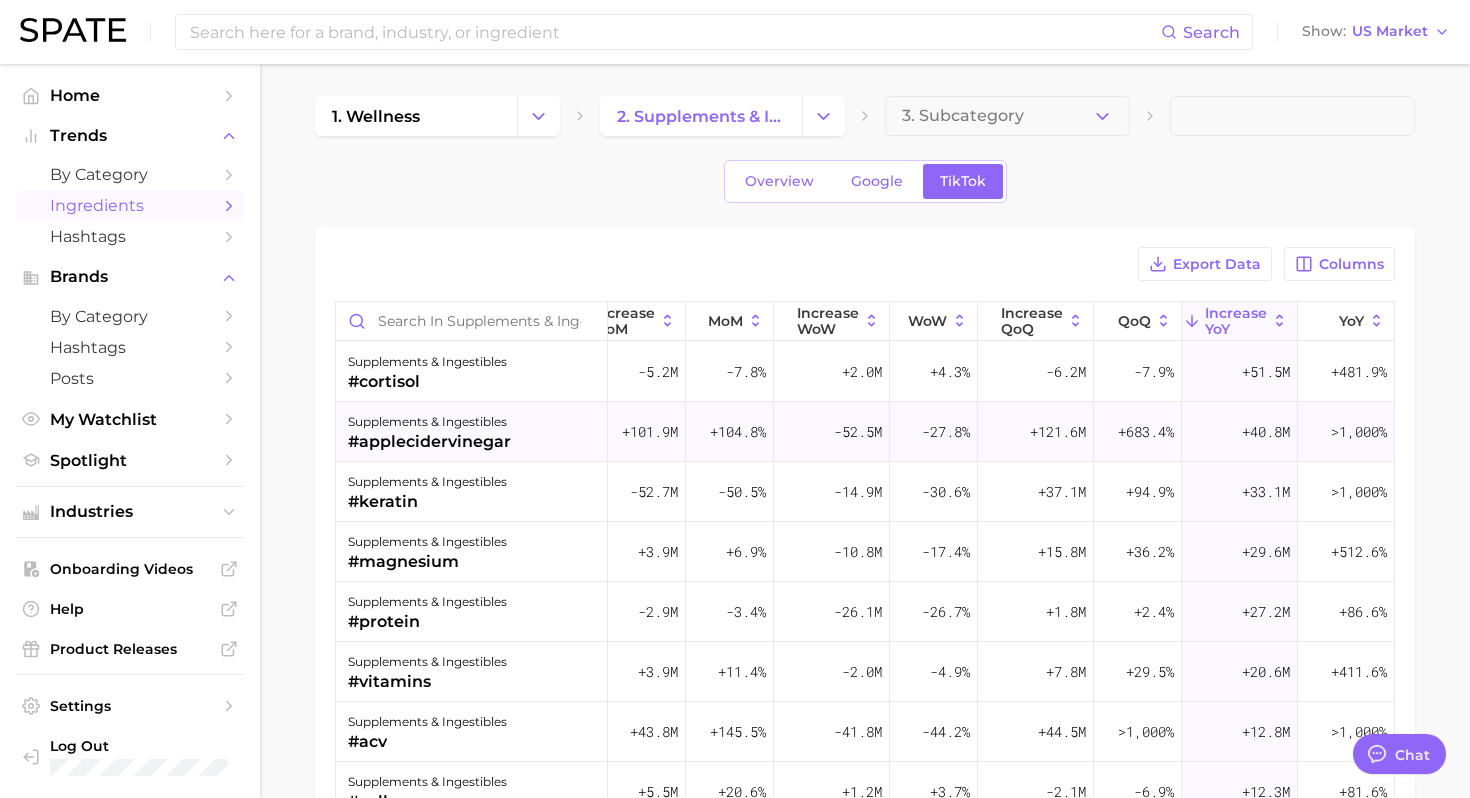 click on "supplements & ingestibles #applecidervinegar" at bounding box center [472, 432] 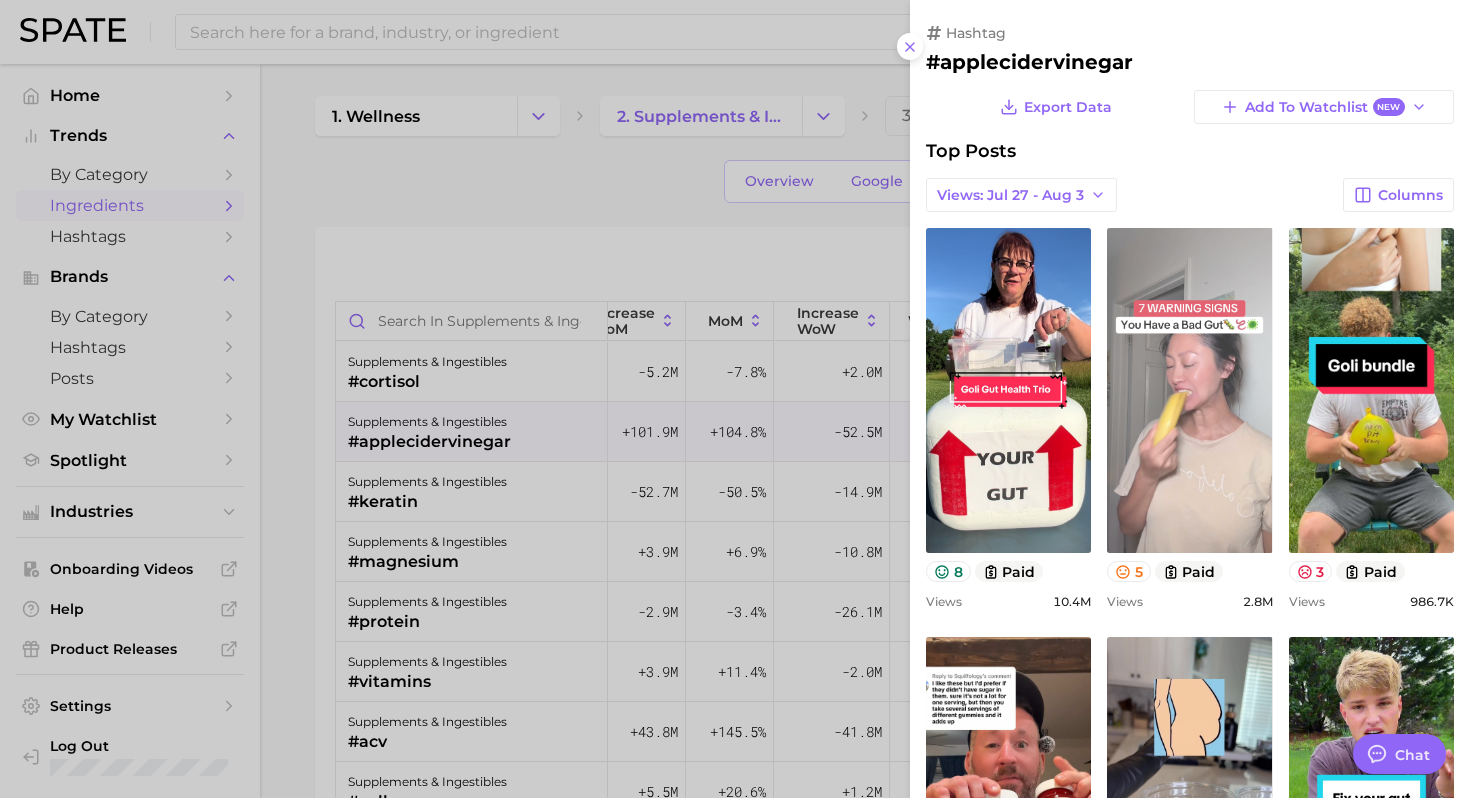 scroll, scrollTop: 0, scrollLeft: 0, axis: both 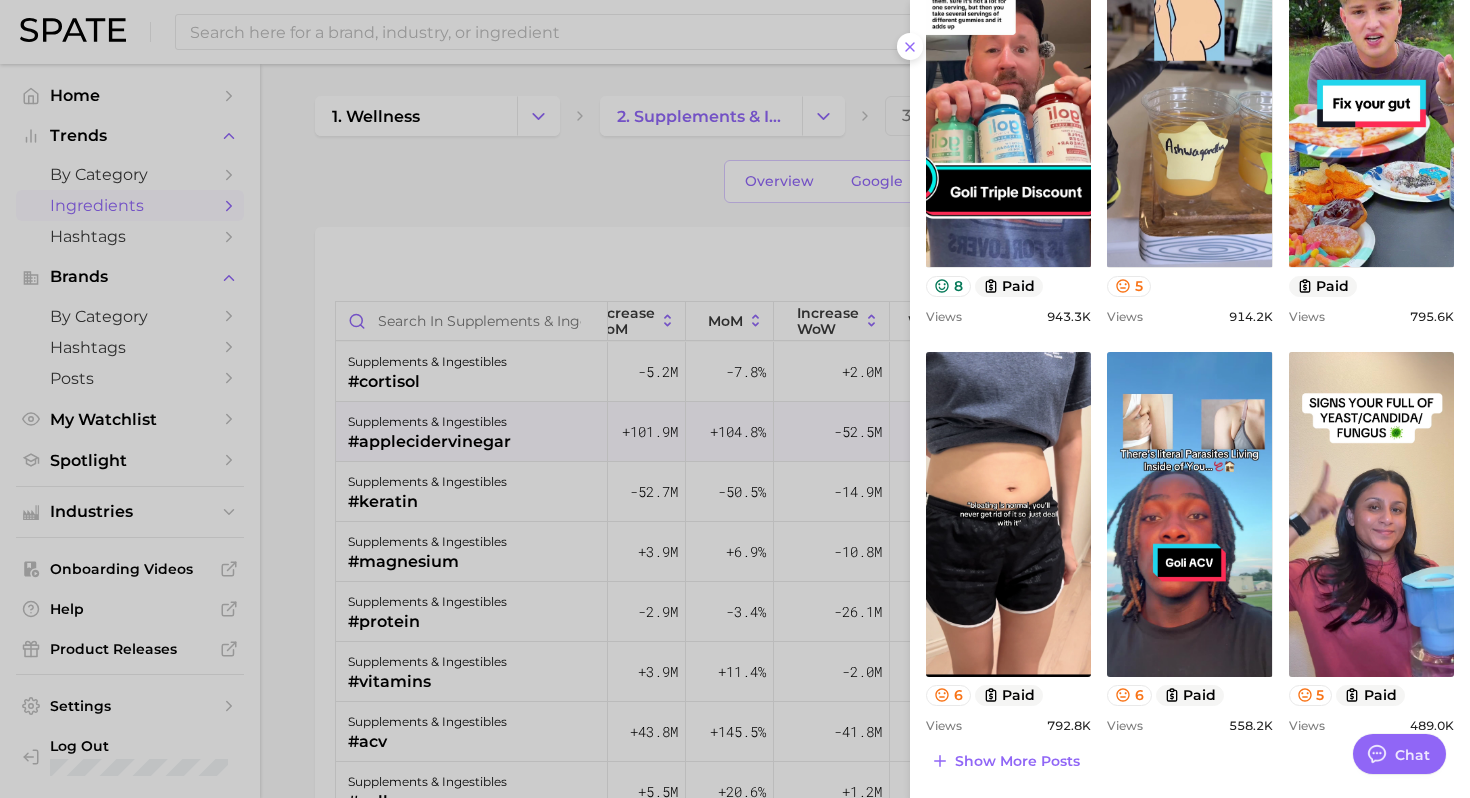 click at bounding box center [735, 399] 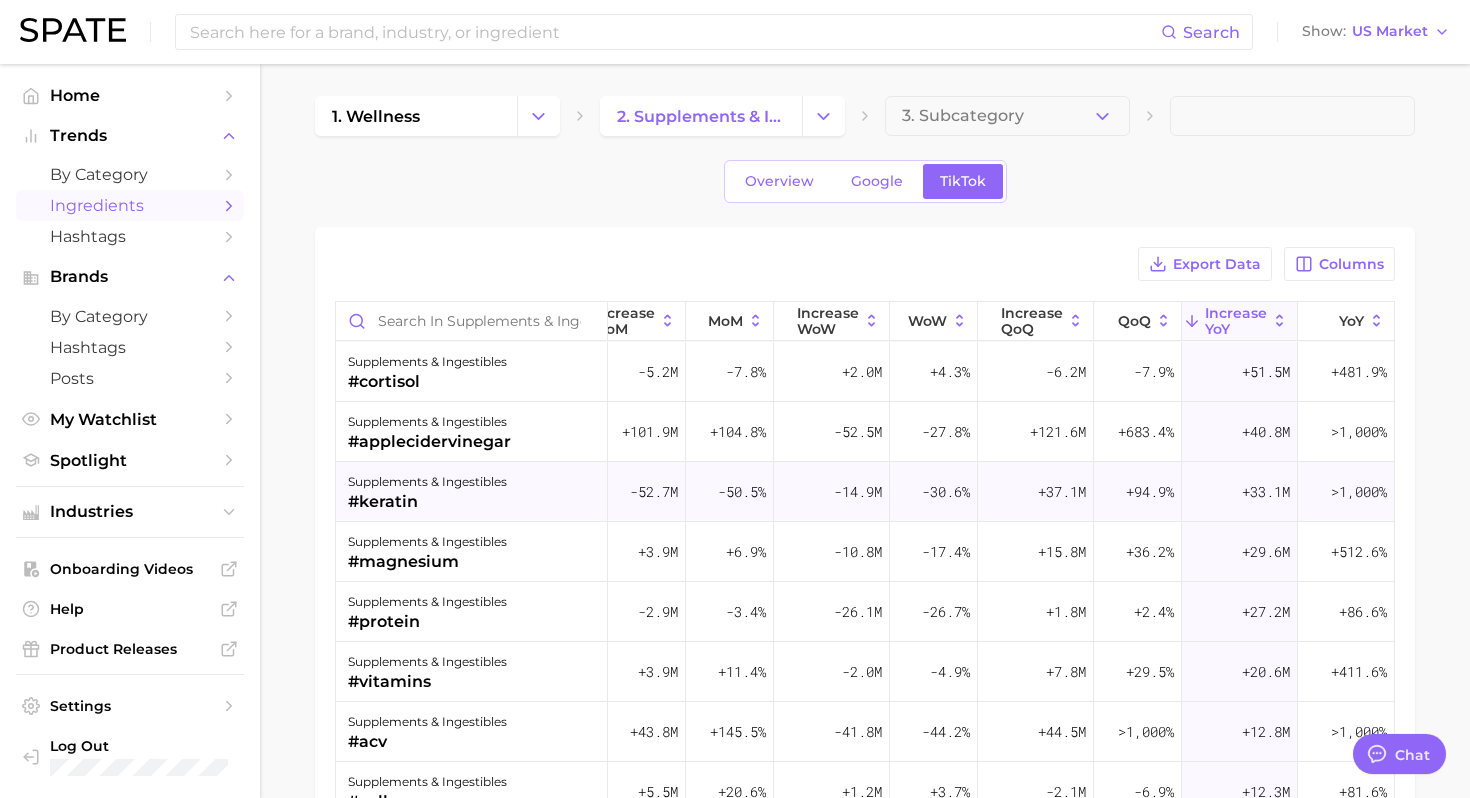 click on "supplements & ingestibles #keratin" at bounding box center (472, 492) 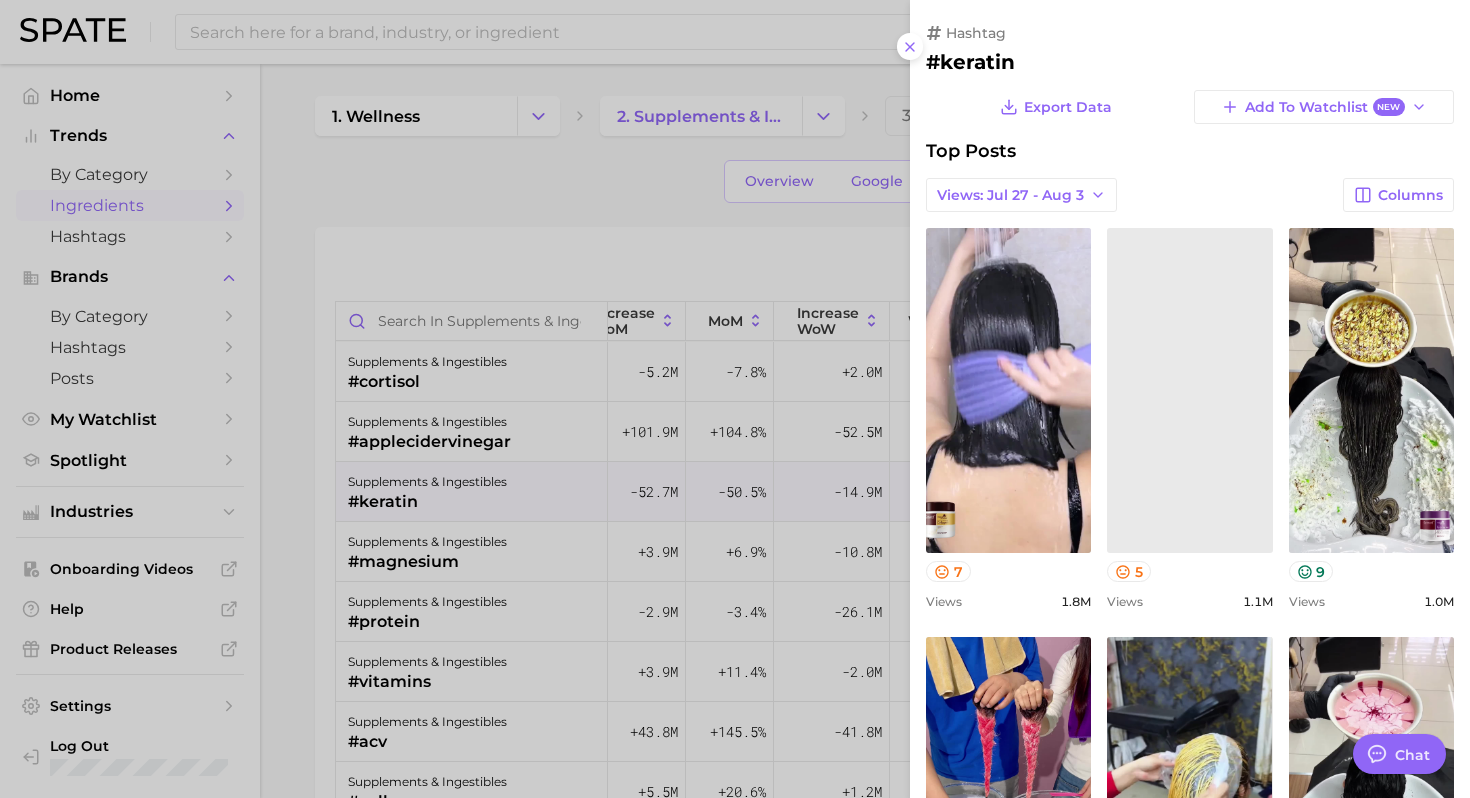 scroll, scrollTop: 0, scrollLeft: 0, axis: both 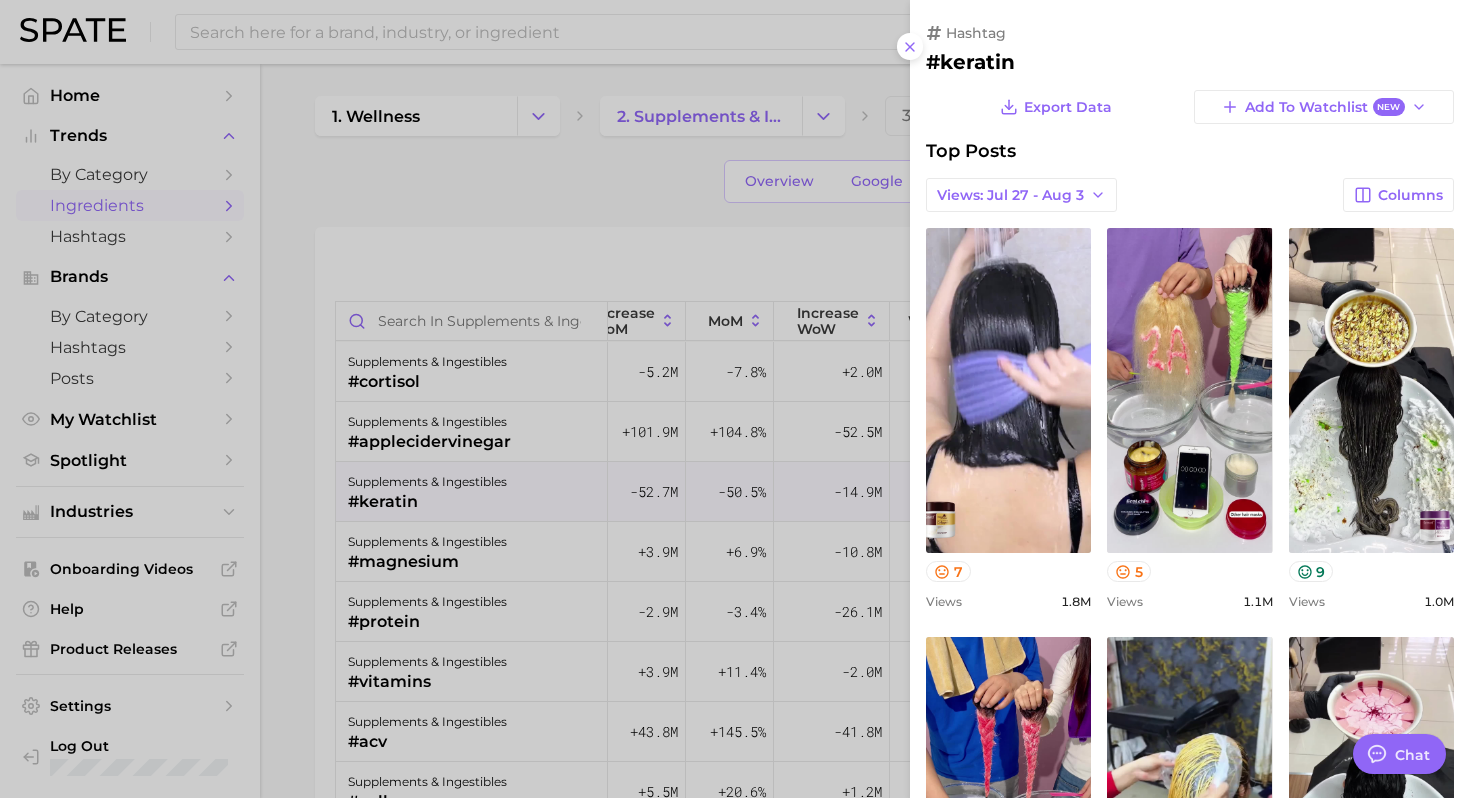 click at bounding box center (735, 399) 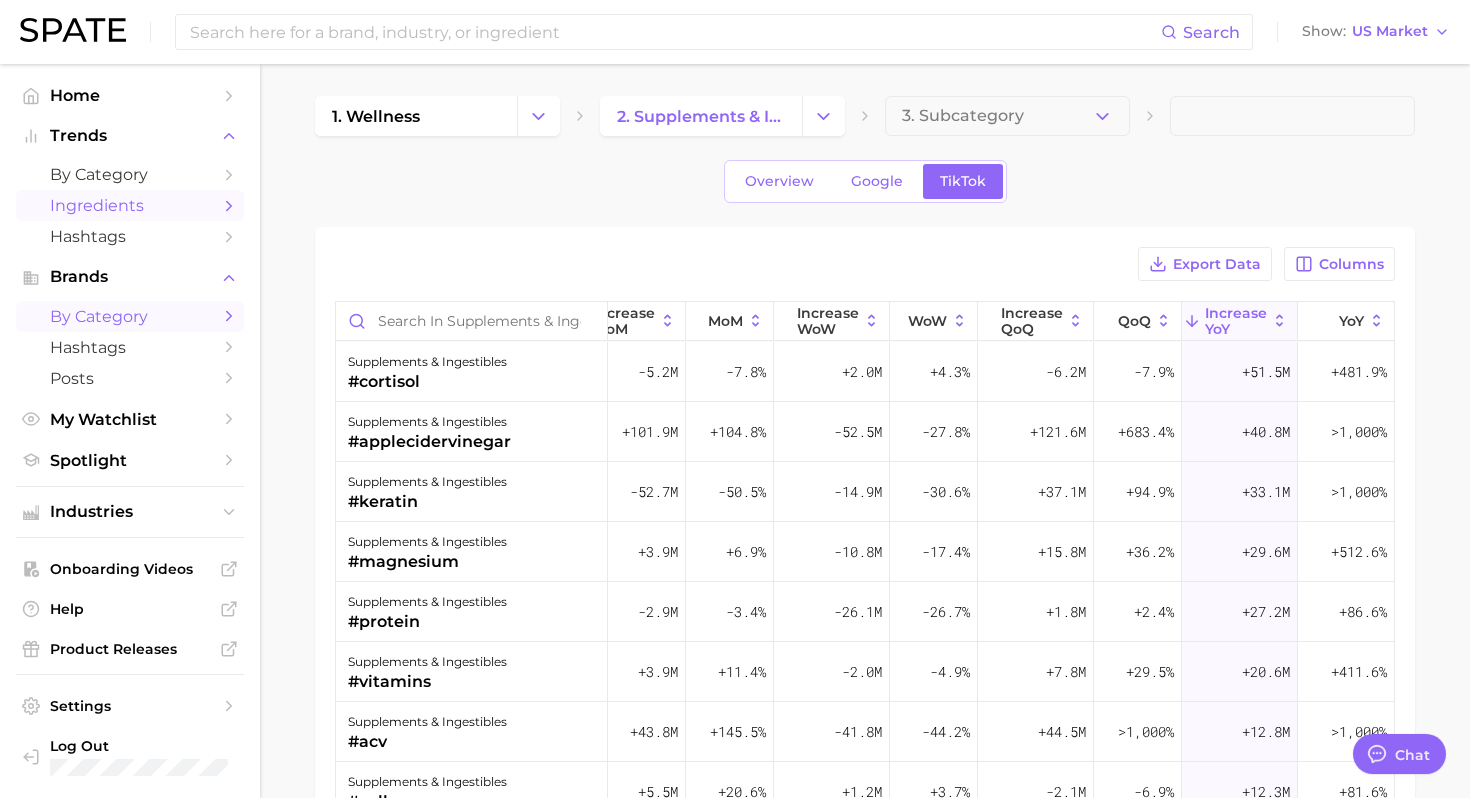 click on "by Category" at bounding box center (130, 316) 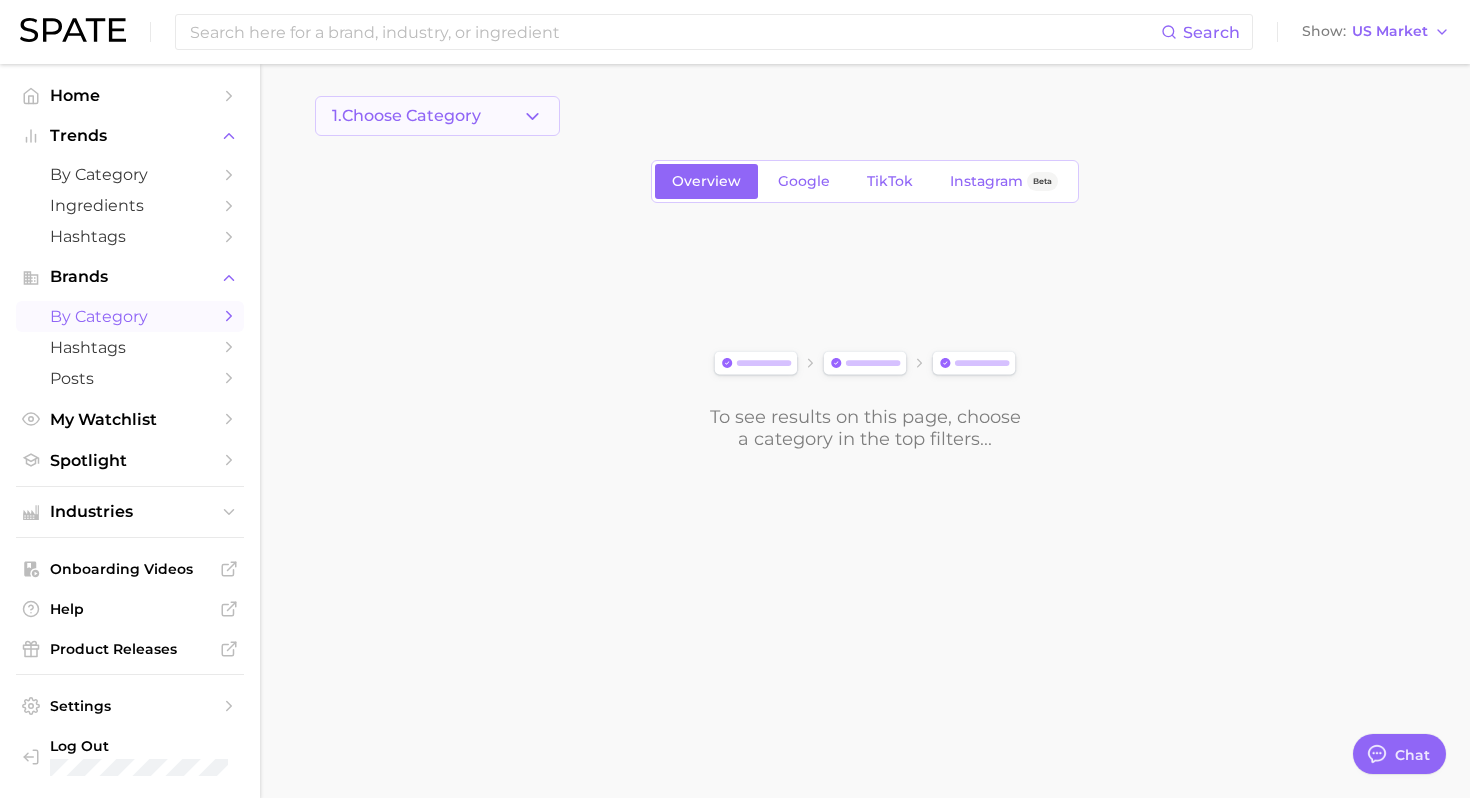 click 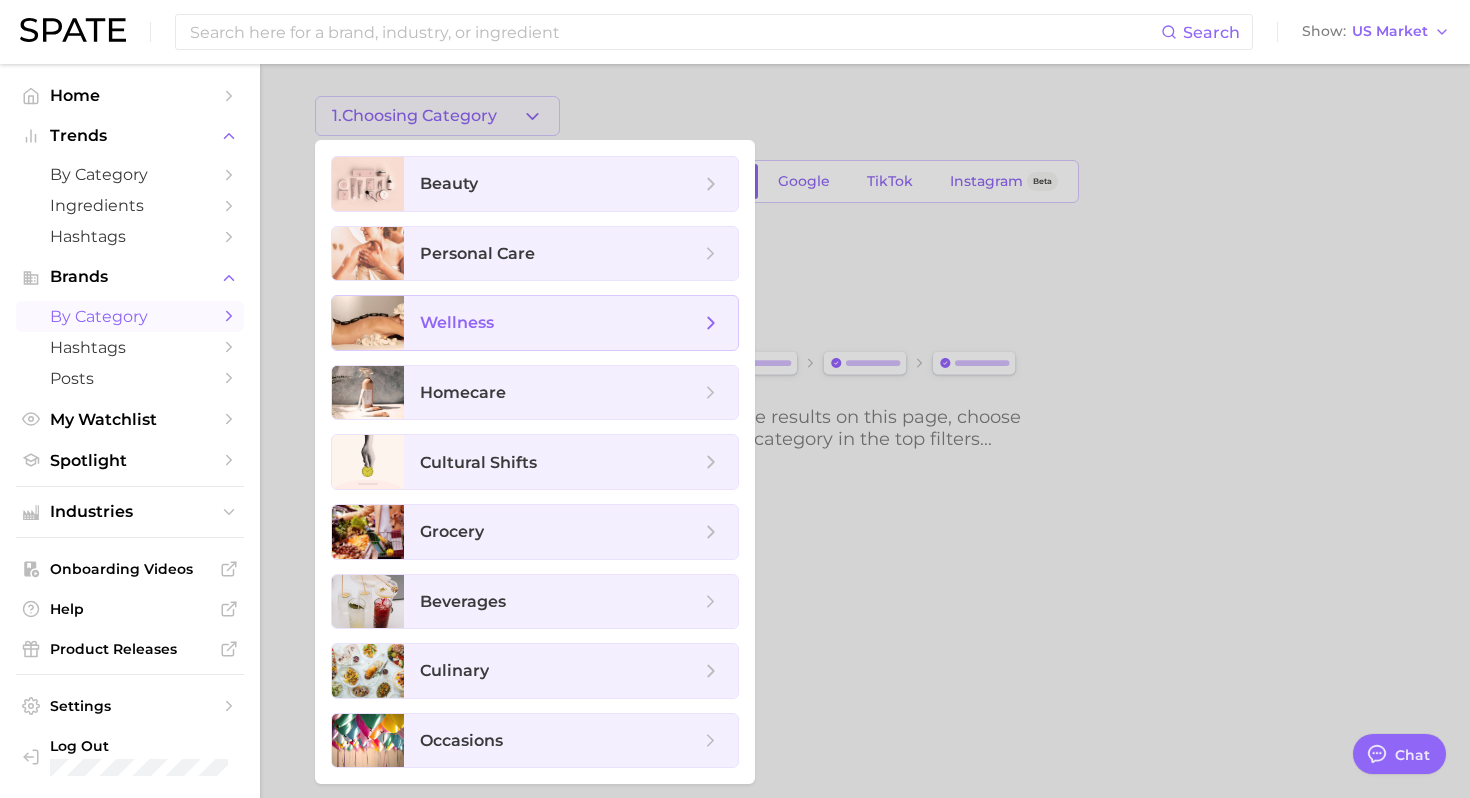click on "wellness" at bounding box center [560, 323] 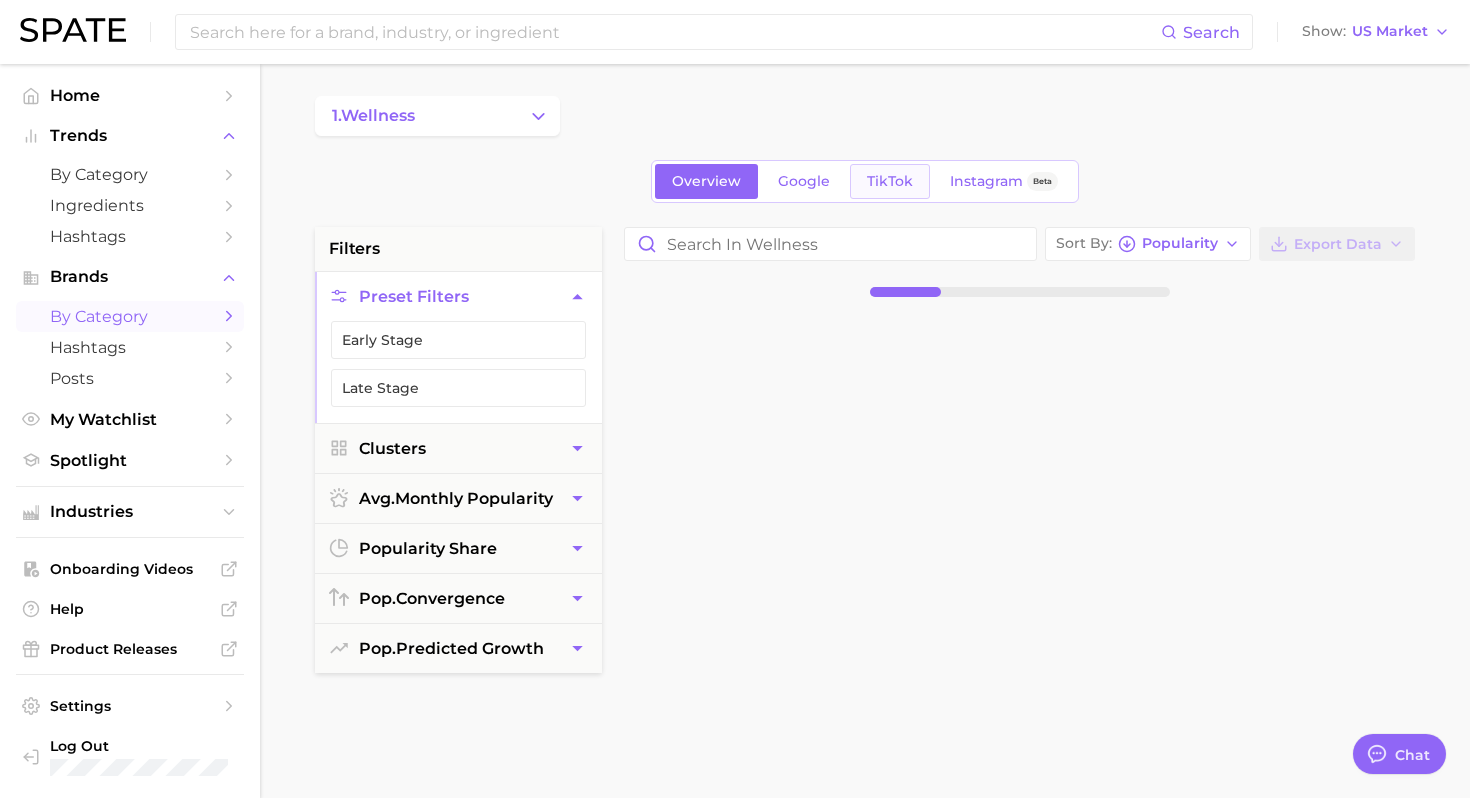 click on "TikTok" at bounding box center (890, 181) 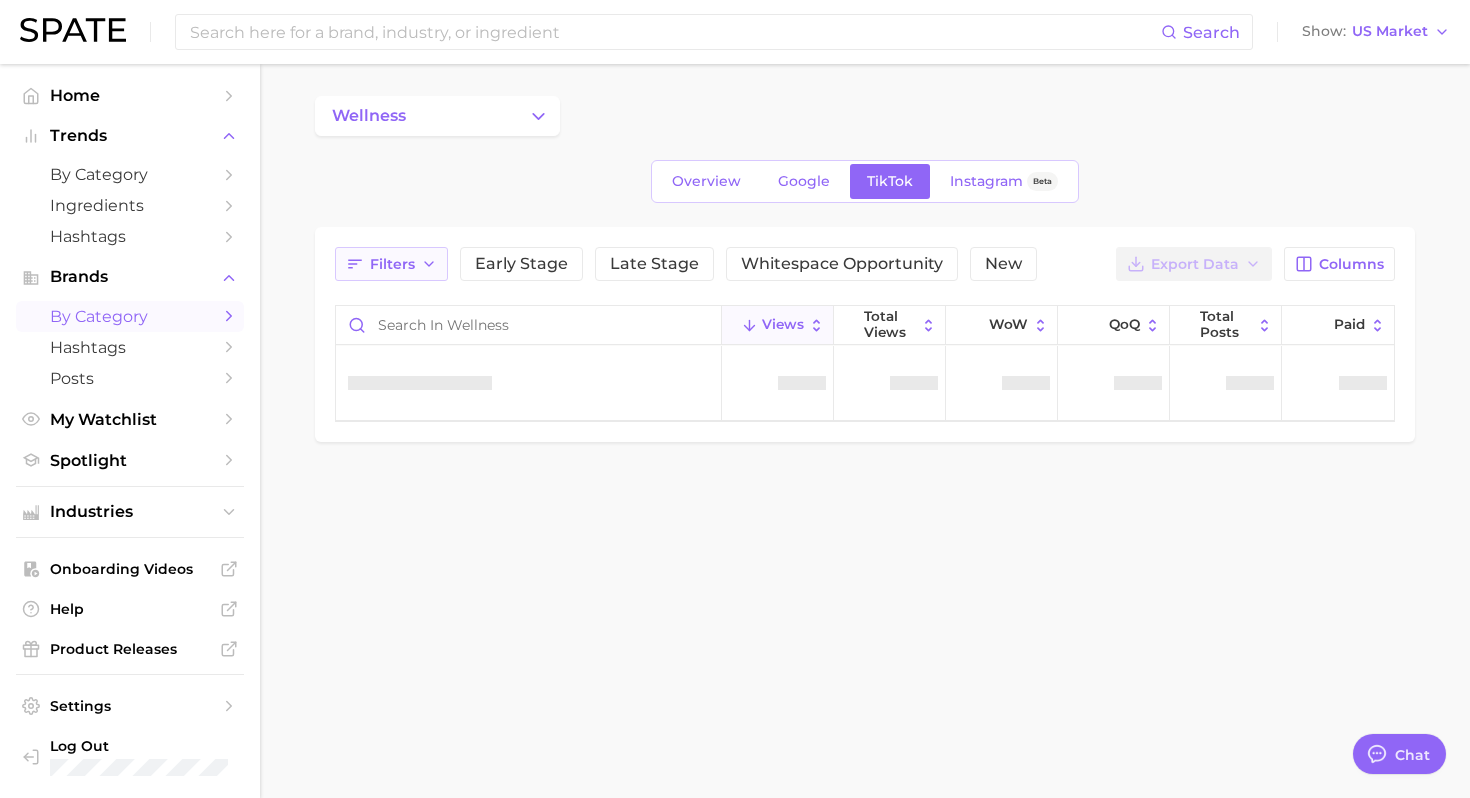 click on "Filters" at bounding box center [392, 264] 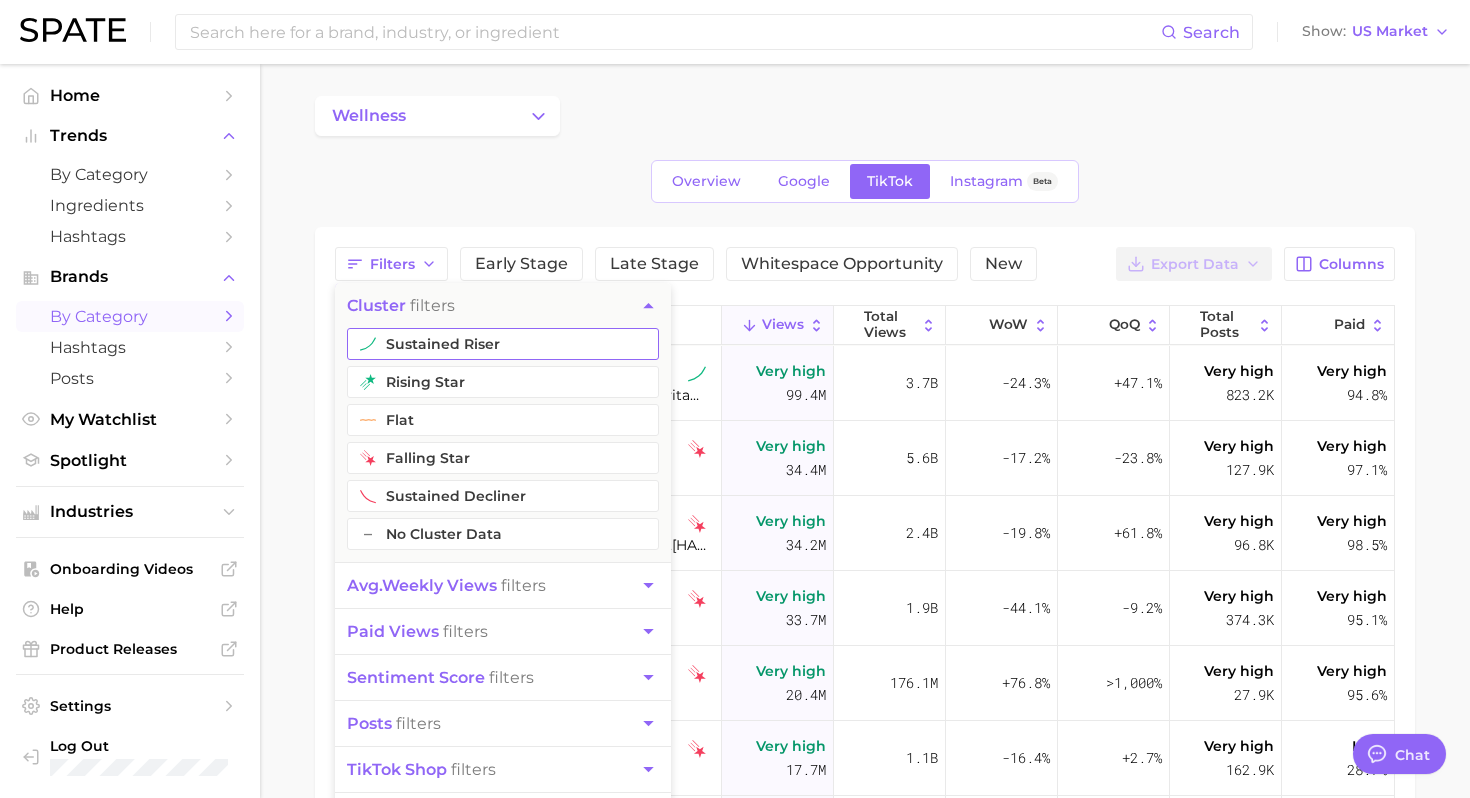 click on "sustained riser" at bounding box center (503, 344) 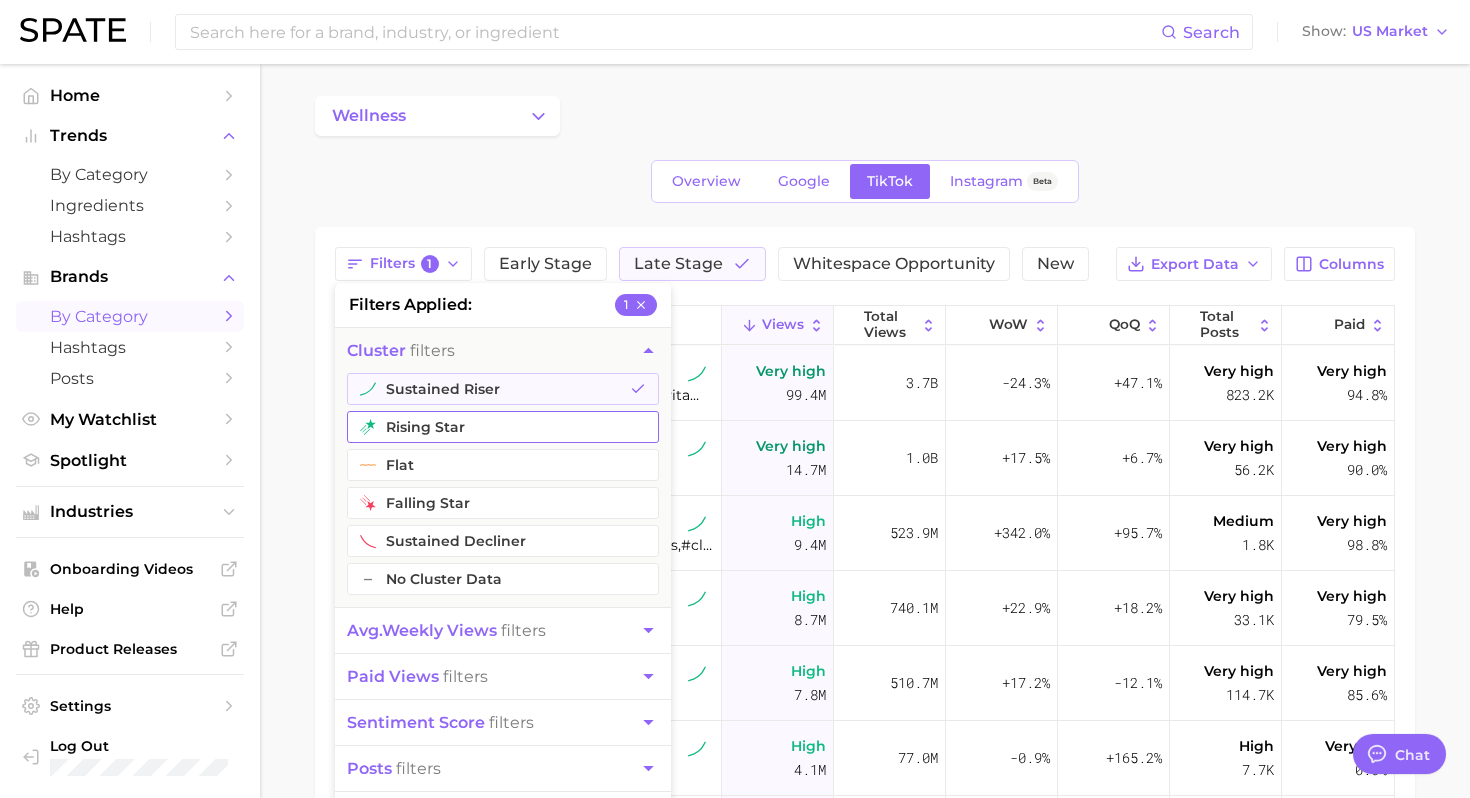 click on "rising star" at bounding box center [503, 427] 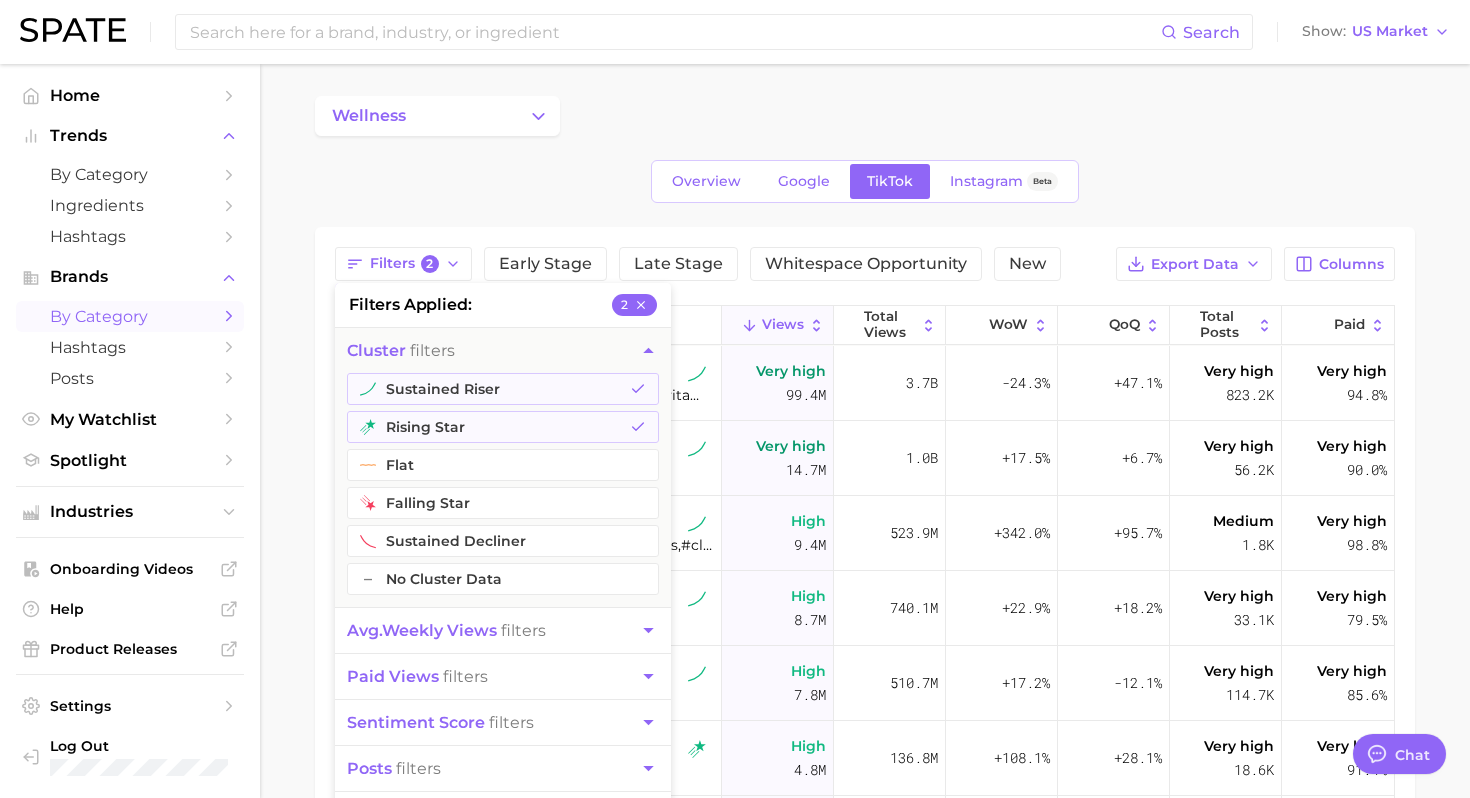 click on "wellness Overview Google TikTok Instagram Beta Filters [NUMBER] filters applied [NUMBER] filters sustained riser rising star flat falling star sustained decliner – No Cluster Data avg. weekly views filters paid views filters posts filters TikTok shop filters engagement filters Early Stage Late Stage Whitespace Opportunity New Export Data Columns Views Total Views WoW QoQ Total Posts Paid [BRAND] #[BRAND] Very high [NUMBER] [NUMBER] -[NUMBER]% +[NUMBER]% Very high [NUMBER] Very high [NUMBER]% [BRAND] #[BRAND] Very high [NUMBER] [NUMBER] +[NUMBER]% +[NUMBER]% Very high [NUMBER] Very high [NUMBER]% [BRAND] #[BRAND],#[BRAND],#[BRAND],#[BRAND] High [NUMBER] [NUMBER] +[NUMBER]% +[NUMBER]% Medium [NUMBER] Very high [NUMBER]% [BRAND] #[BRAND] High [NUMBER] [NUMBER] +[NUMBER]% +[NUMBER]% Very high [NUMBER] Very high [NUMBER]% [BRAND] High" at bounding box center (865, 609) 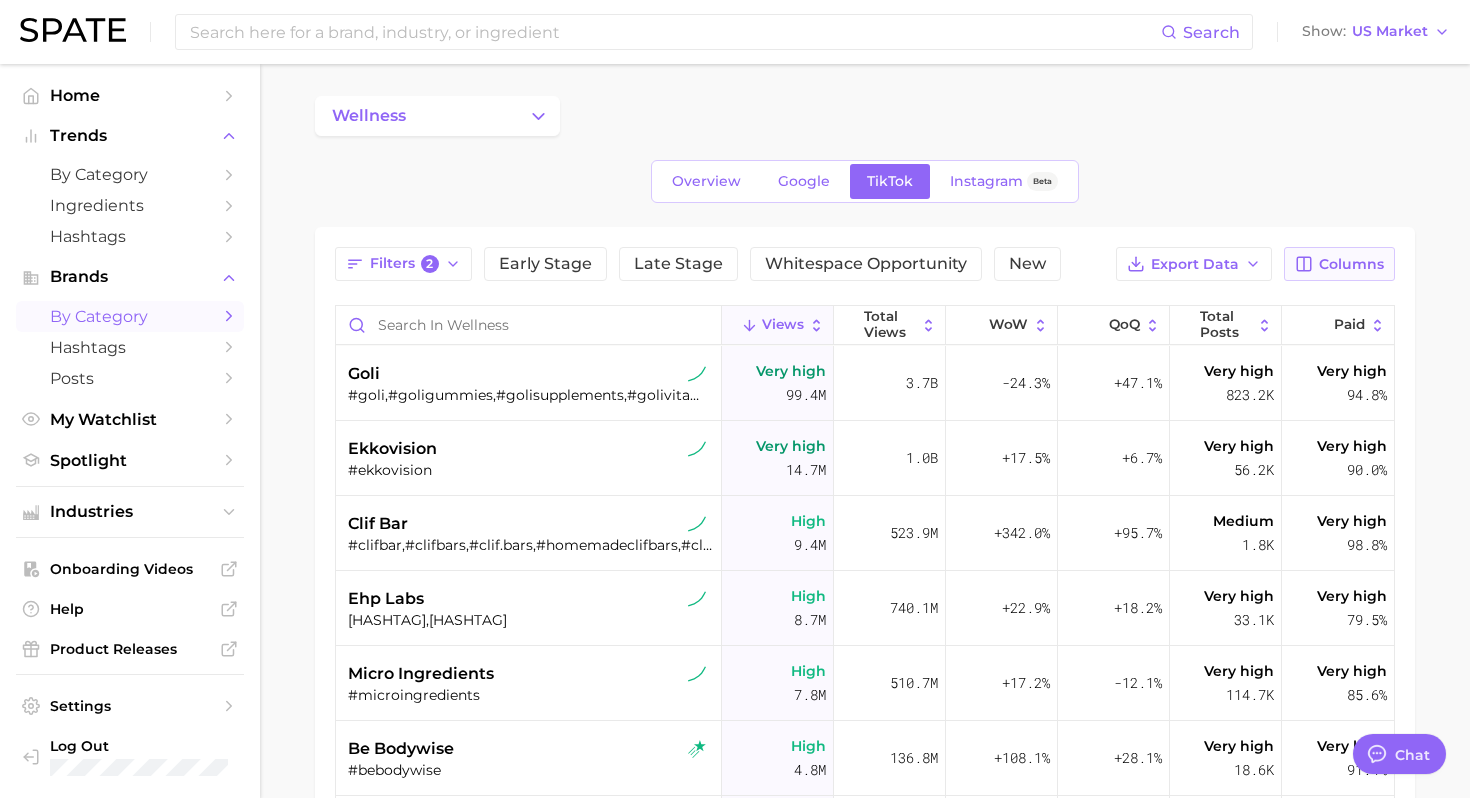 click on "Columns" at bounding box center (1339, 264) 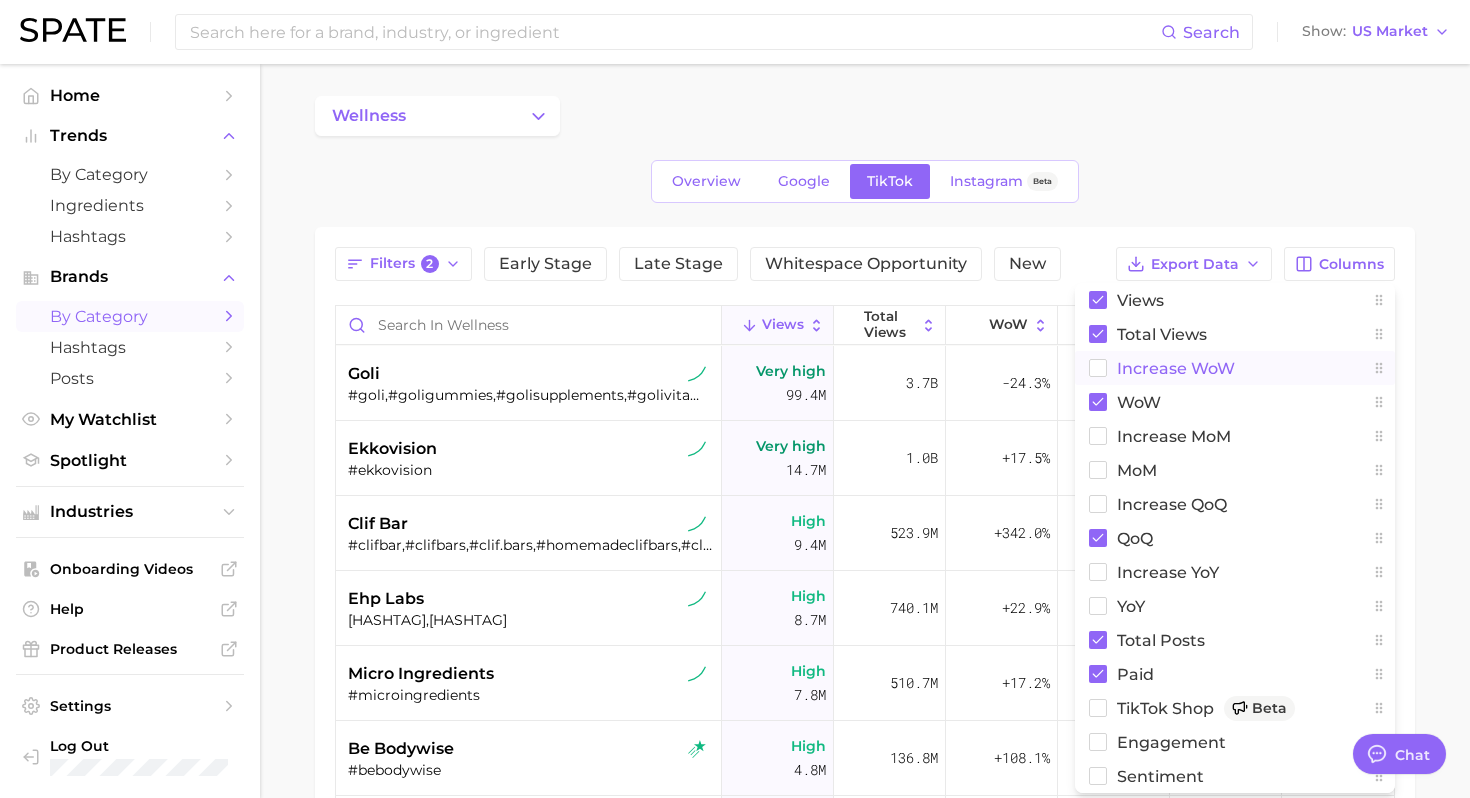click on "Increase WoW" at bounding box center [1176, 368] 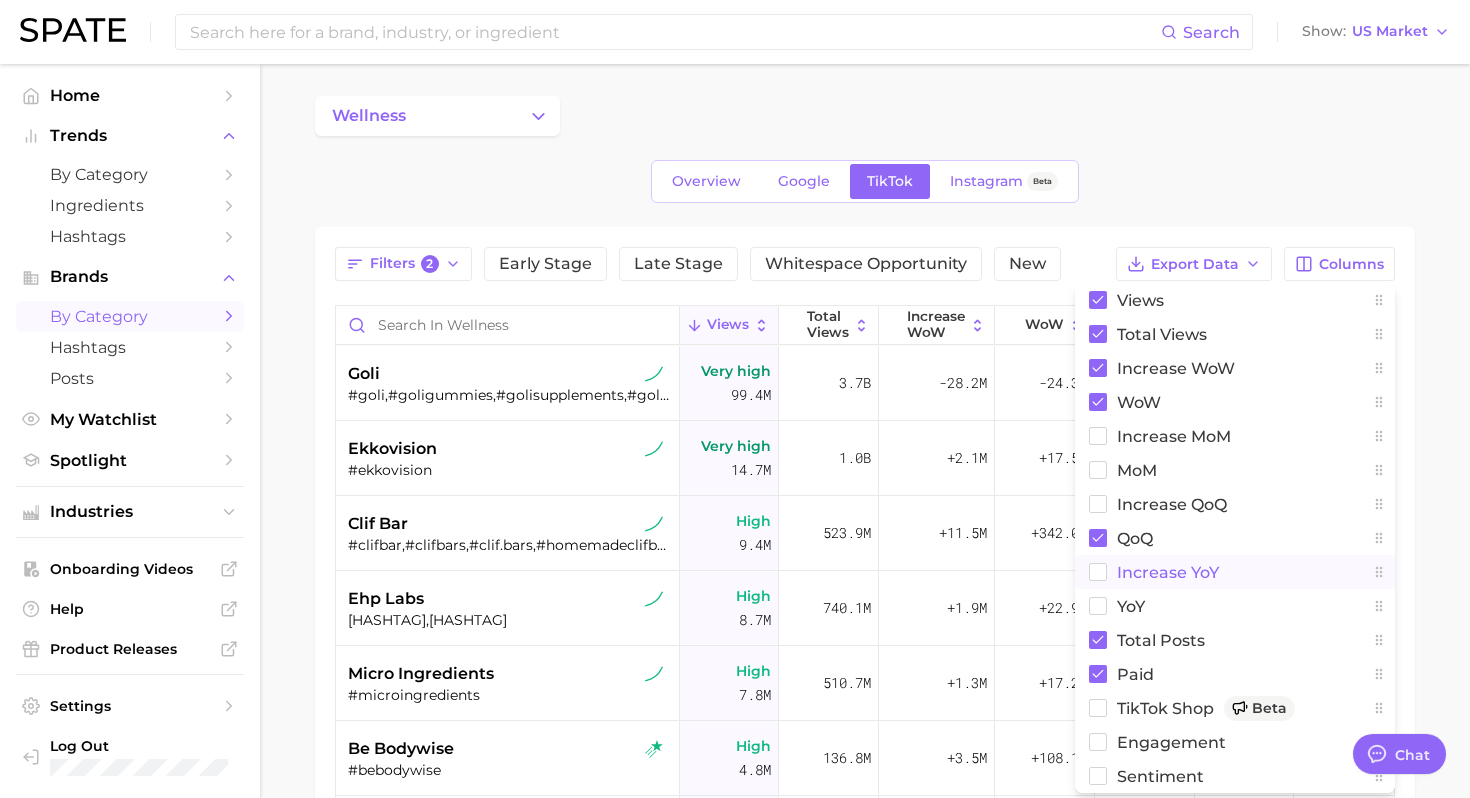 click on "increase YoY" at bounding box center (1235, 572) 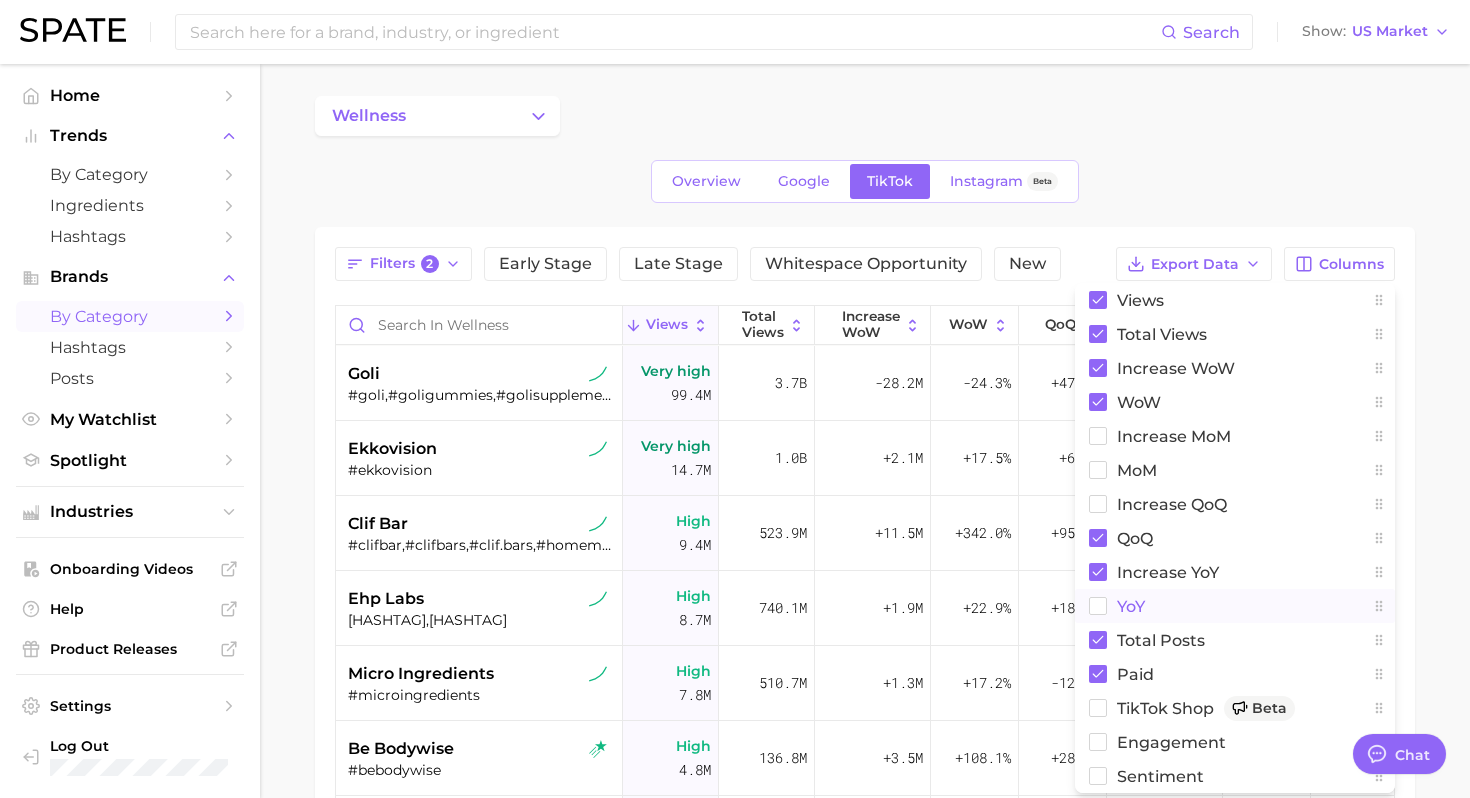 click on "YoY" at bounding box center [1235, 606] 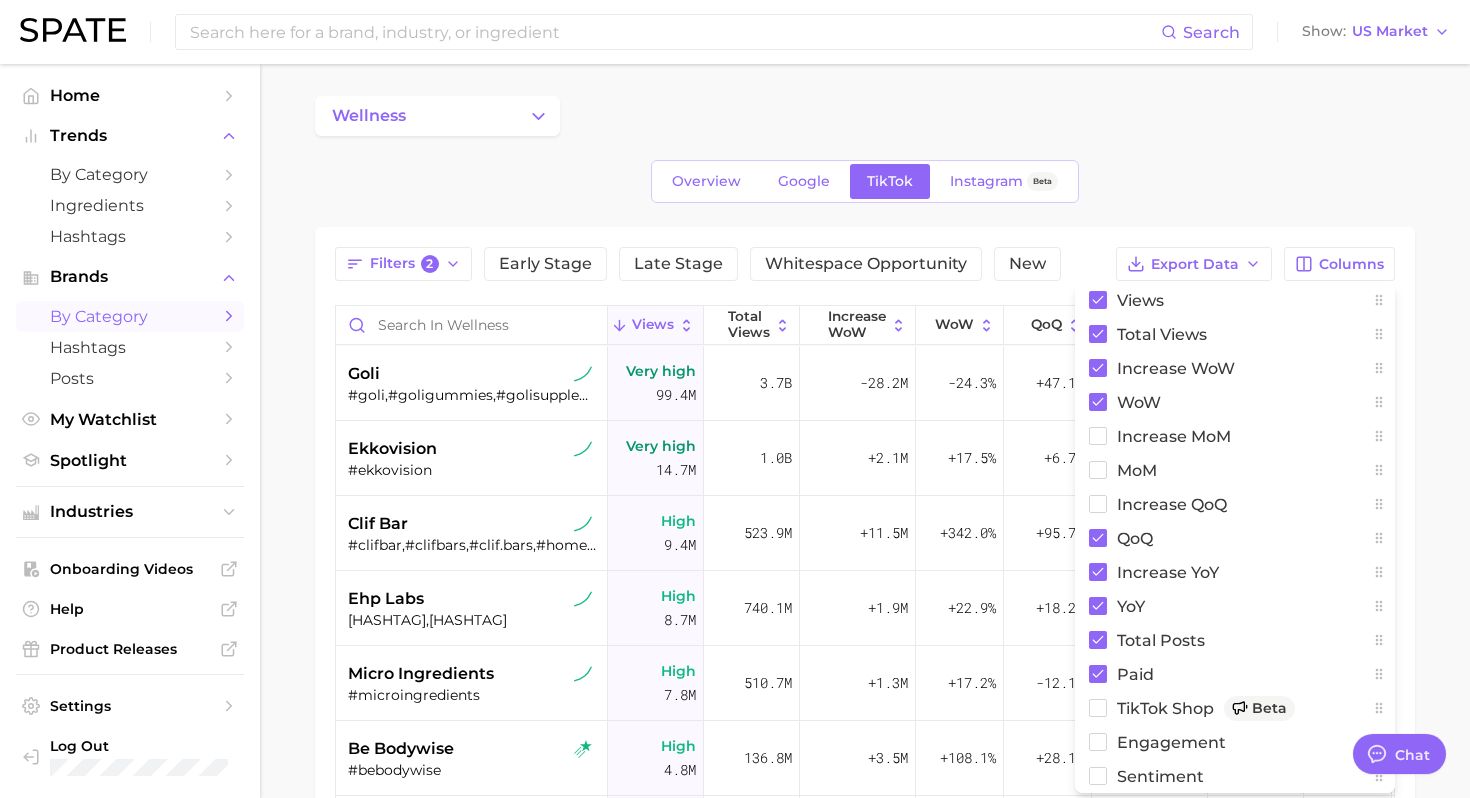 click on "Overview Google TikTok Instagram Beta" at bounding box center (865, 181) 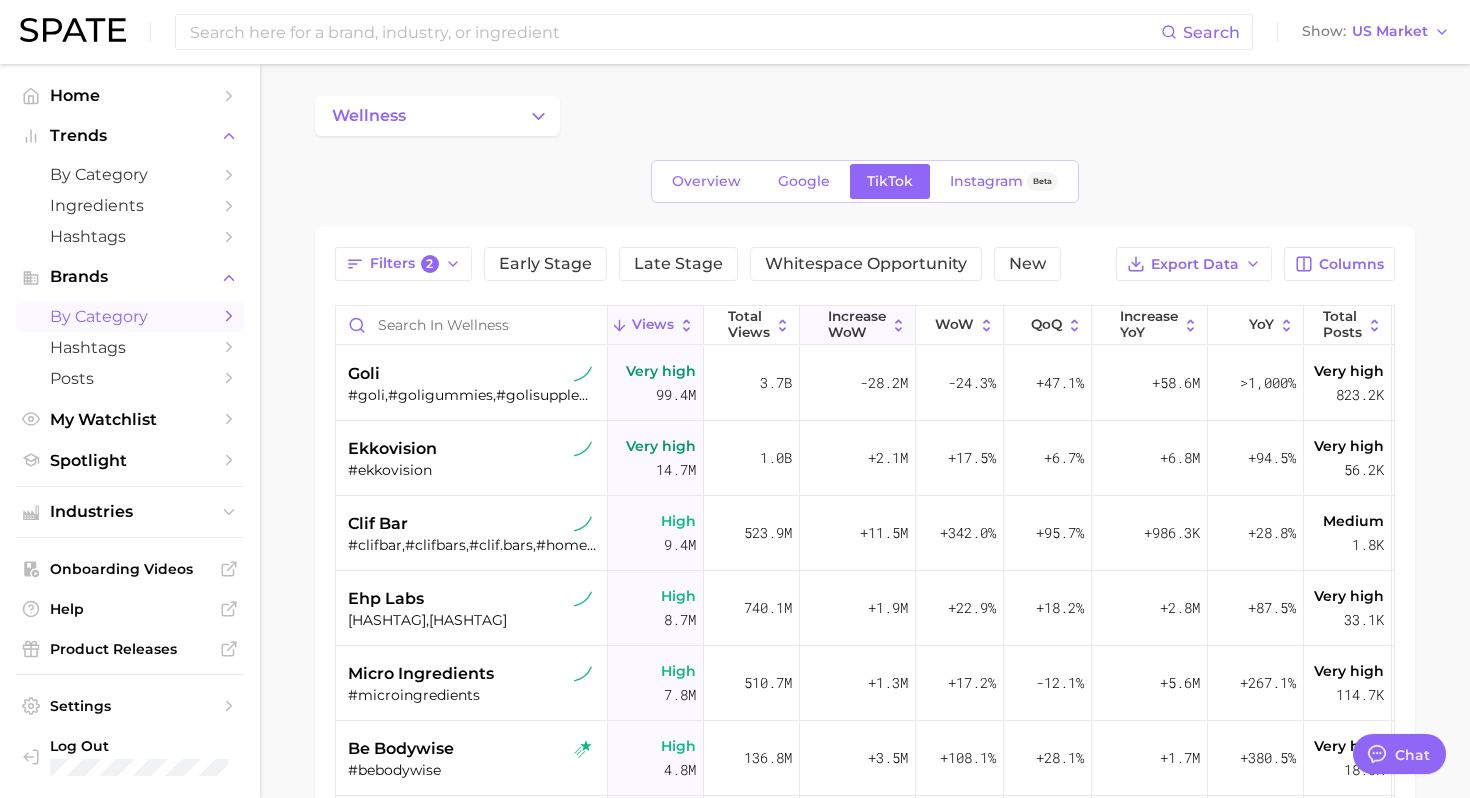 click on "Increase WoW" at bounding box center [857, 324] 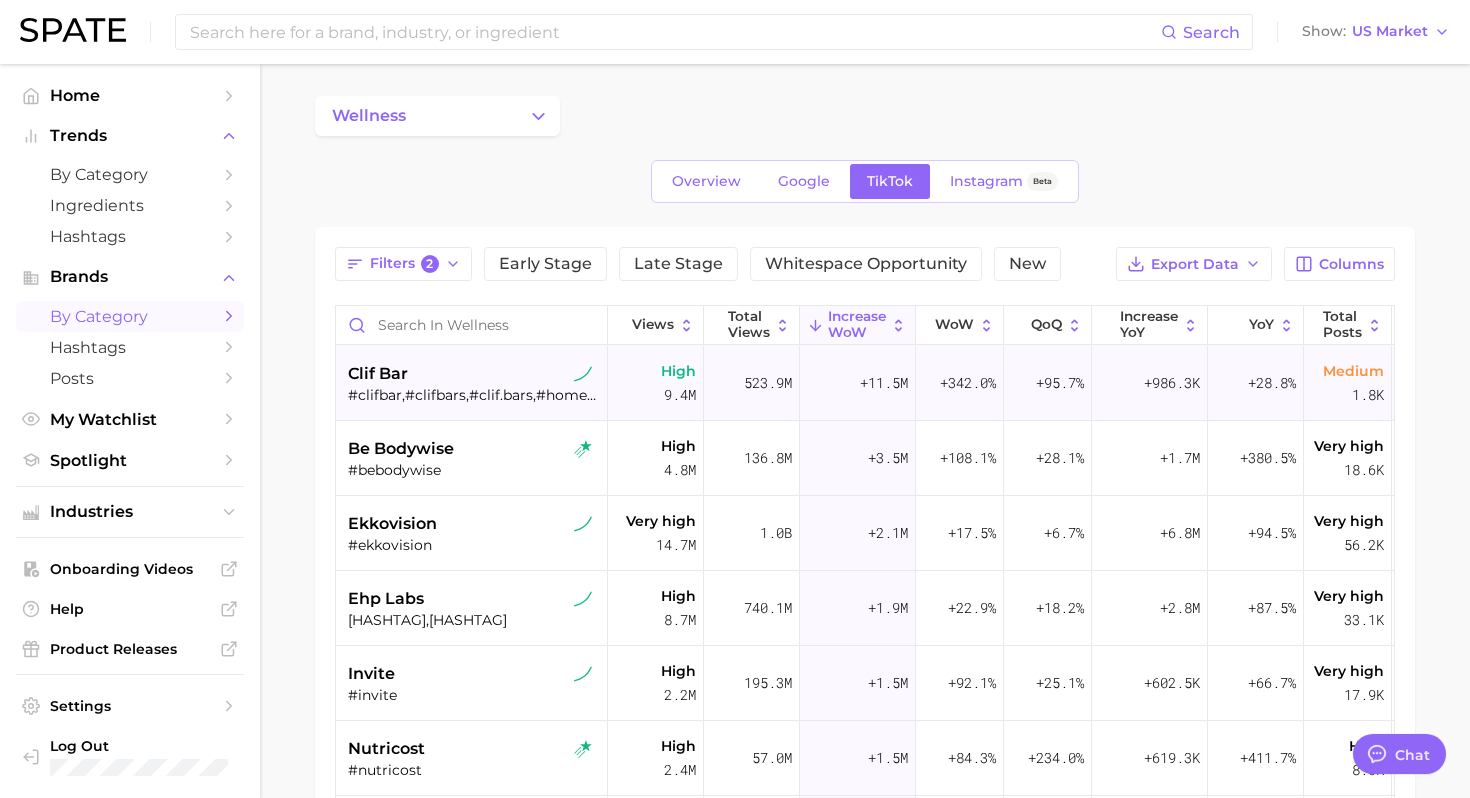 click on "clif bar" at bounding box center (474, 374) 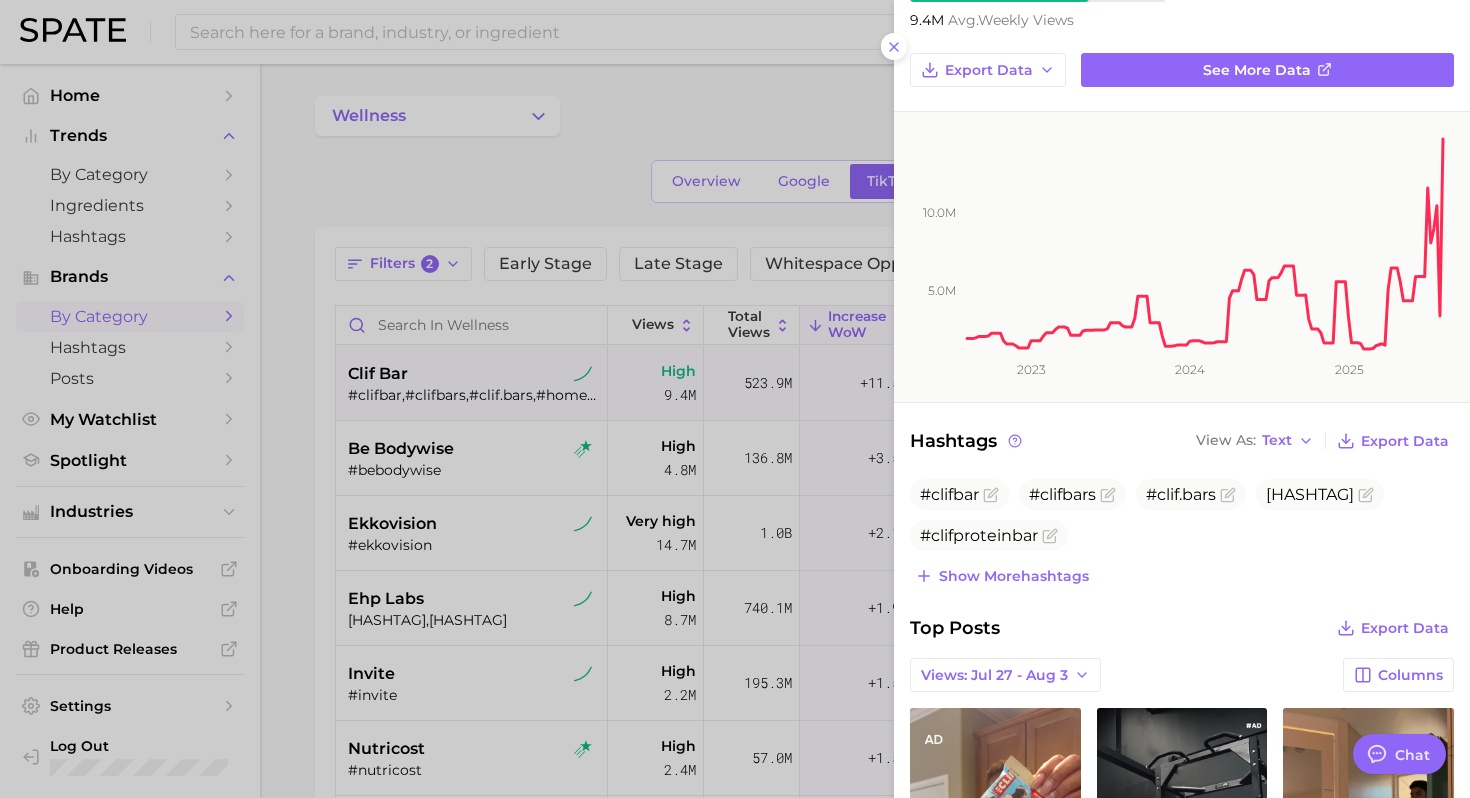 click at bounding box center (735, 399) 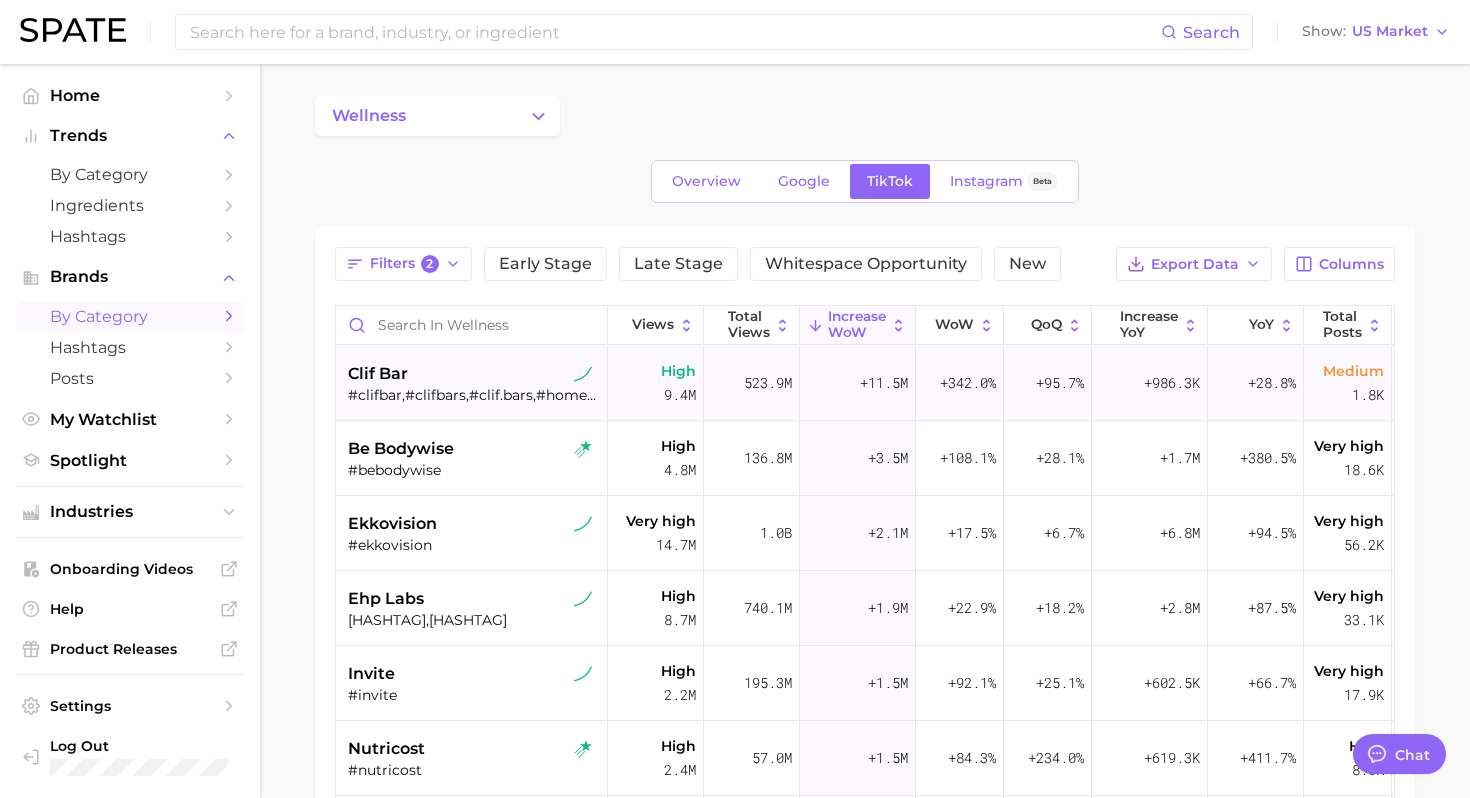 click on "#clifbar,#clifbars,#clif.bars,#homemadeclifbars,#clifproteinbar,#clifbuildersbar,#clifnutbutterbar,#clifbuilder'sproteinbar,#clifzbar,#miniclifbars,#chocolateclifbar,#peanutbutterclifbar,#clifbarproteinbar" at bounding box center [474, 395] 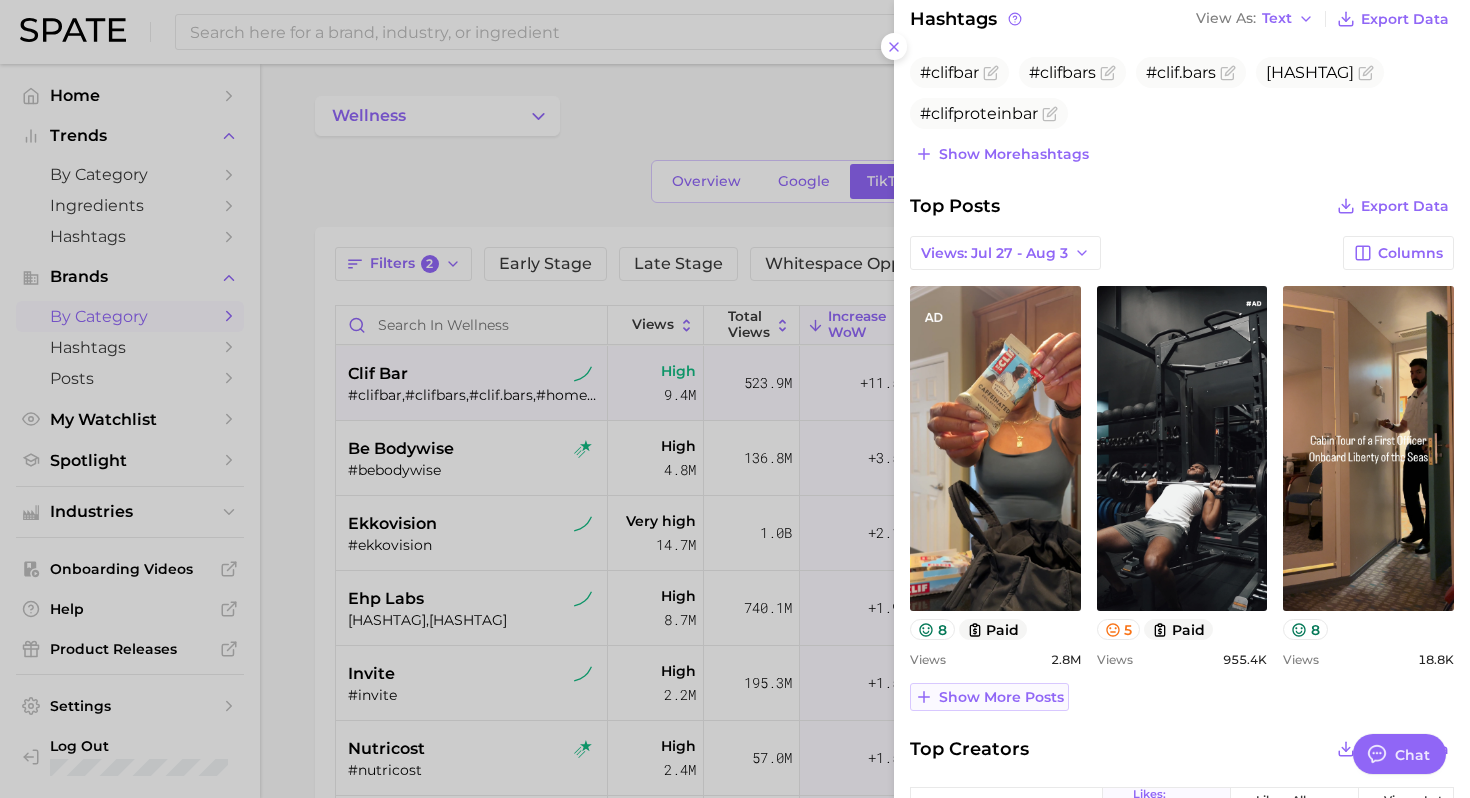 click on "Show more posts" at bounding box center [1001, 697] 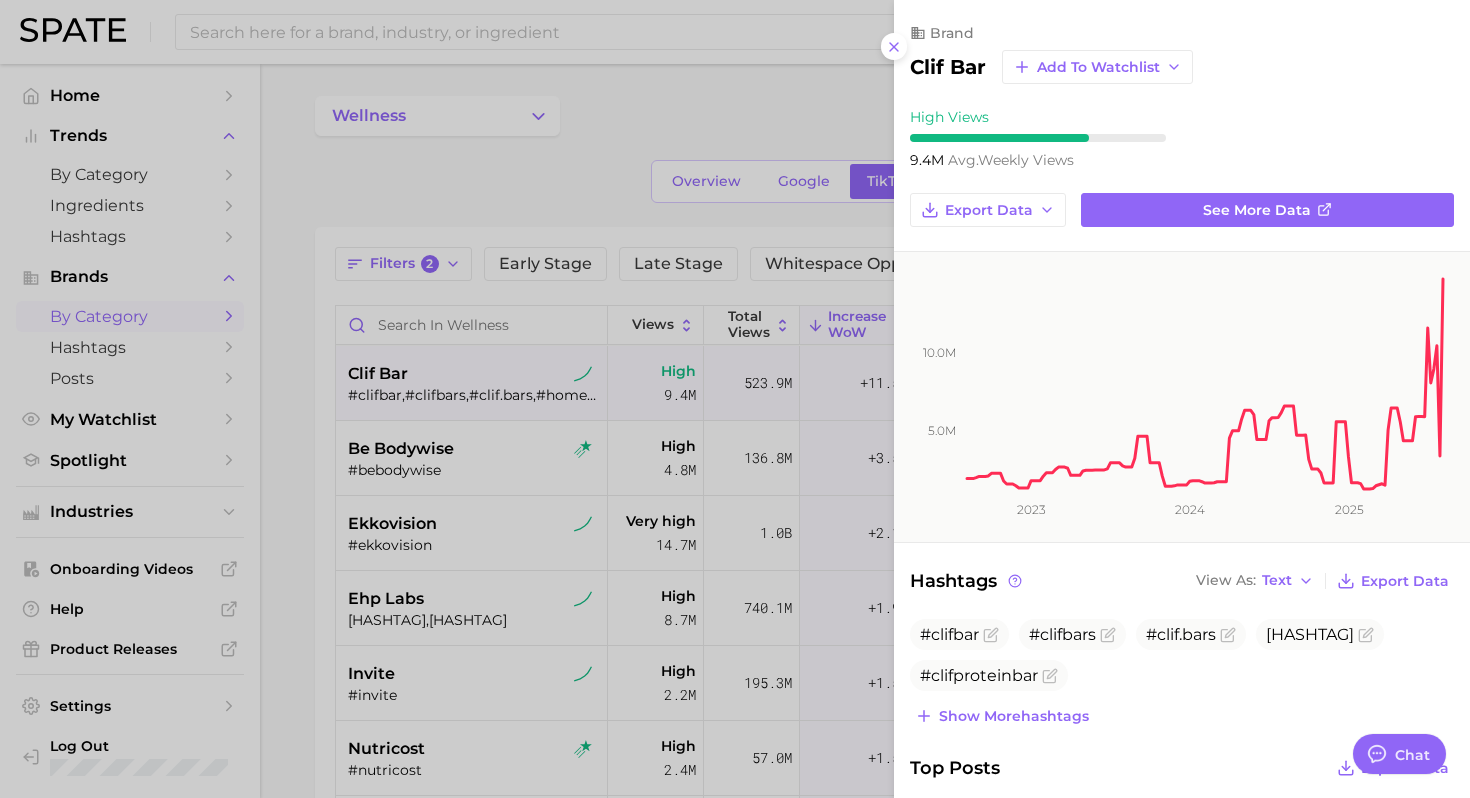 click at bounding box center [735, 399] 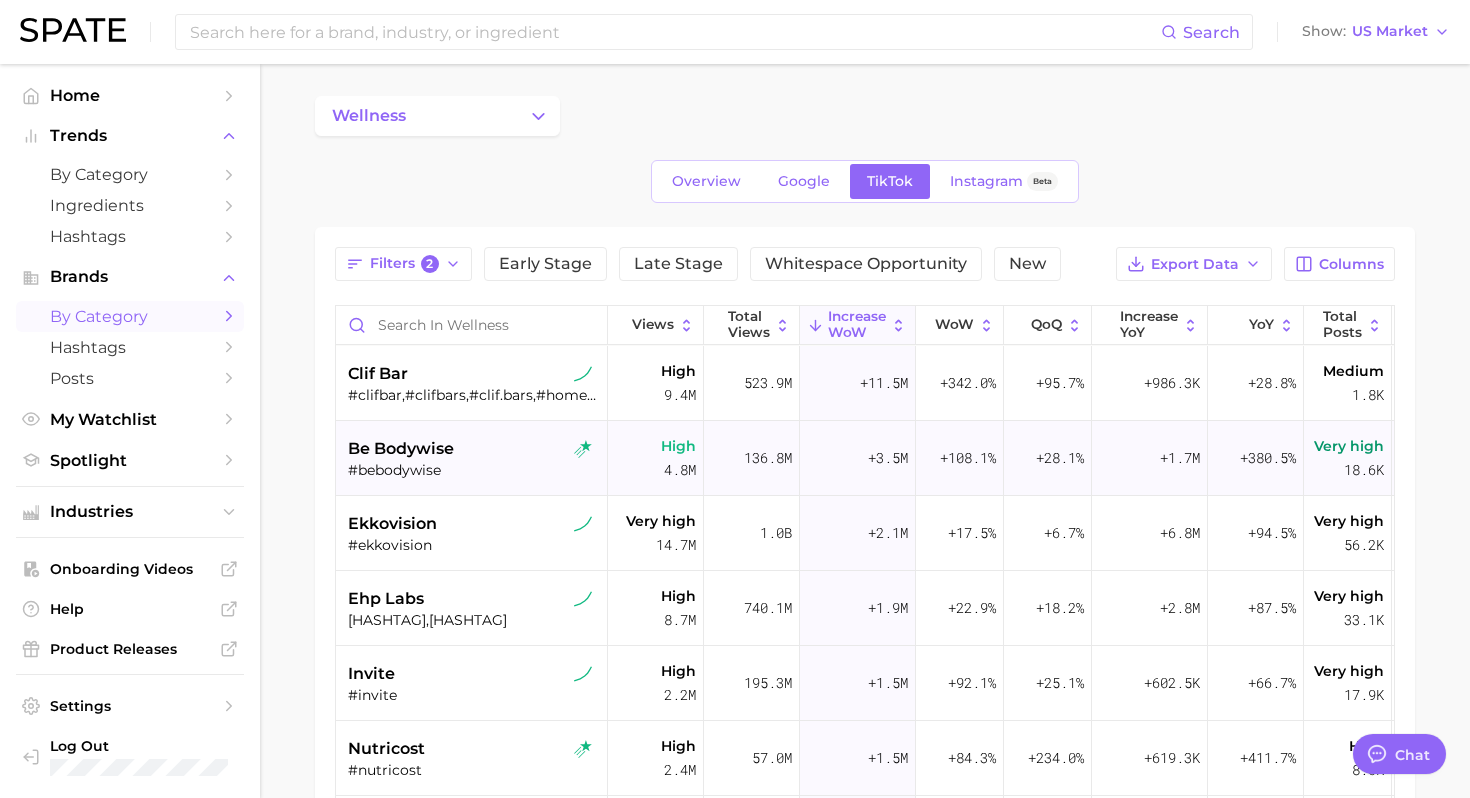 click on "#bebodywise" at bounding box center [474, 470] 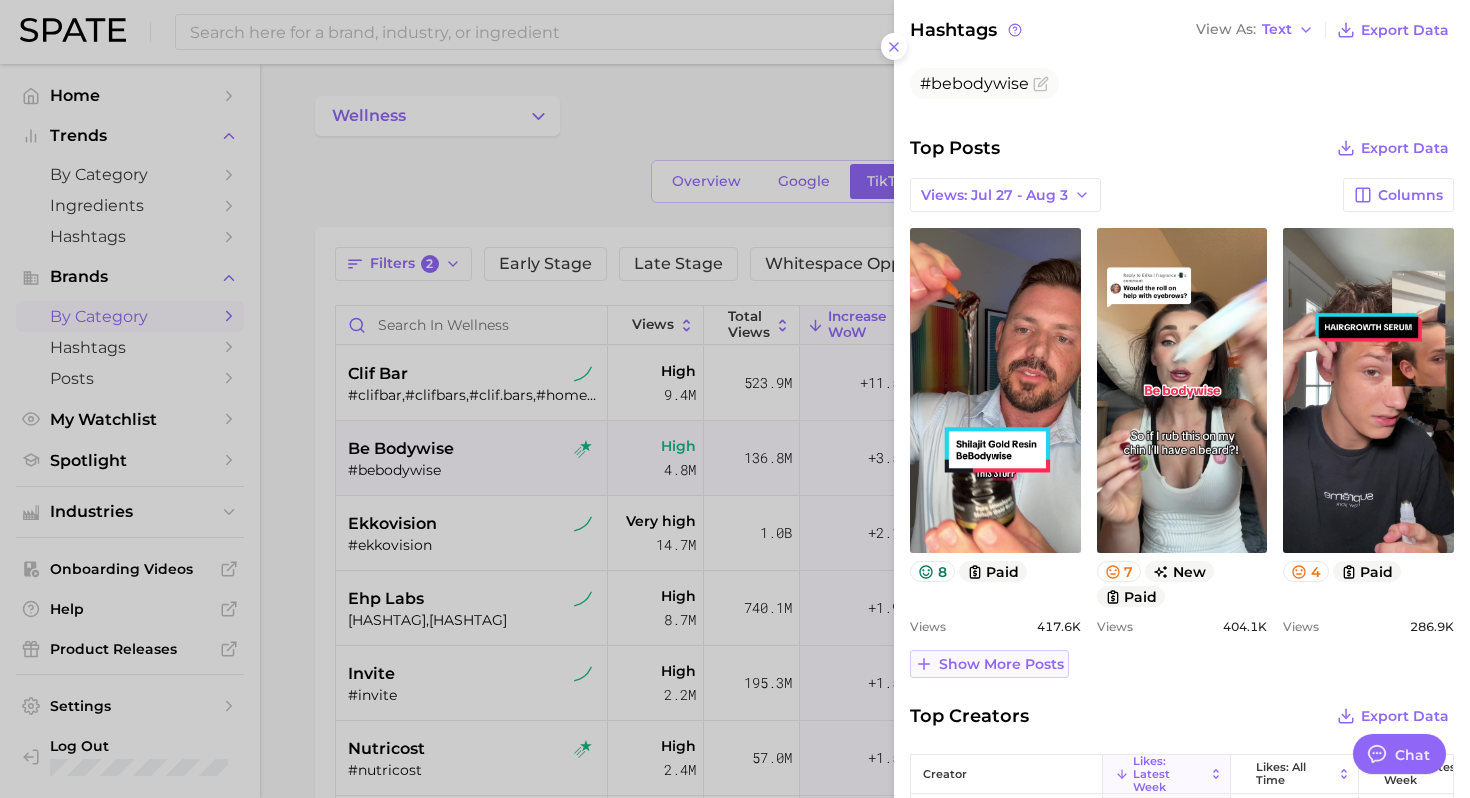 click on "Show more posts" at bounding box center (1001, 664) 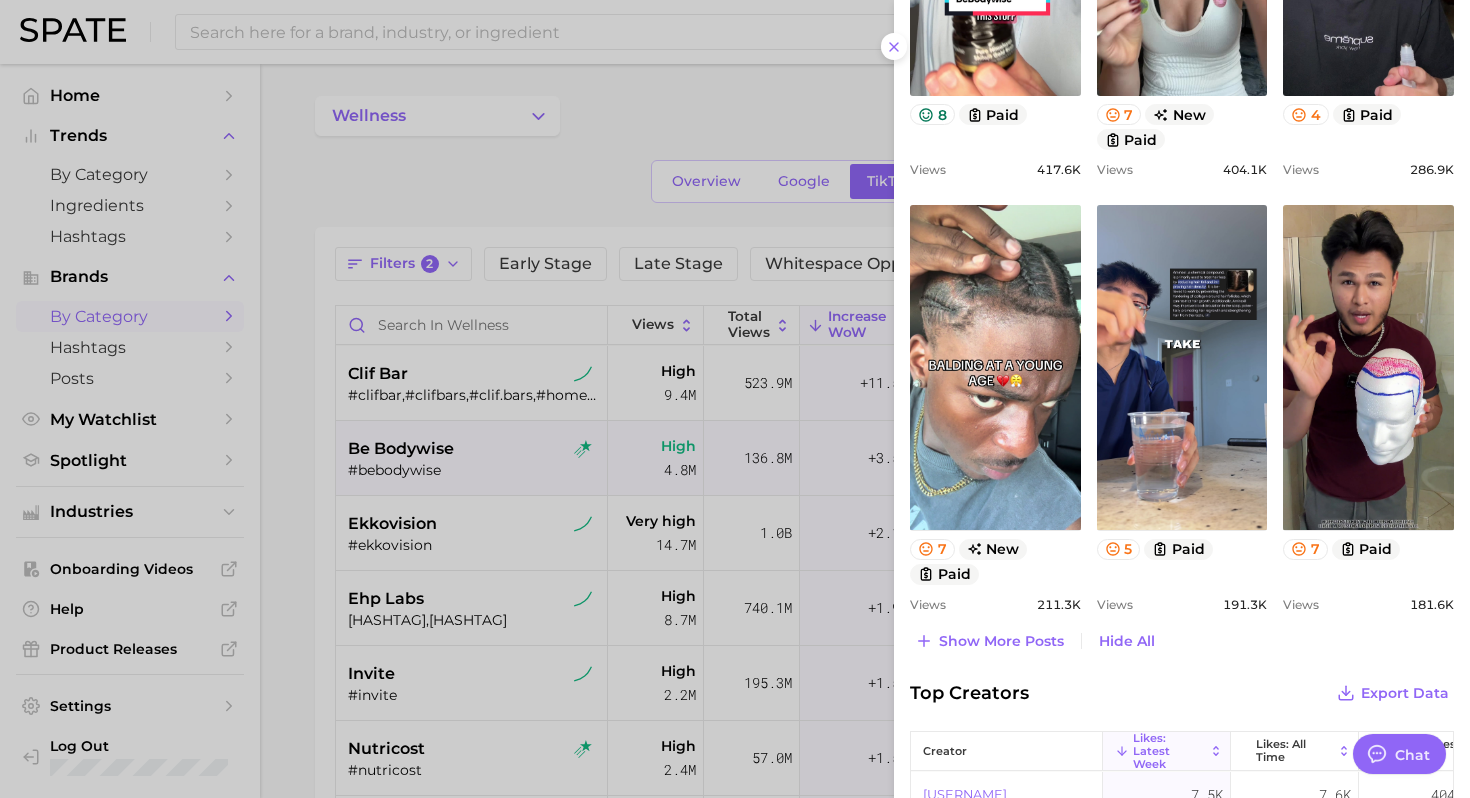 click at bounding box center [735, 399] 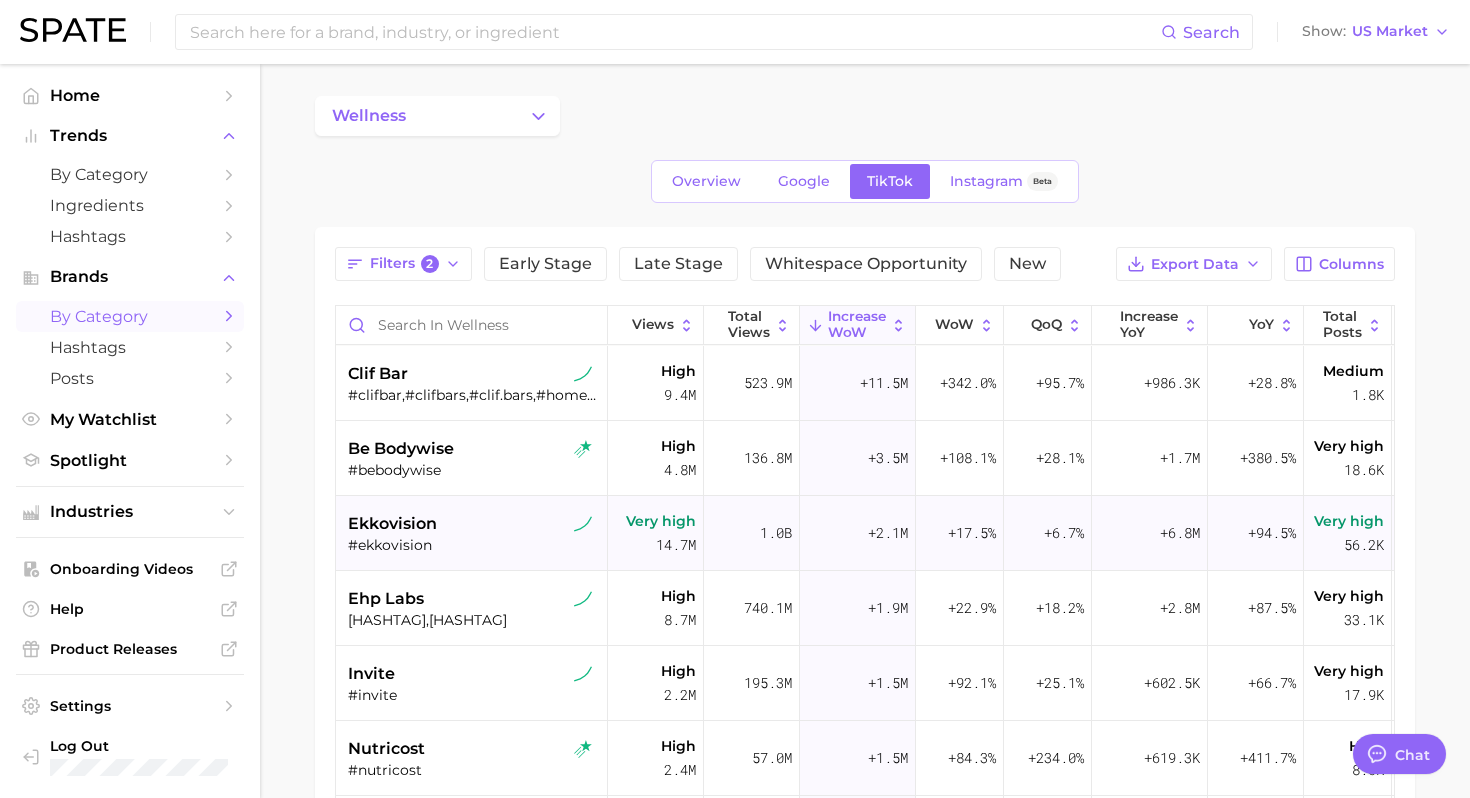 click on "ekkovision" at bounding box center (474, 524) 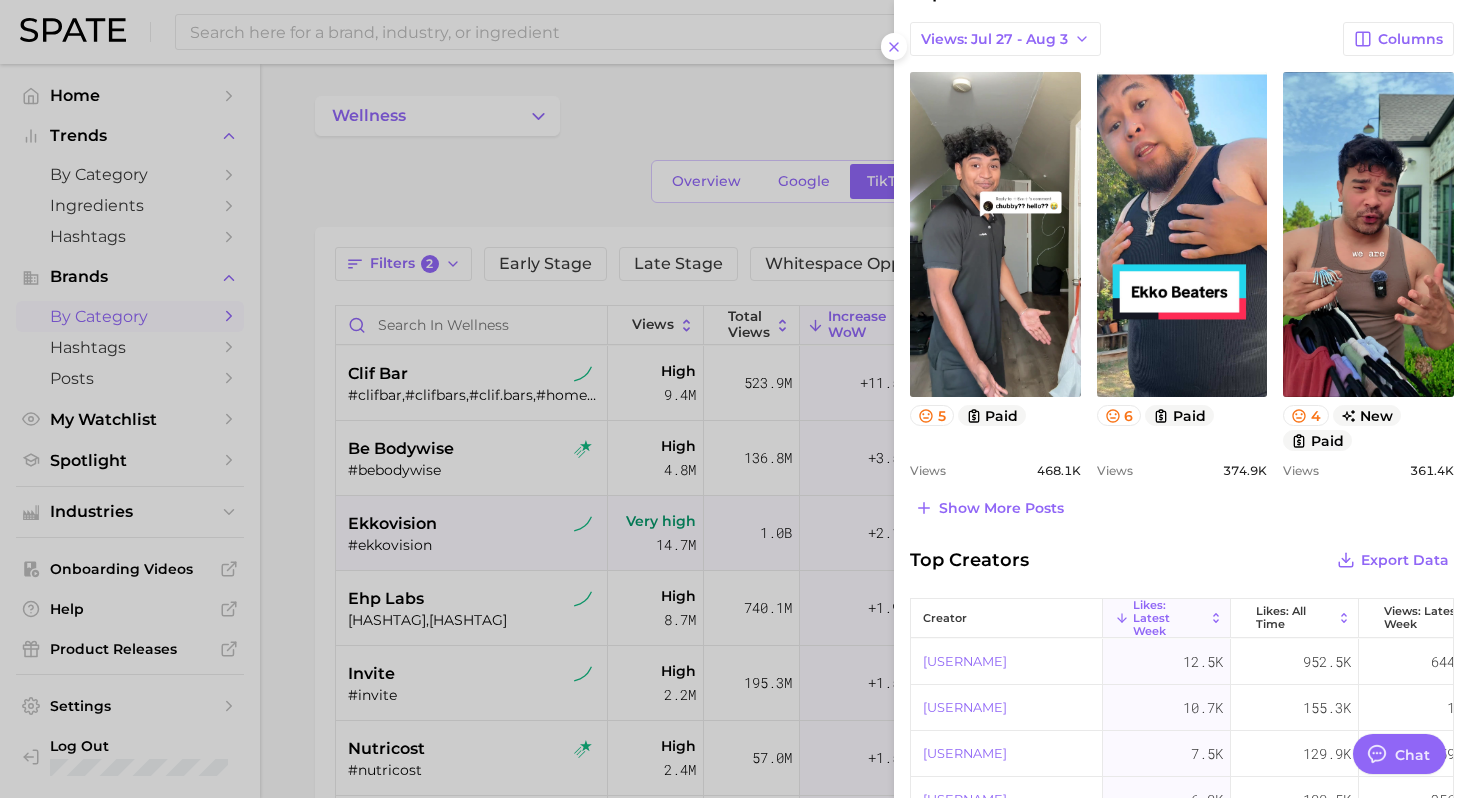 click at bounding box center (735, 399) 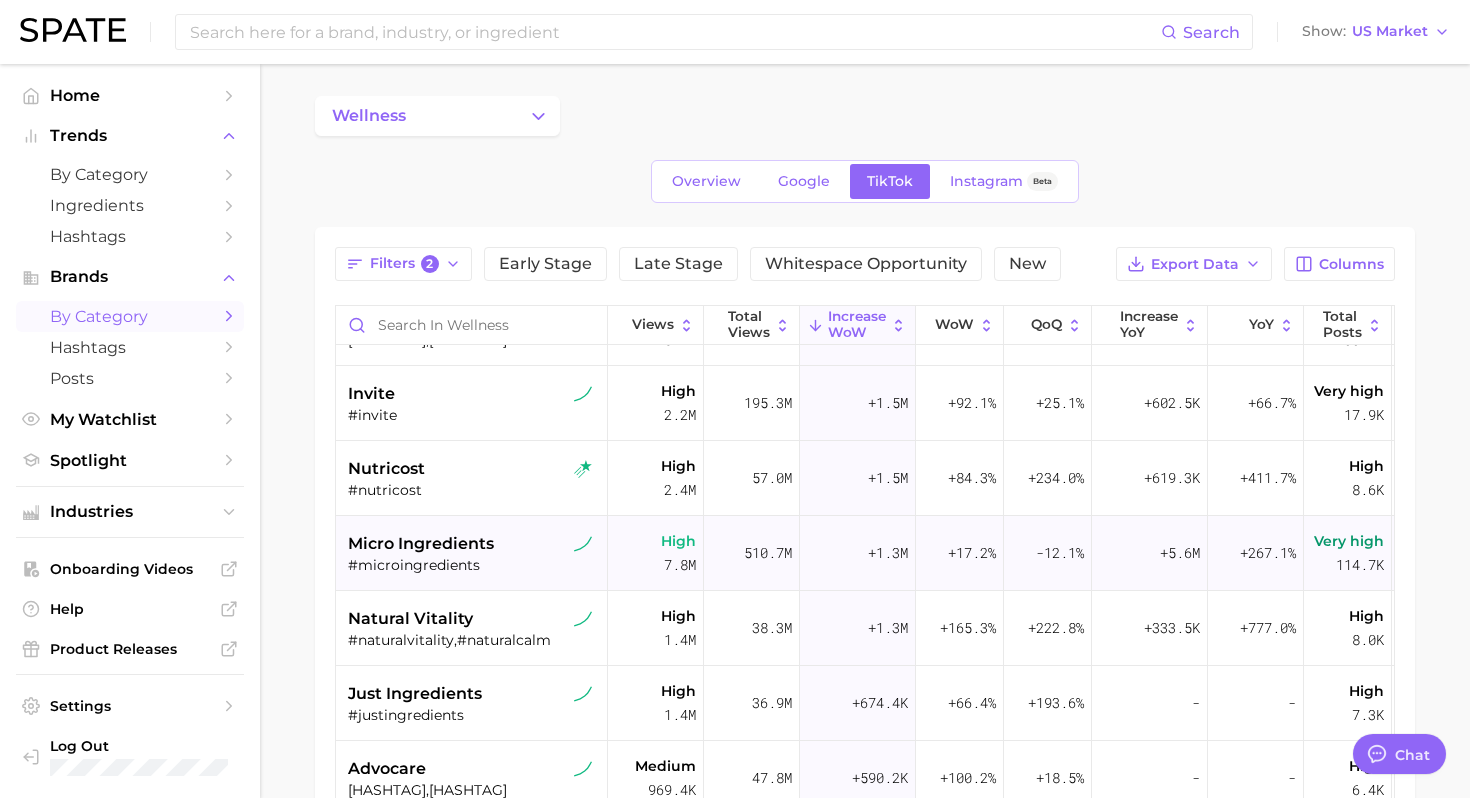 click on "micro ingredients" at bounding box center (474, 544) 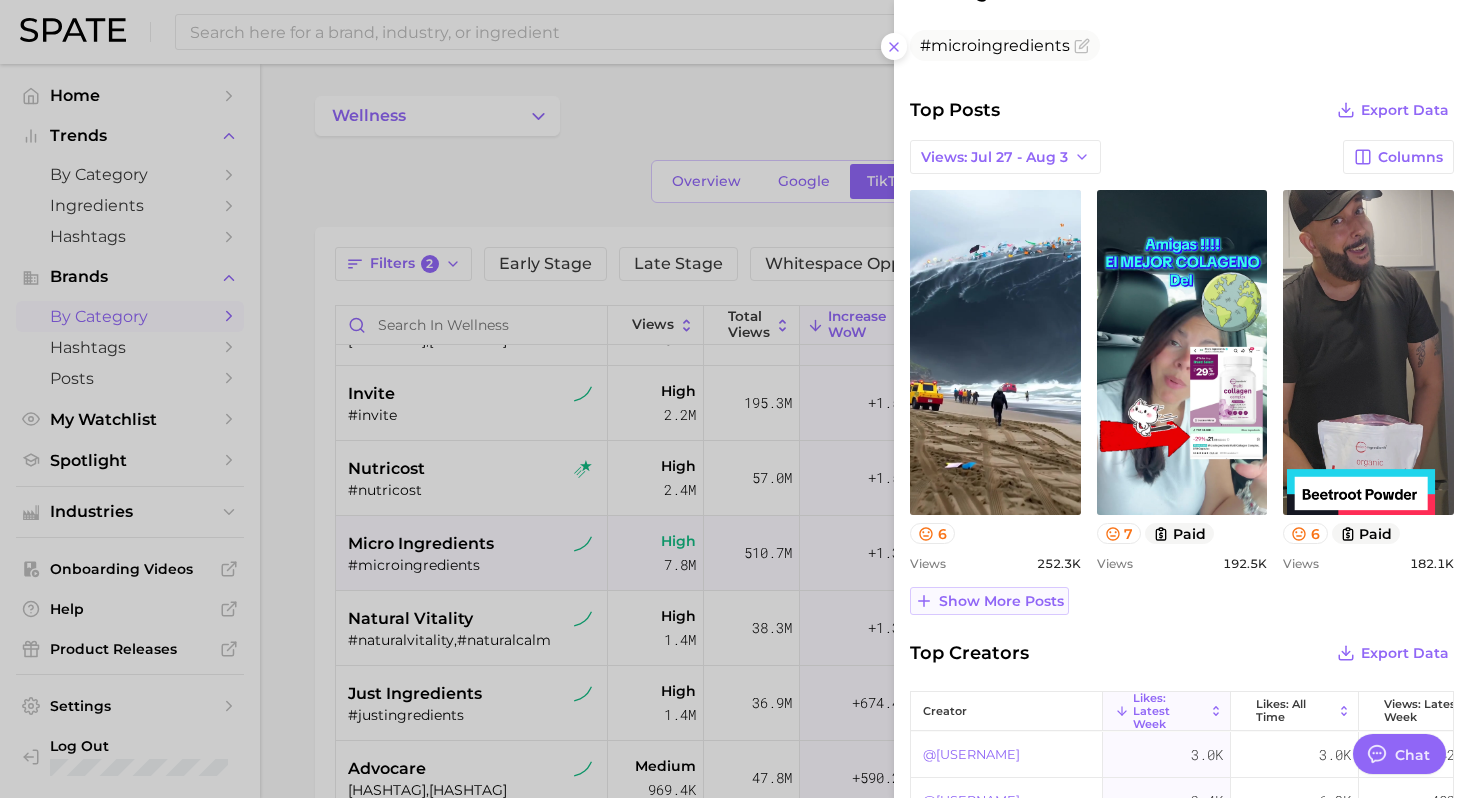 click on "Show more posts" at bounding box center [1001, 601] 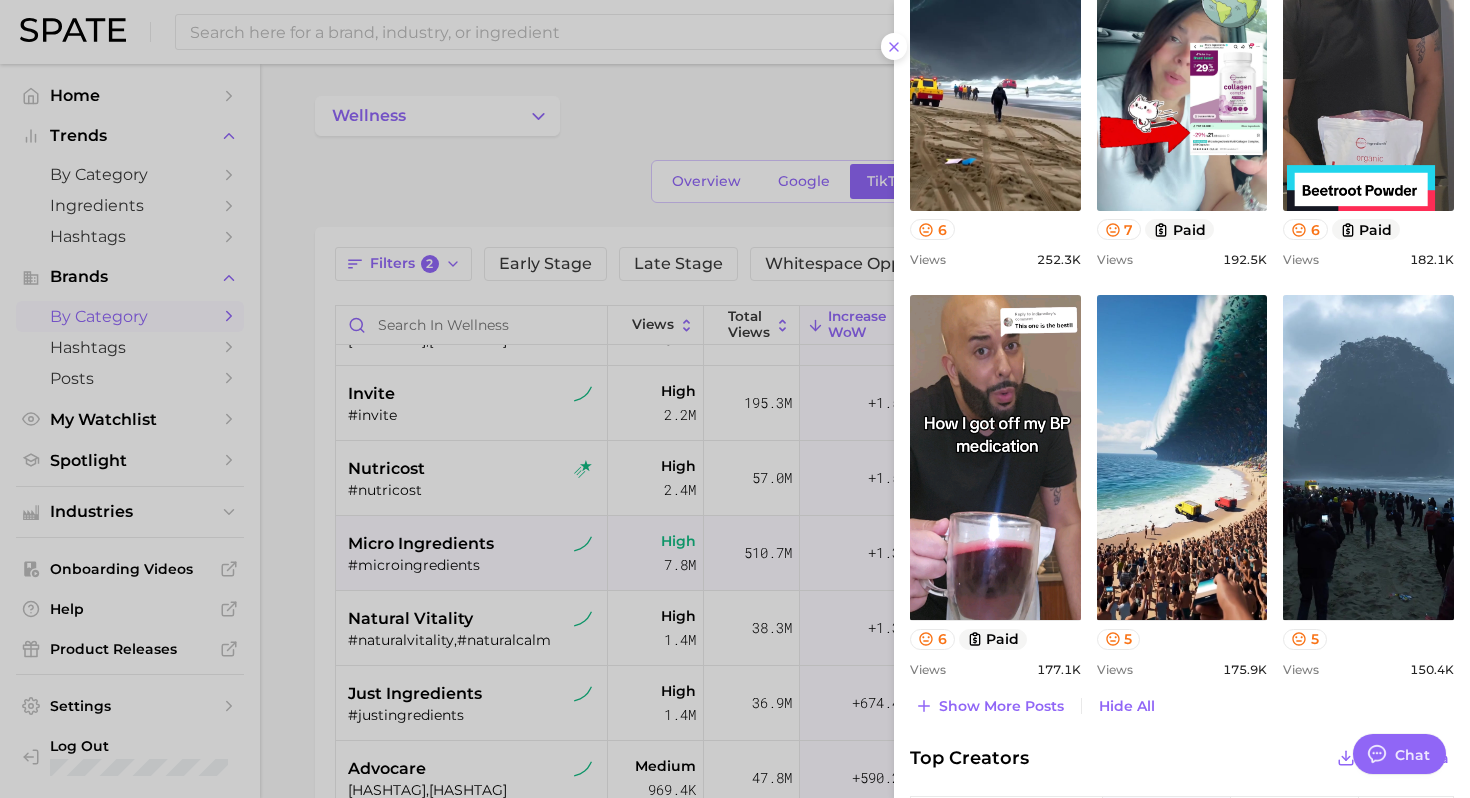 click at bounding box center [735, 399] 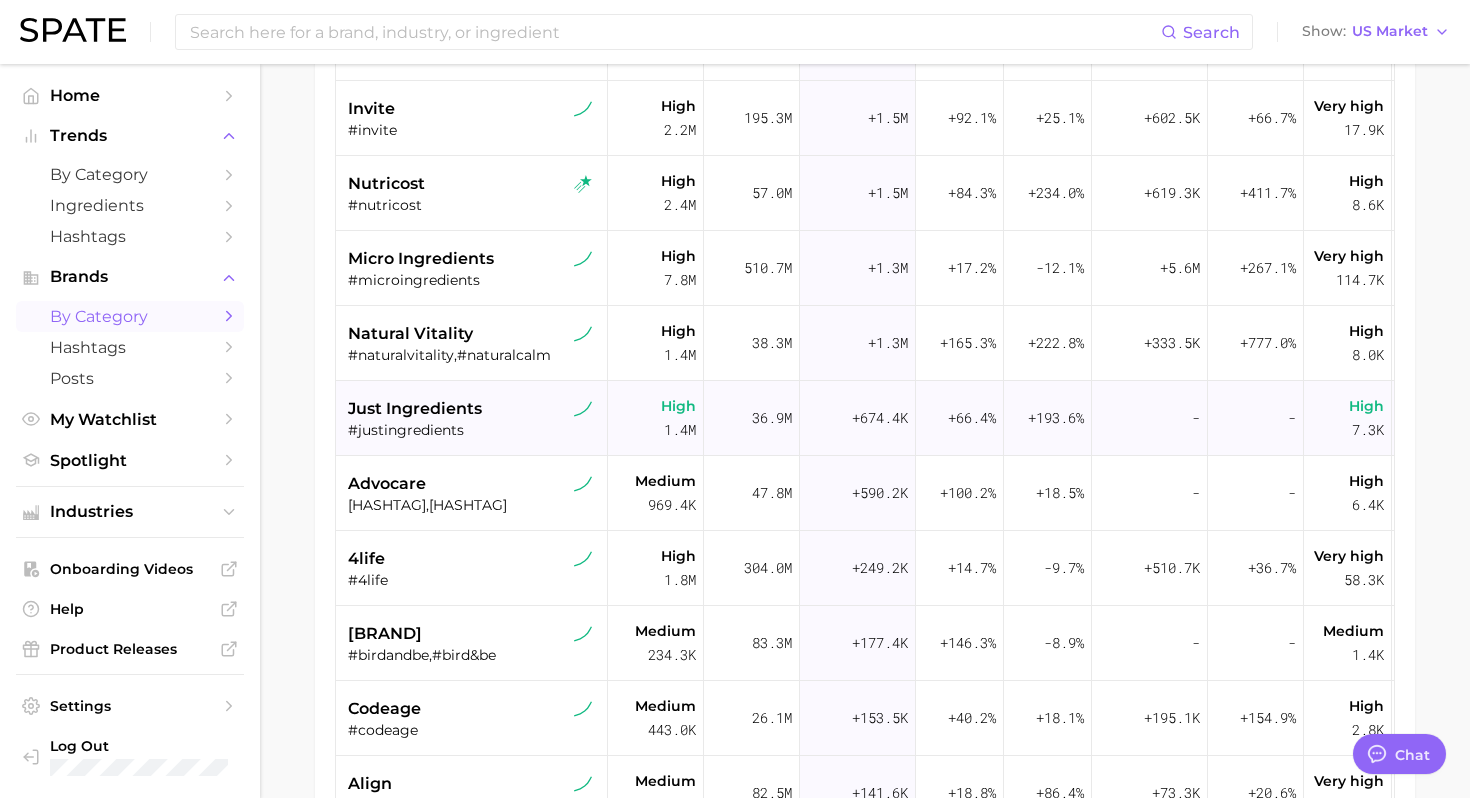 click on "#justingredients" at bounding box center [474, 430] 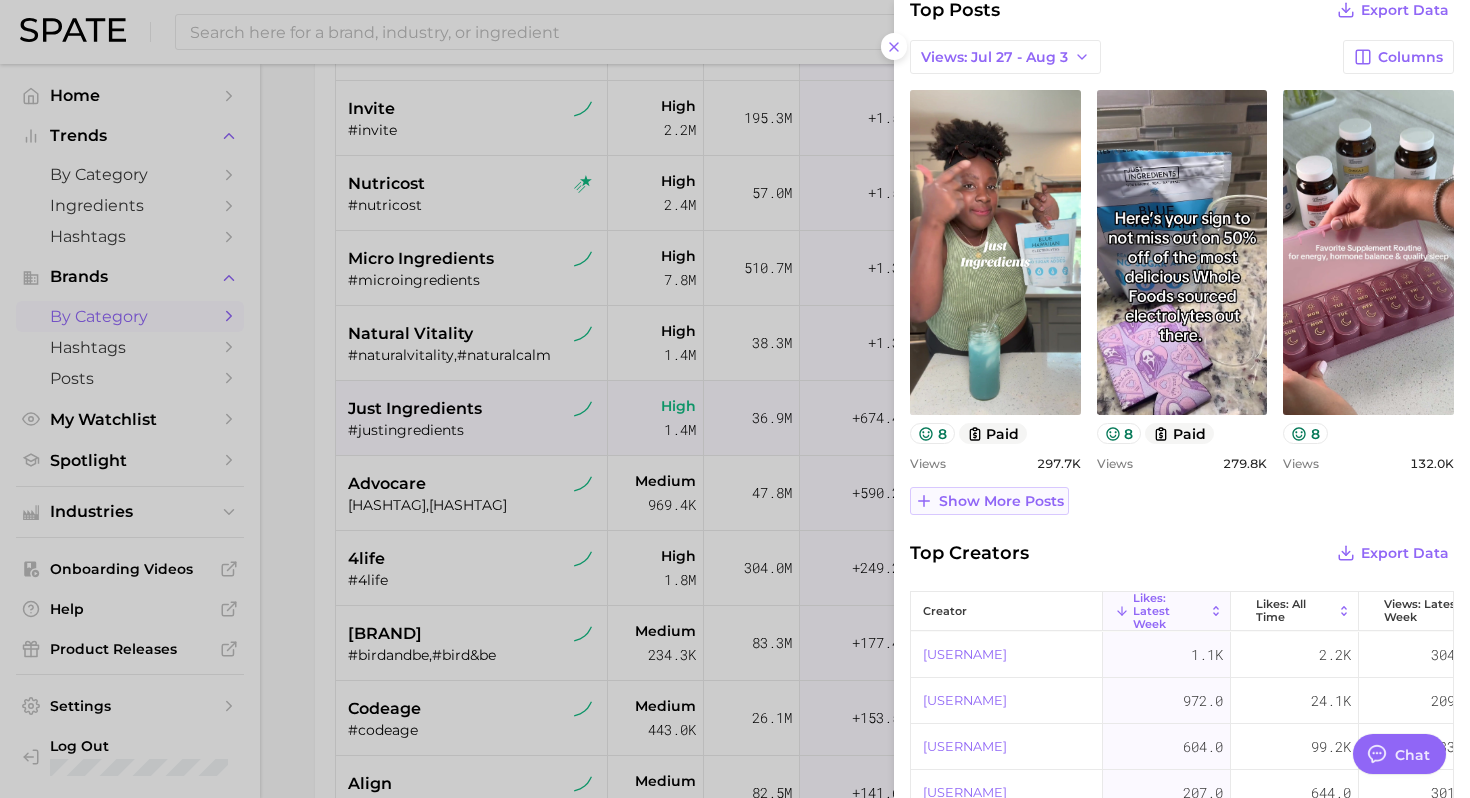 click on "Show more posts" at bounding box center [1001, 501] 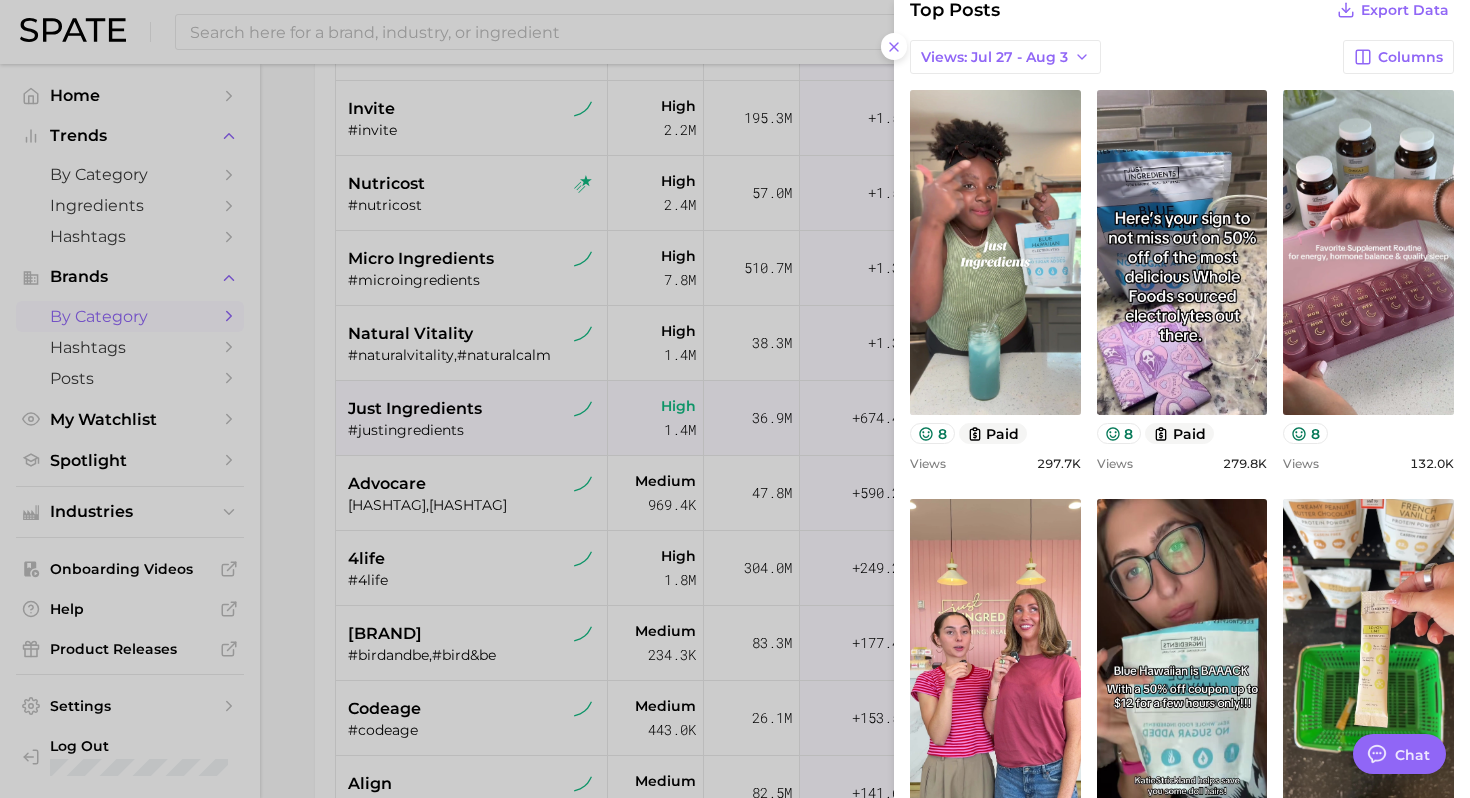 click at bounding box center (735, 399) 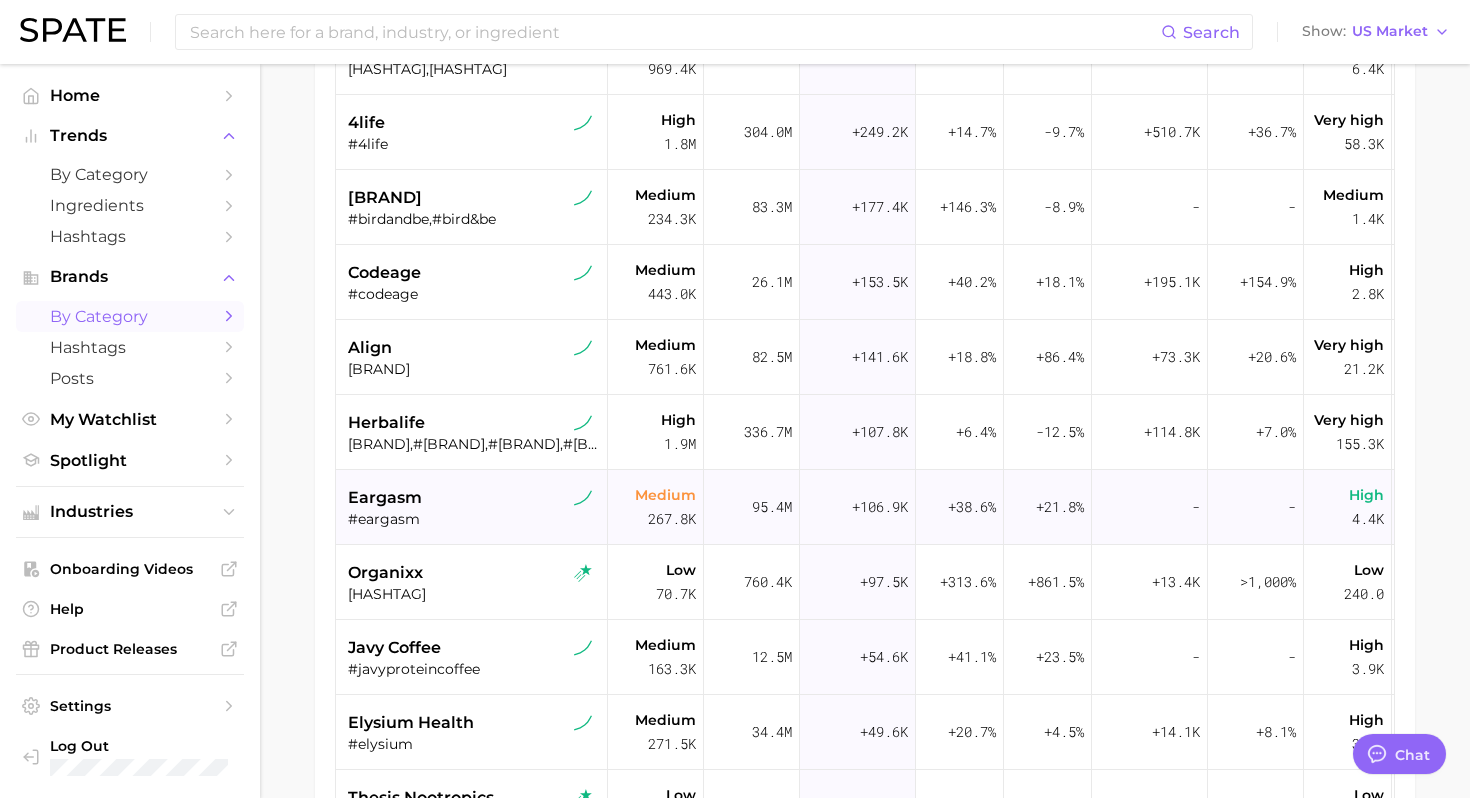 click on "#eargasm" at bounding box center [474, 519] 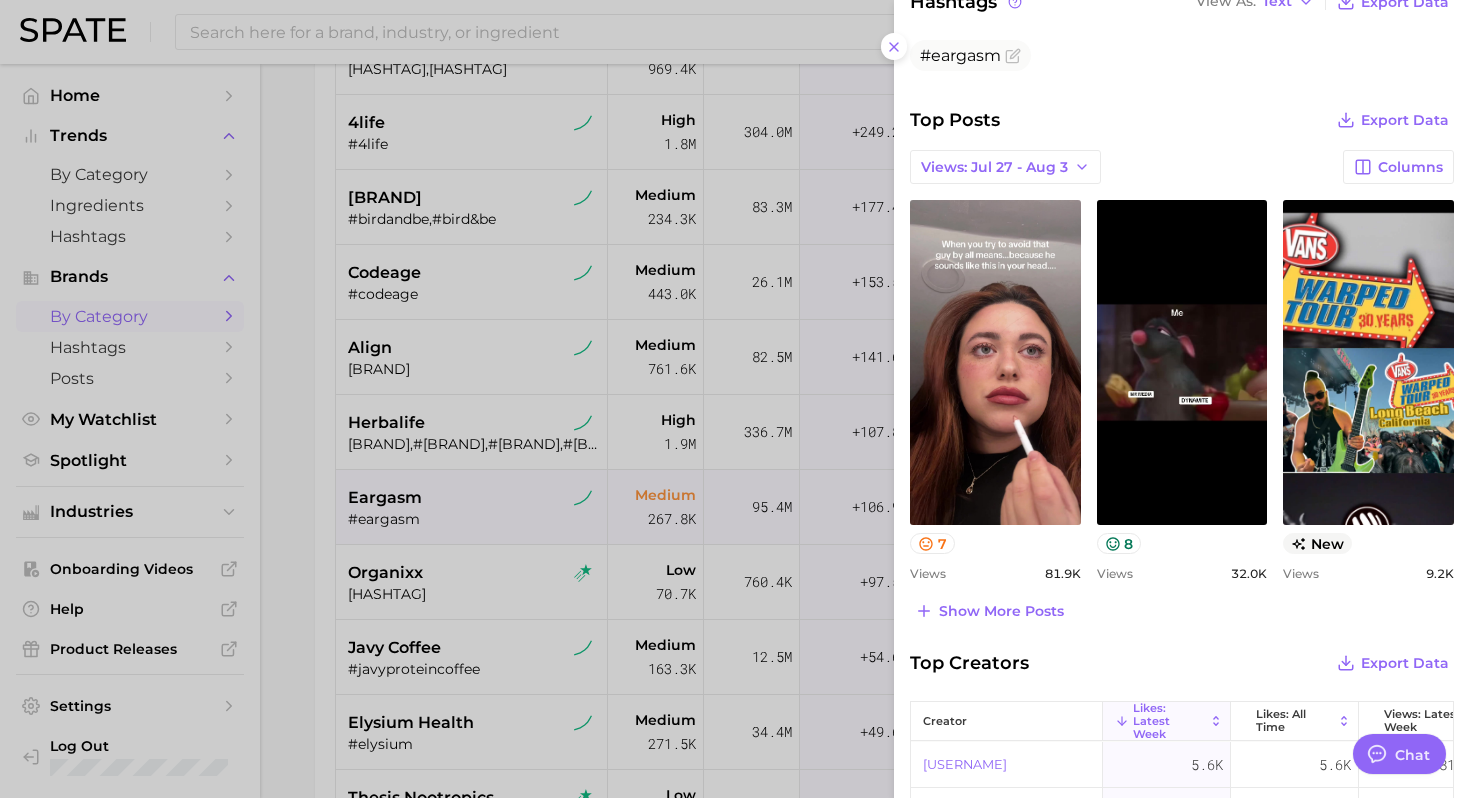 click at bounding box center (735, 399) 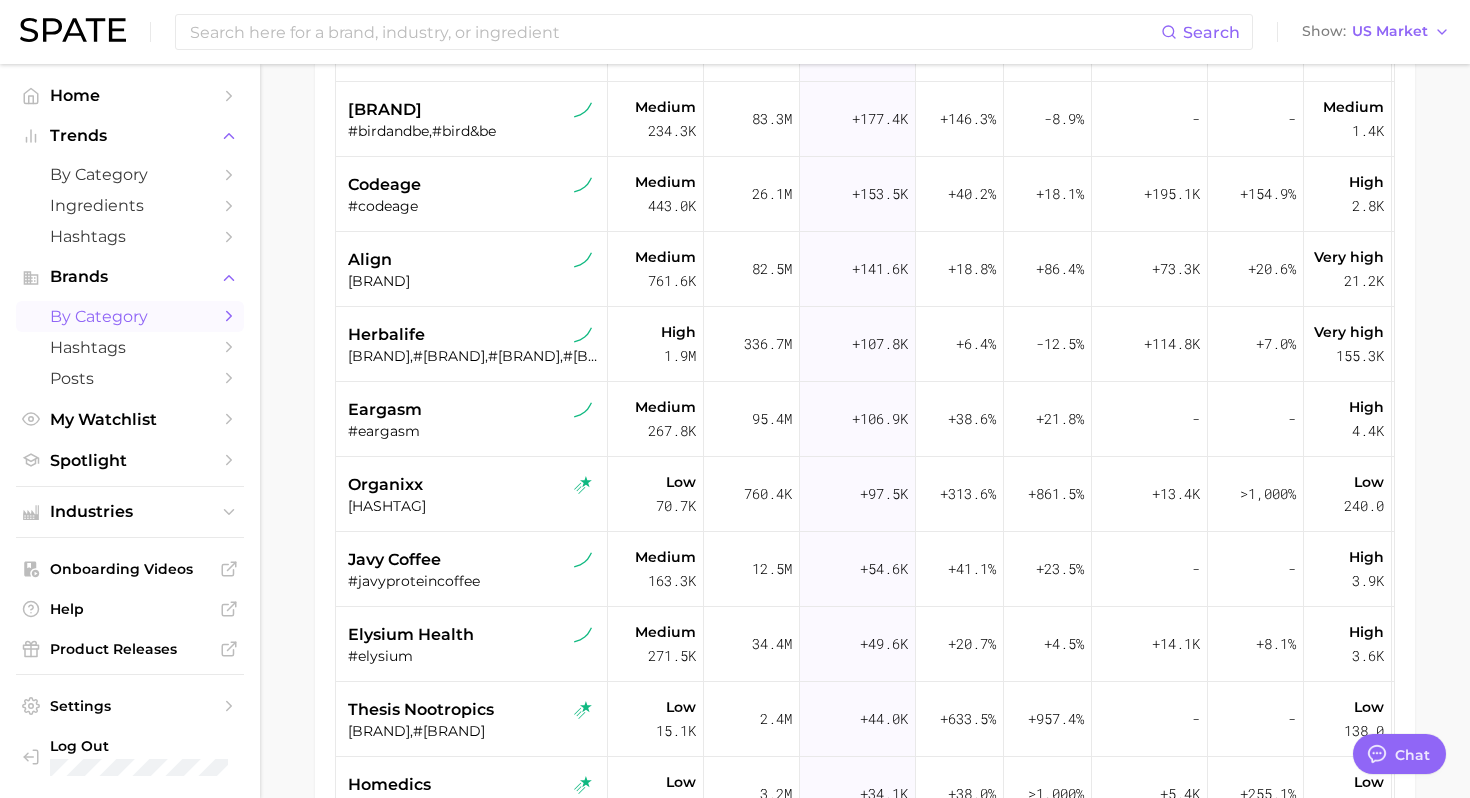 click on "javy coffee" at bounding box center (474, 560) 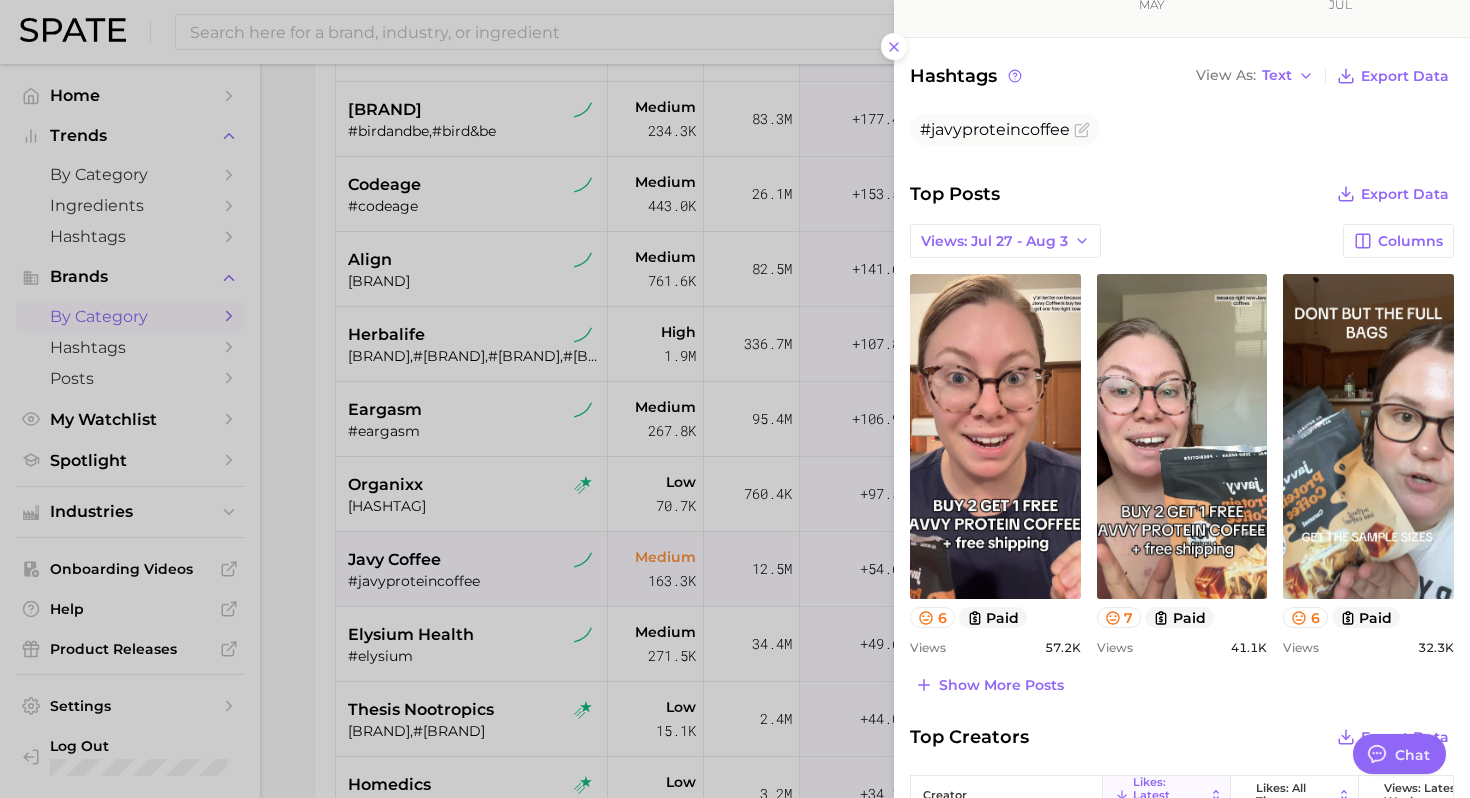 click at bounding box center (735, 399) 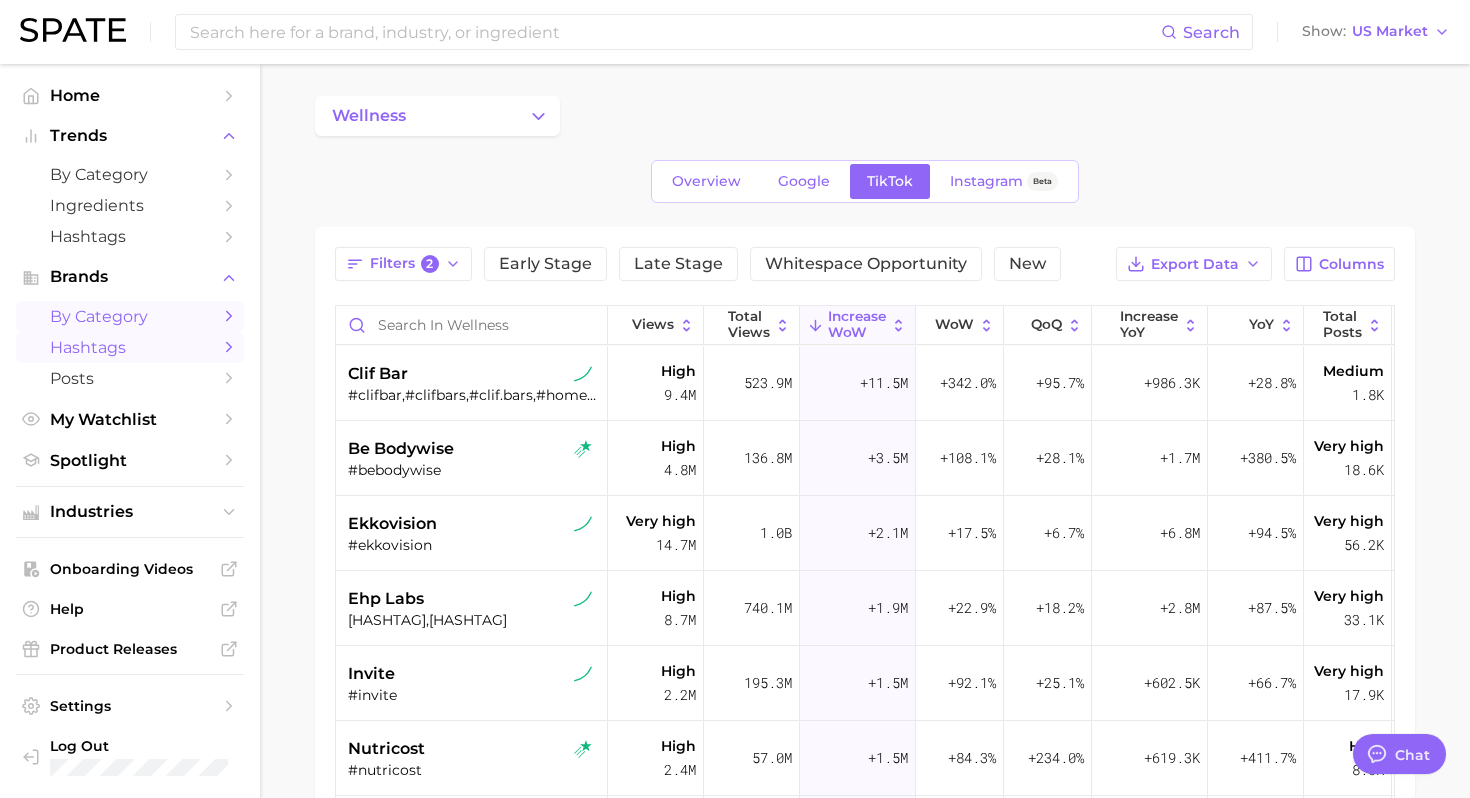 click on "Hashtags" at bounding box center [130, 347] 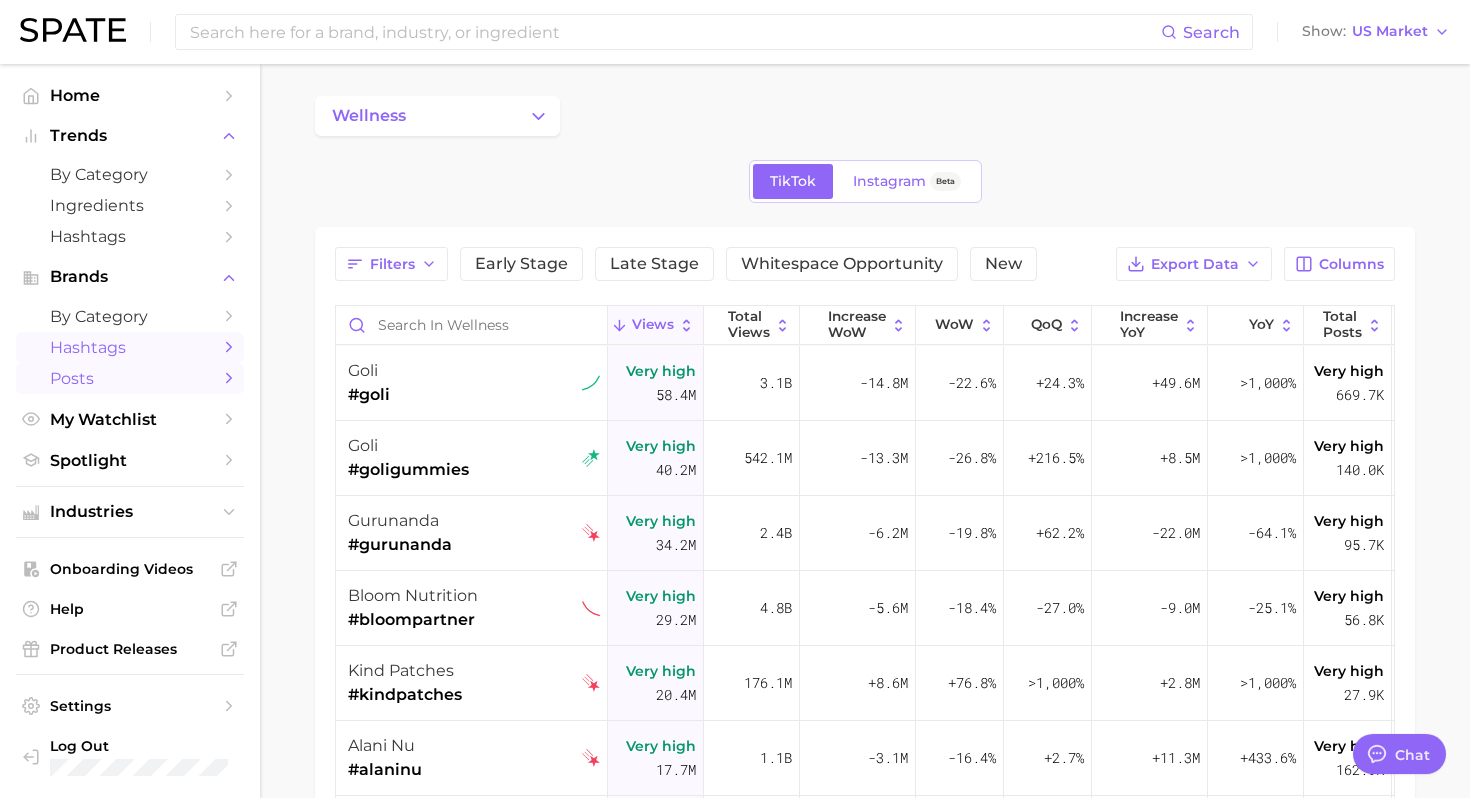 click 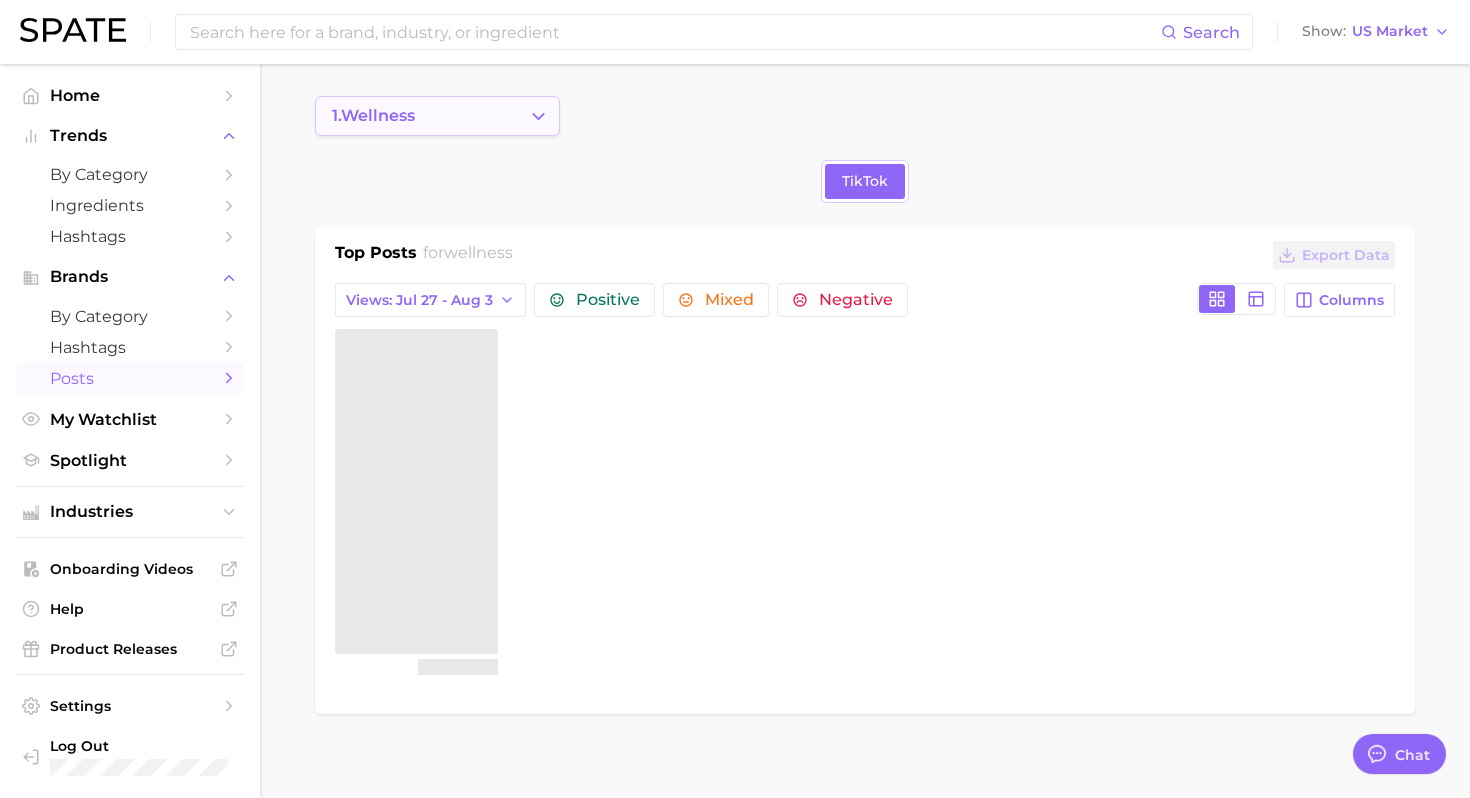 click on "1.  wellness" at bounding box center (437, 116) 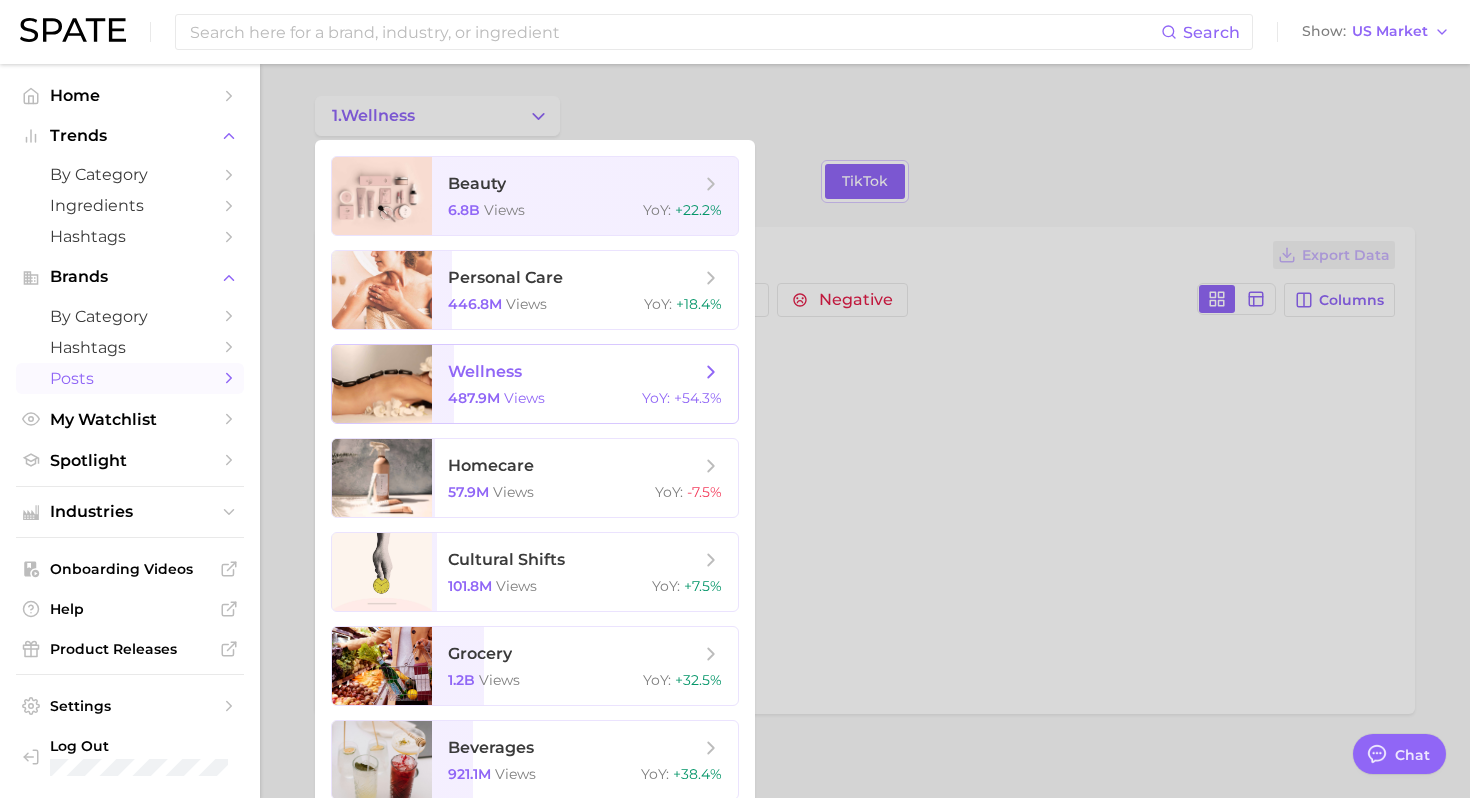 click on "wellness" at bounding box center [574, 372] 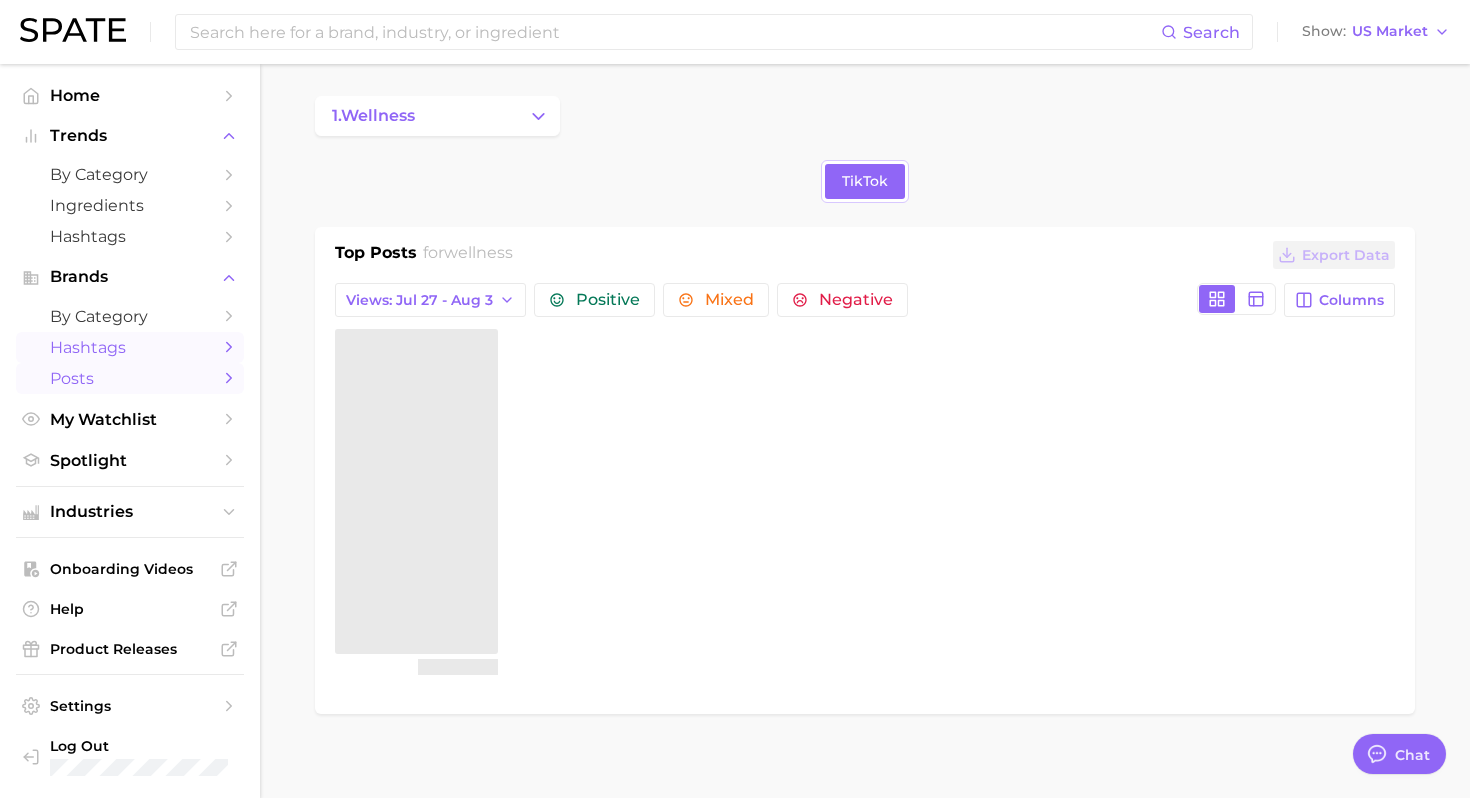 click on "Hashtags" at bounding box center [130, 347] 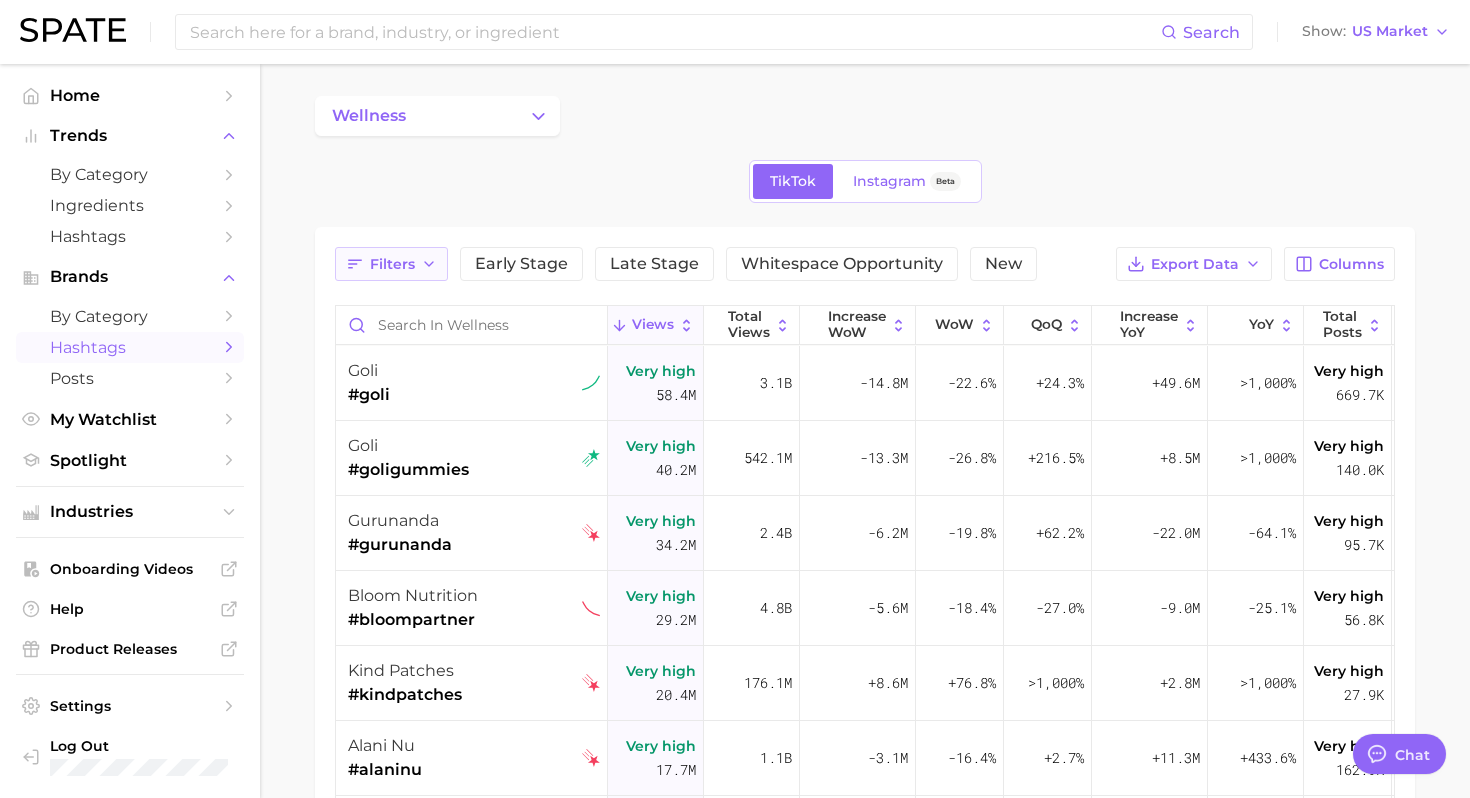 click on "Filters" at bounding box center [392, 264] 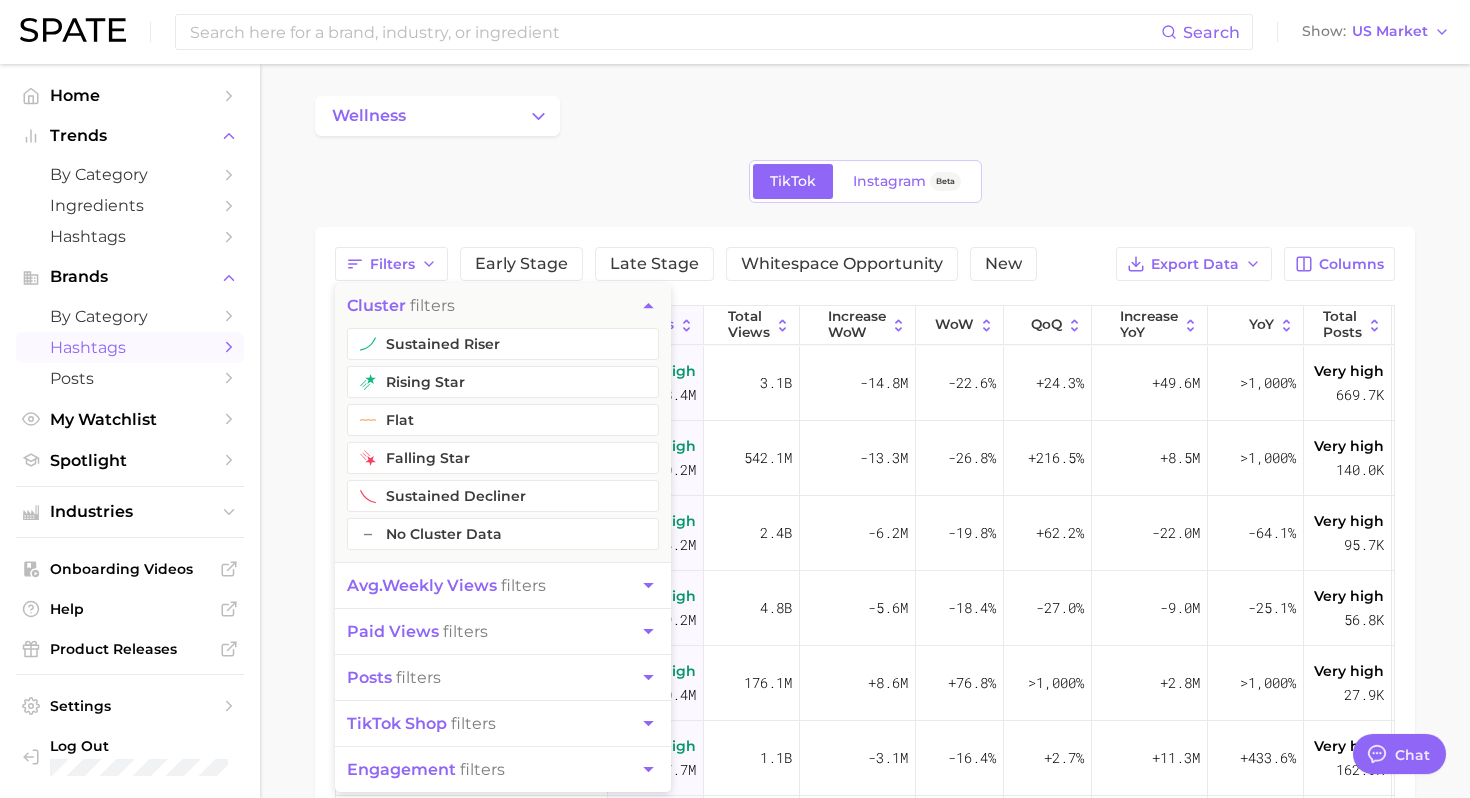 click on "sustained riser" at bounding box center (503, 344) 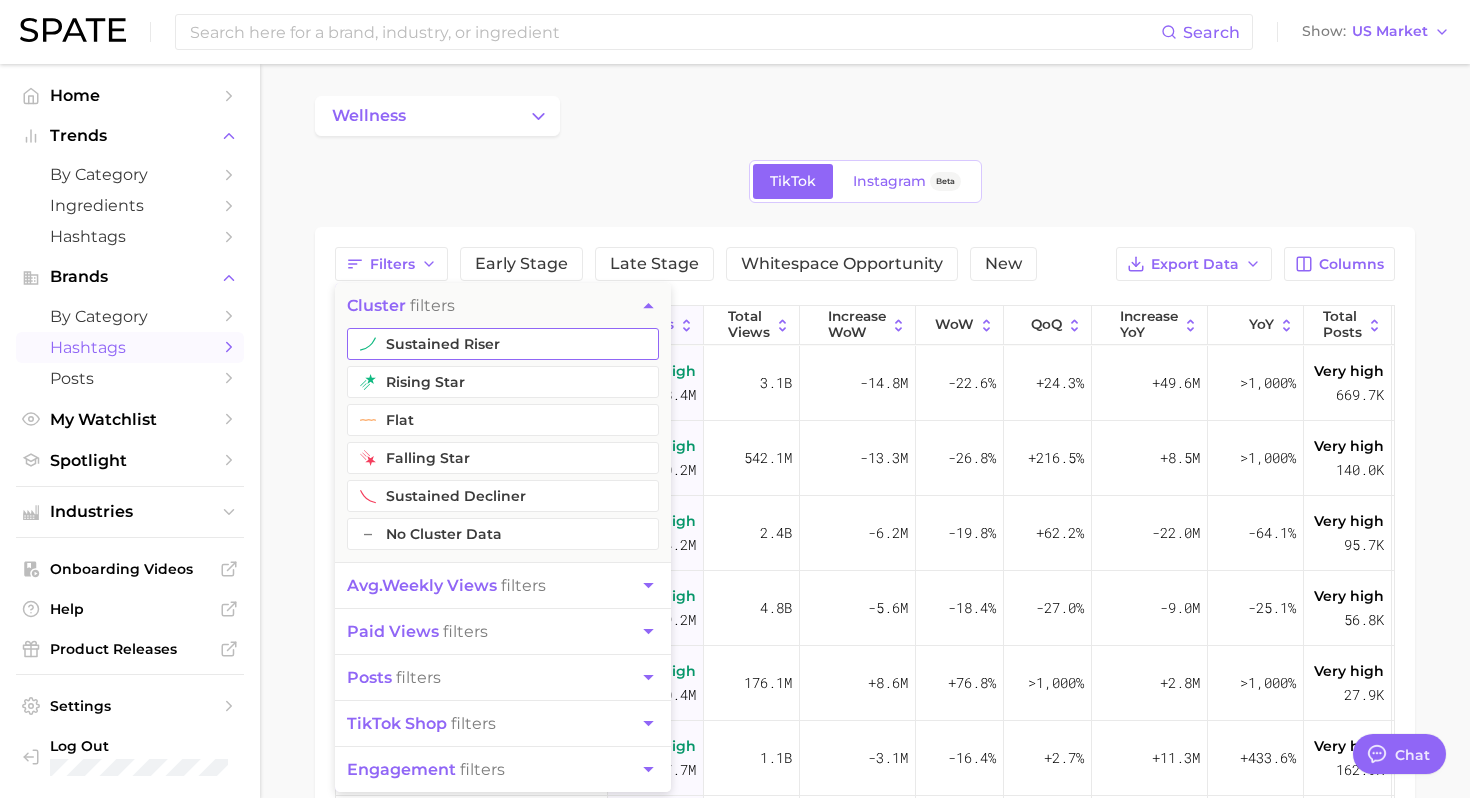 click on "sustained riser" at bounding box center [503, 344] 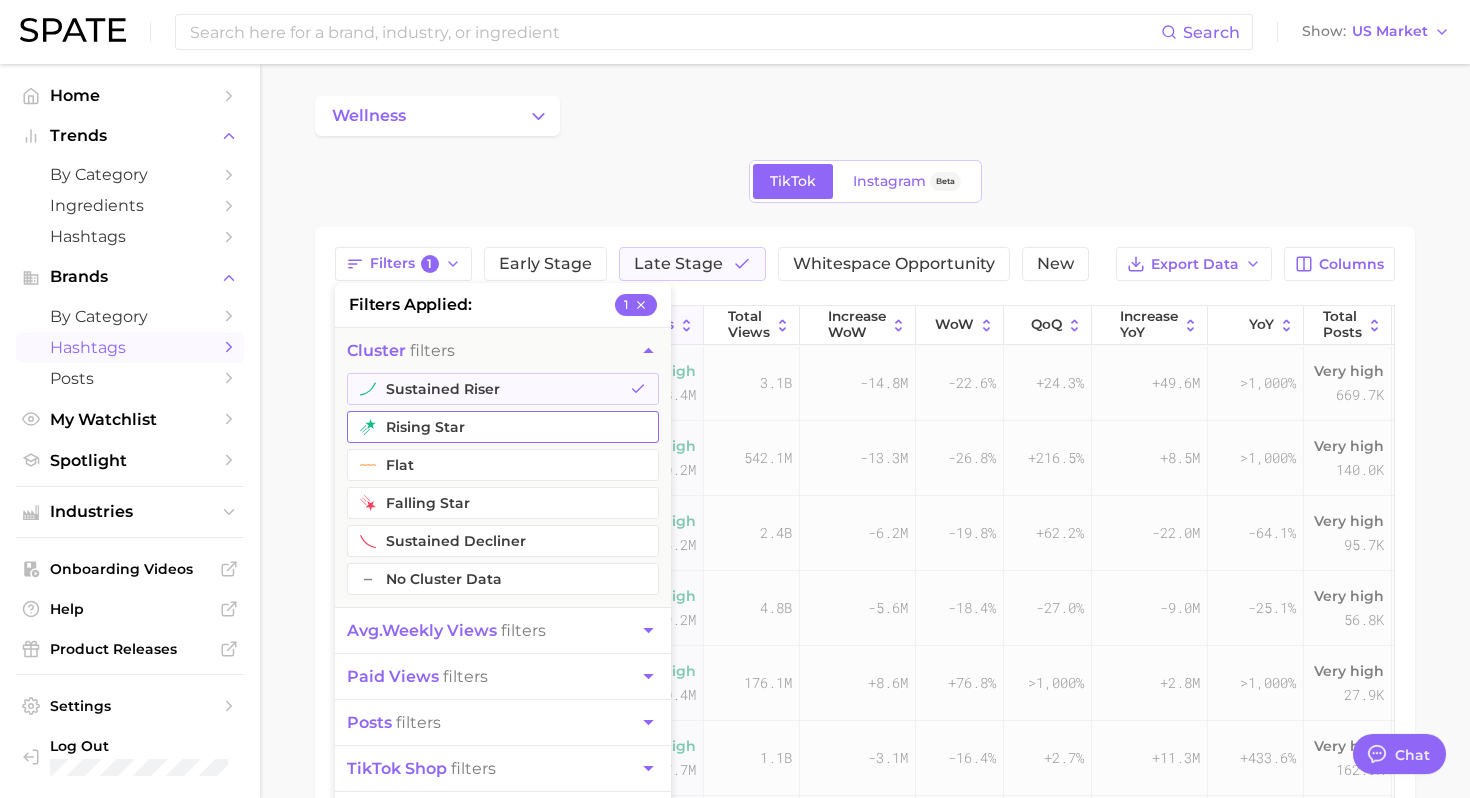 click on "rising star" at bounding box center (503, 427) 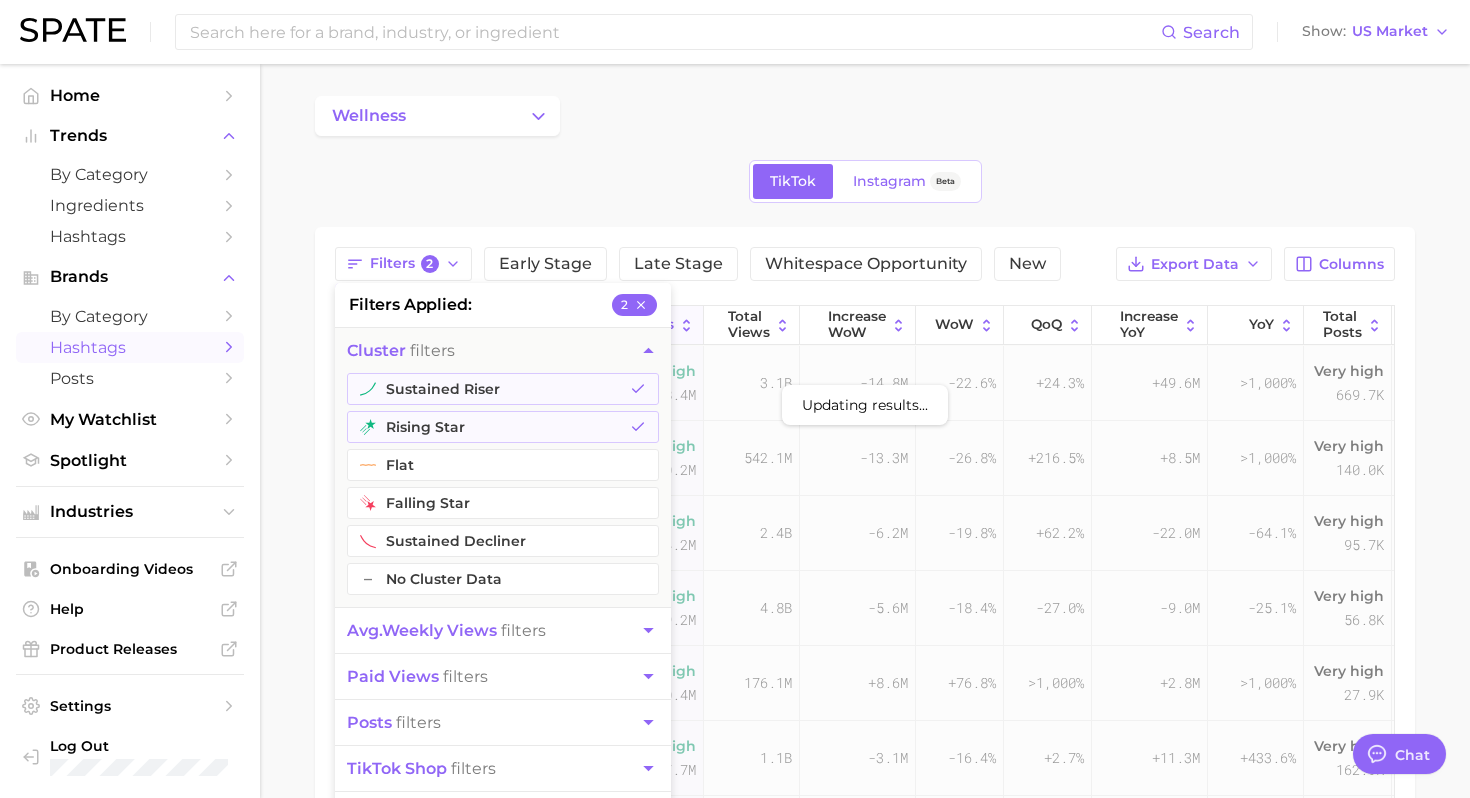 click on "wellness TikTok Instagram Beta Filters [NUMBER] filters applied [NUMBER] filters sustained riser rising star flat falling star sustained decliner – No Cluster Data avg. weekly views filters paid views filters posts filters TikTok shop filters engagement filters Early Stage Late Stage Whitespace Opportunity New Export Data Columns Updating results... Views Total Views Increase WoW WoW increase QoQ QoQ increase YoY YoY Total Posts Paid [BRAND] #[BRAND] Very high [NUMBER] [NUMBER] -[NUMBER] -[NUMBER]% +[NUMBER]% +[NUMBER] >[NUMBER]% Very high [NUMBER] Very high [NUMBER]% [BRAND] #[BRAND] Very high [NUMBER] [NUMBER] -[NUMBER] -[NUMBER]% +[NUMBER]% +[NUMBER] >[NUMBER]% Very high [NUMBER] Very high [NUMBER]% [BRAND] #[BRAND] Very high [NUMBER] [NUMBER] -[NUMBER] -[NUMBER]% +[NUMBER]% -[NUMBER] -[NUMBER]% Very high [NUMBER] Very high [NUMBER]% [BRAND] #[BRAND] Very high [NUMBER] [NUMBER] -[NUMBER] -[NUMBER]% -[NUMBER]% -[NUMBER] -[NUMBER]% Very high [NUMBER] Very high [NUMBER]% [BRAND] #[BRAND] Very high [NUMBER] [NUMBER] +[NUMBER] +[NUMBER]% >[NUMBER]% +[NUMBER] >[NUMBER]% Very high [NUMBER] Very high [NUMBER]% [BRAND] #[BRAND] Very high" at bounding box center [865, 609] 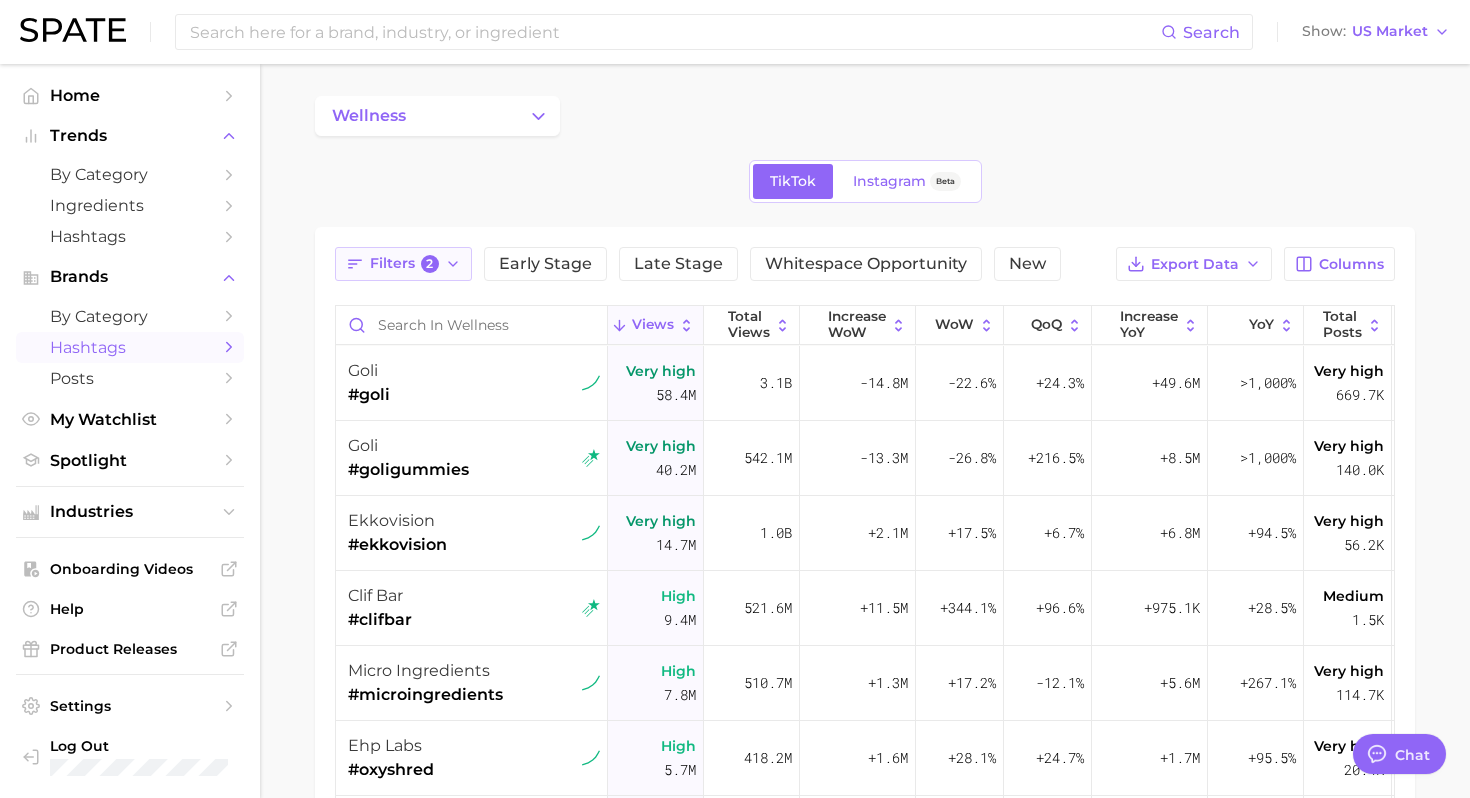 click on "Filters 2" at bounding box center (403, 264) 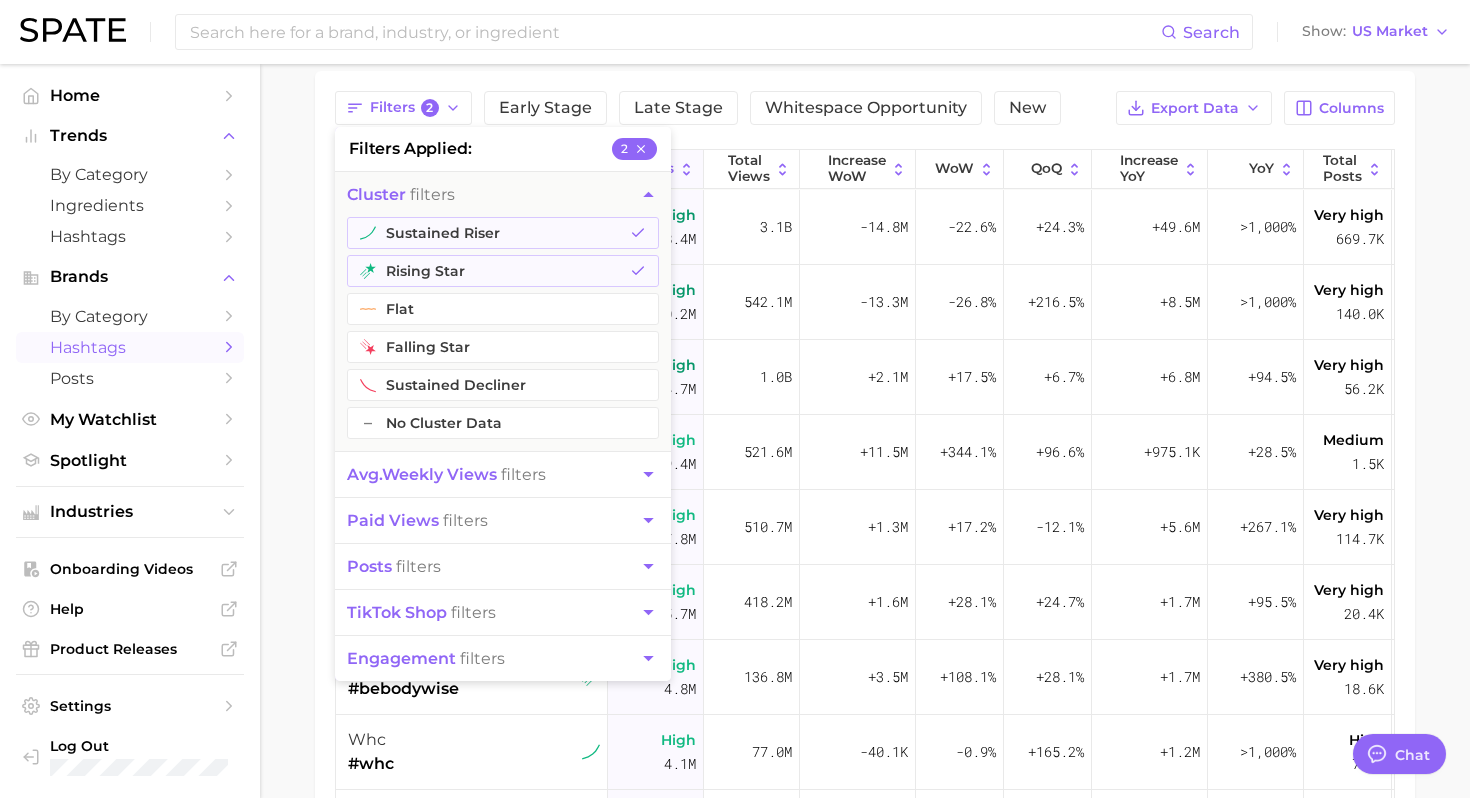 click on "paid views   filters" at bounding box center (503, 520) 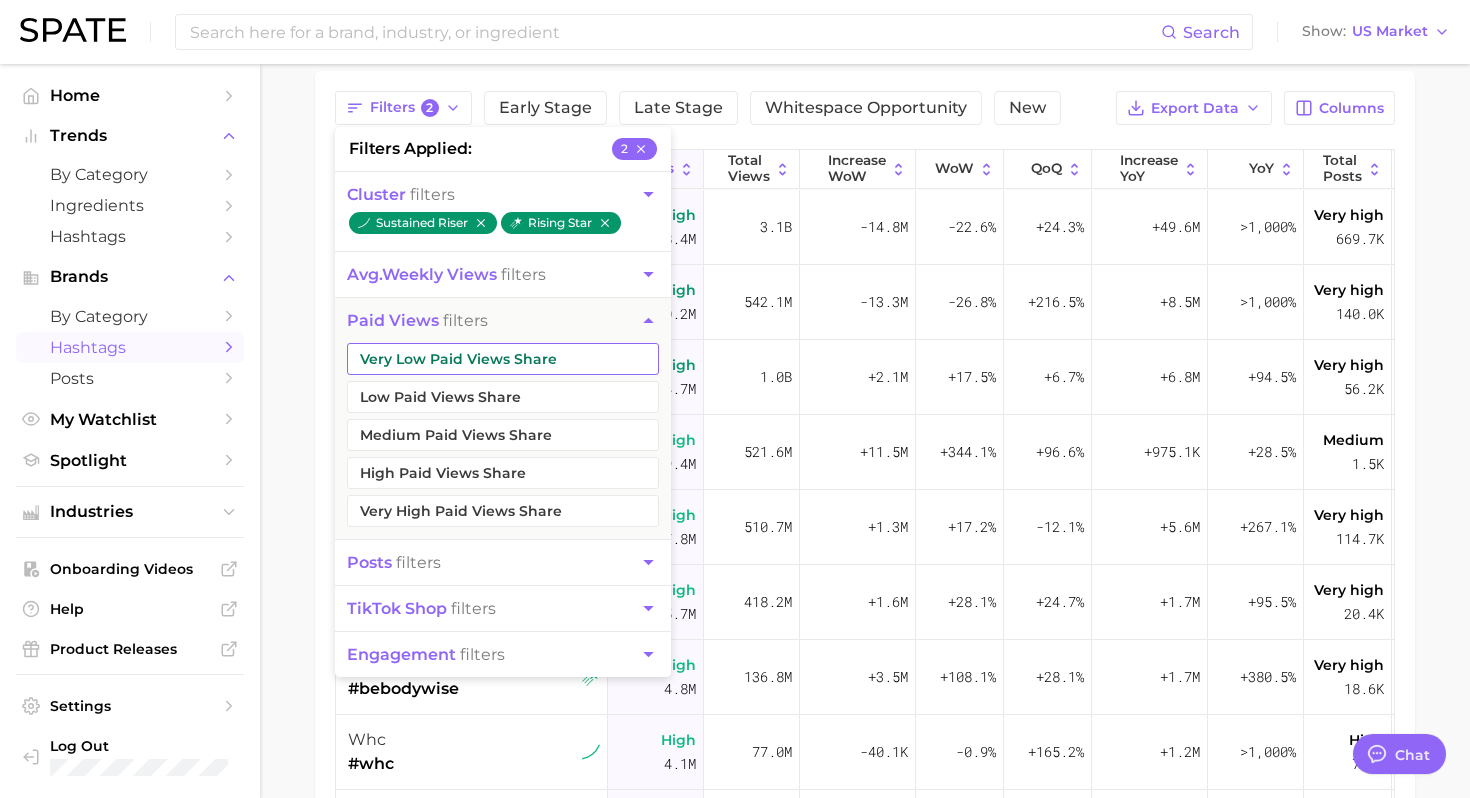 click on "Very Low Paid Views Share" at bounding box center (503, 359) 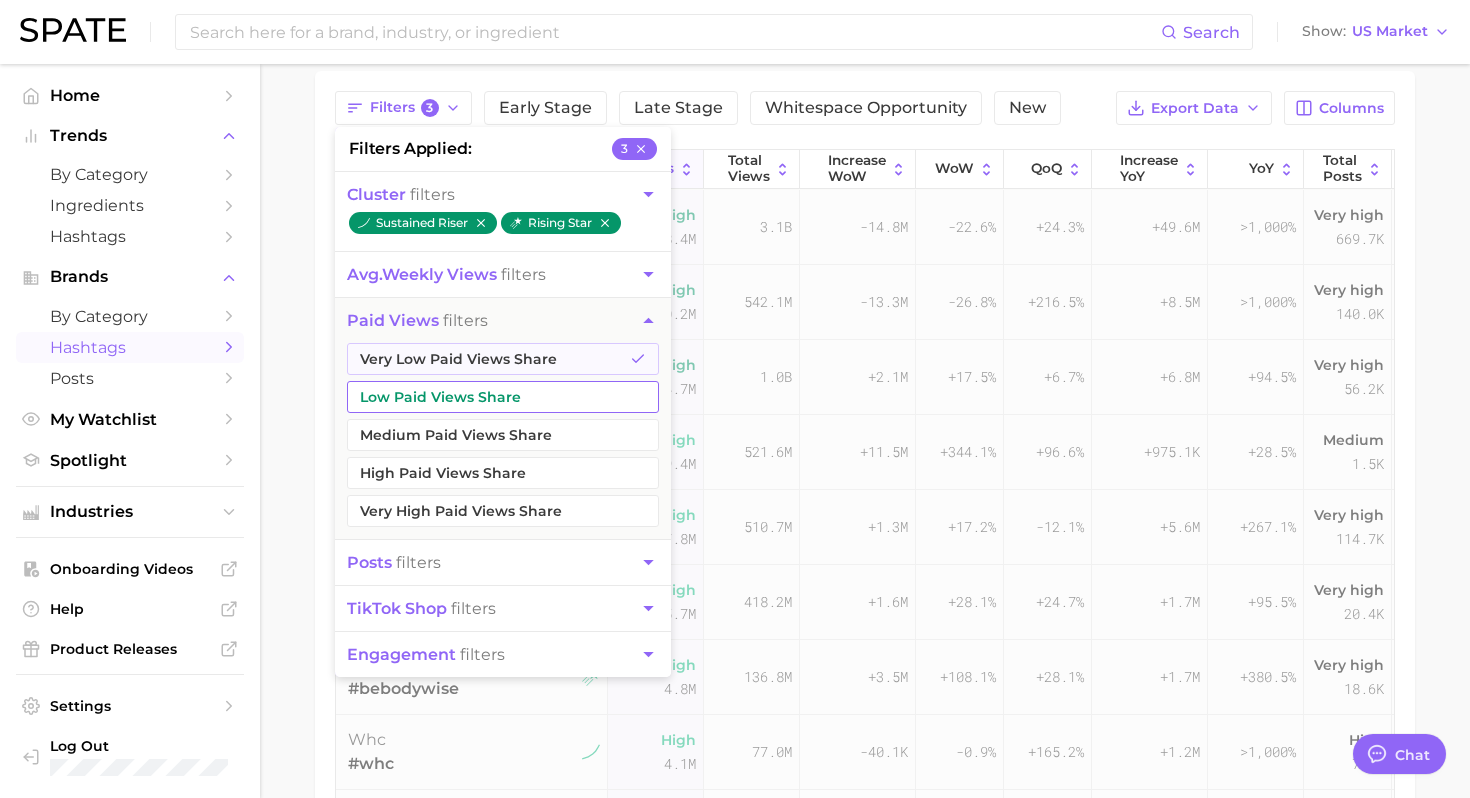 click on "Low Paid Views Share" at bounding box center (503, 397) 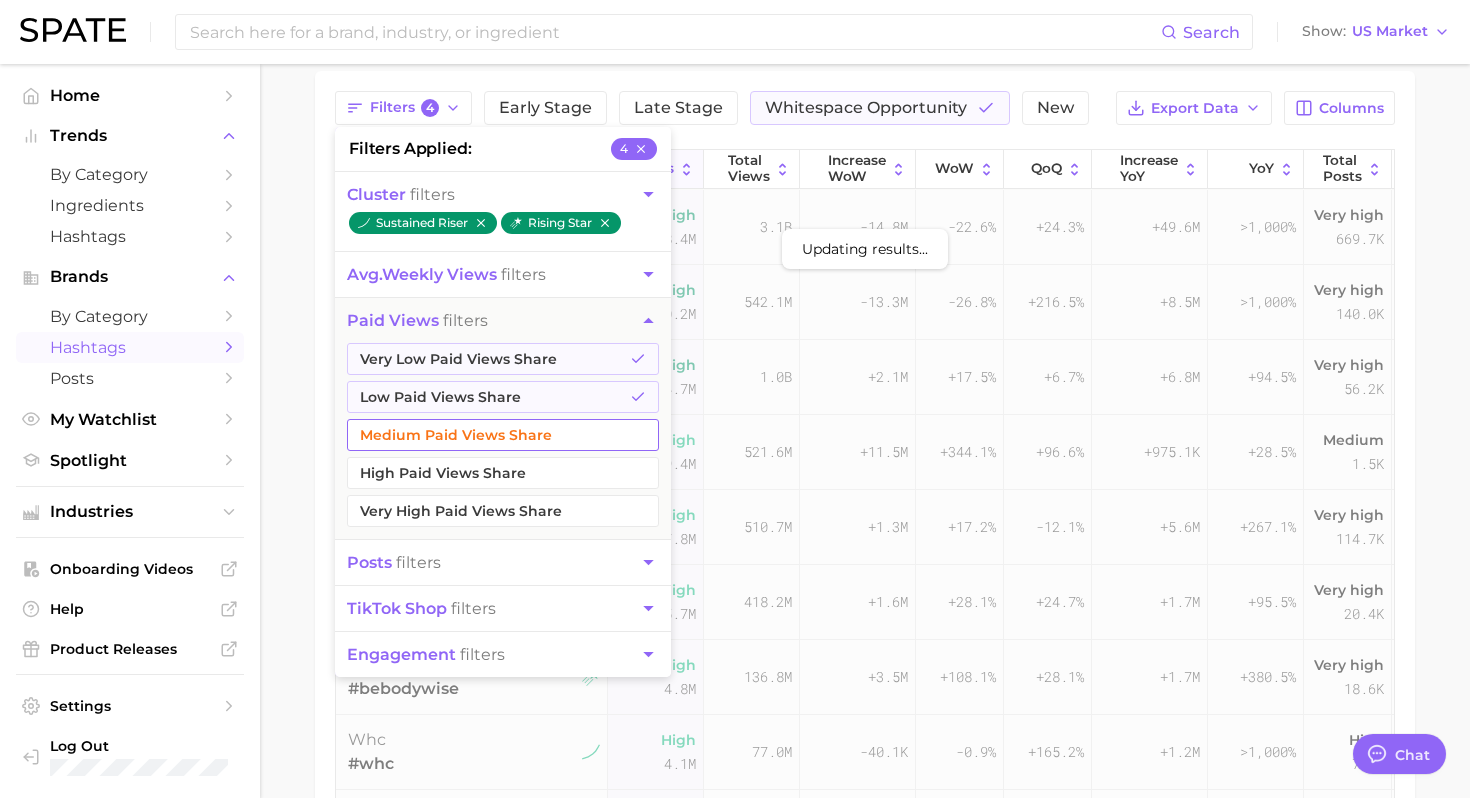 click on "Medium Paid Views Share" at bounding box center [503, 435] 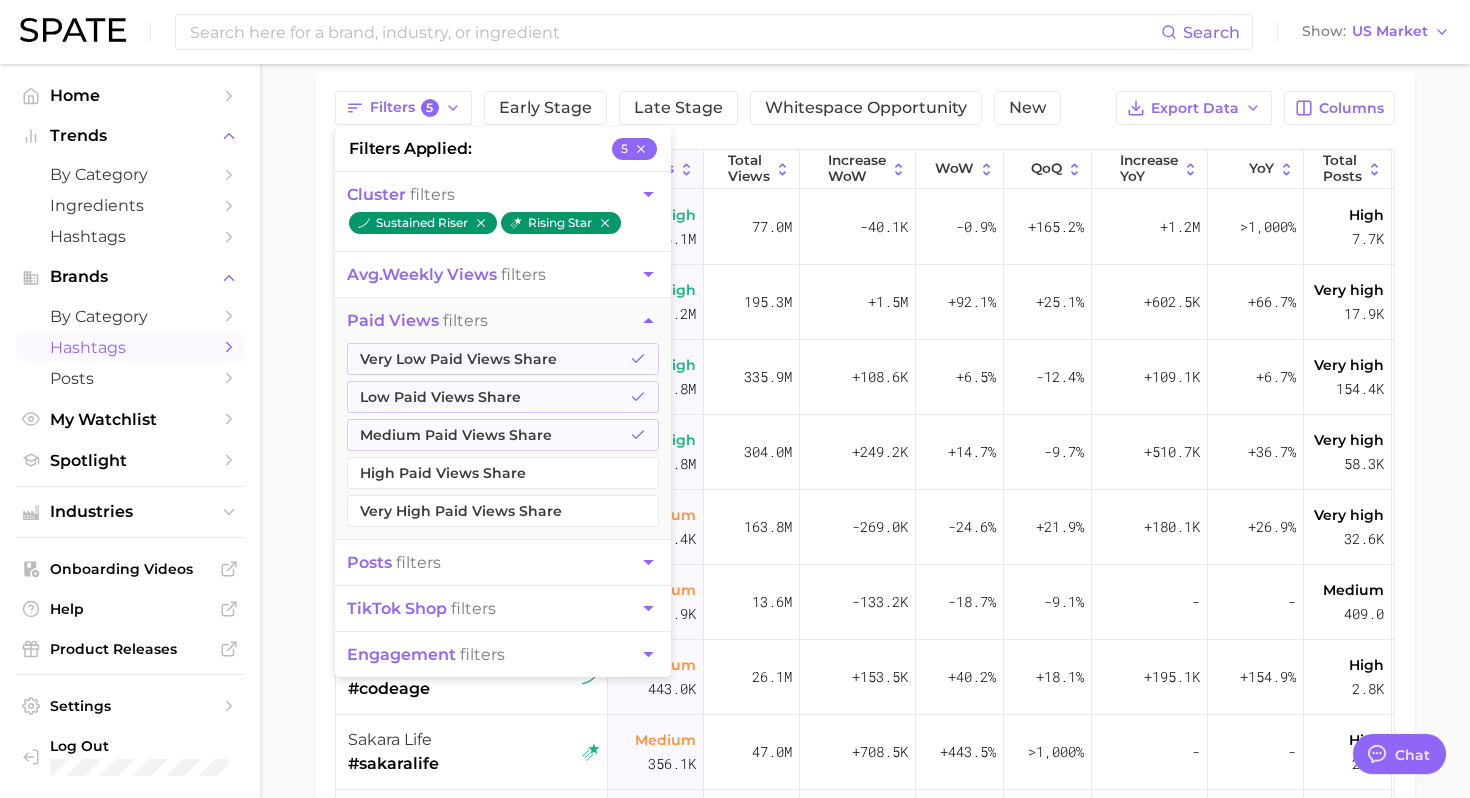click on "[BRAND] [HASHTAG] [BRAND] [HASHTAG] [BRAND] [HASHTAG] [BRAND] [HASHTAG] [BRAND] [HASHTAG] [BRAND] [HASHTAG] [BRAND] [HASHTAG] [BRAND] [HASHTAG] [BRAND] [HASHTAG]" at bounding box center (865, 519) 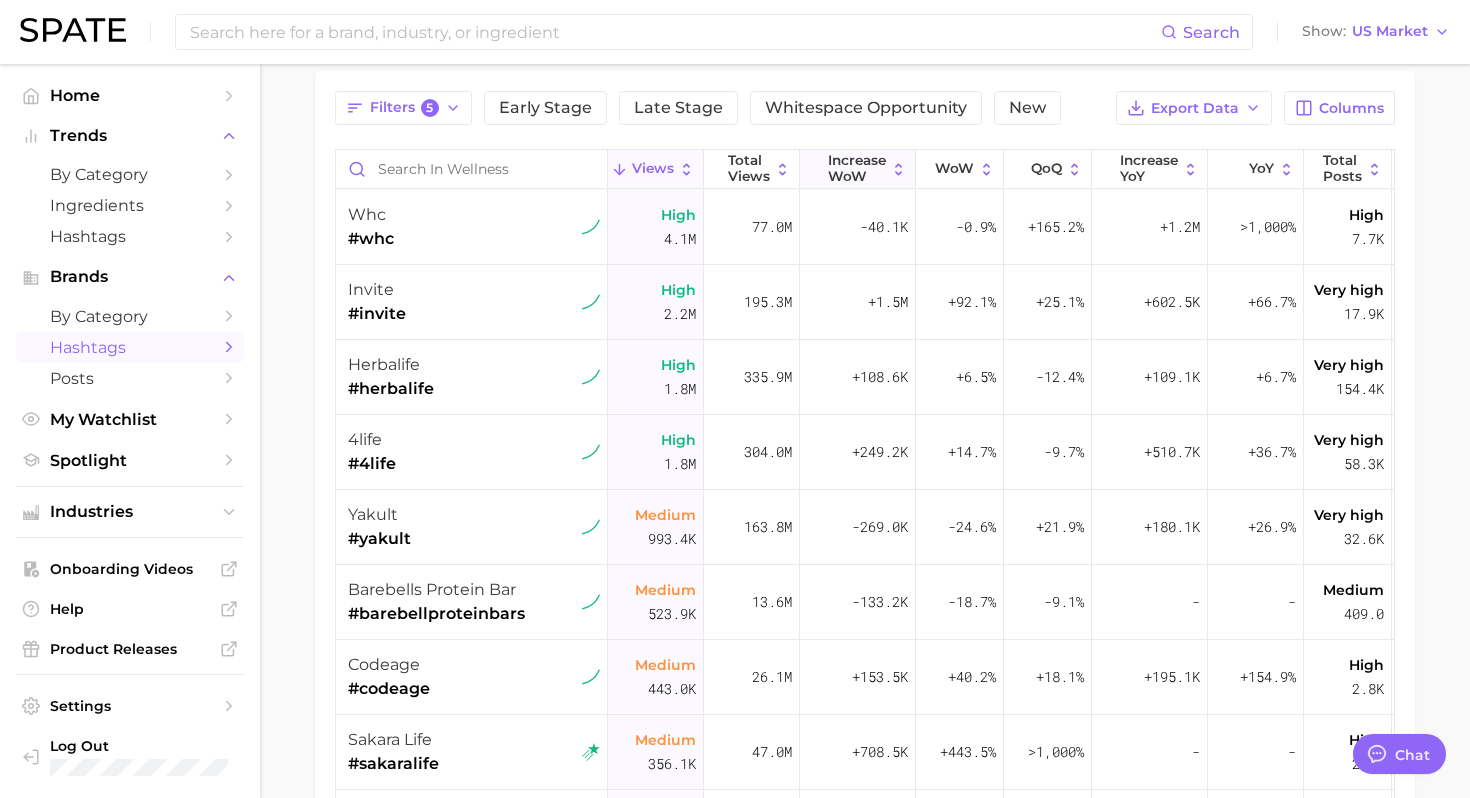 click on "Increase WoW" at bounding box center (857, 168) 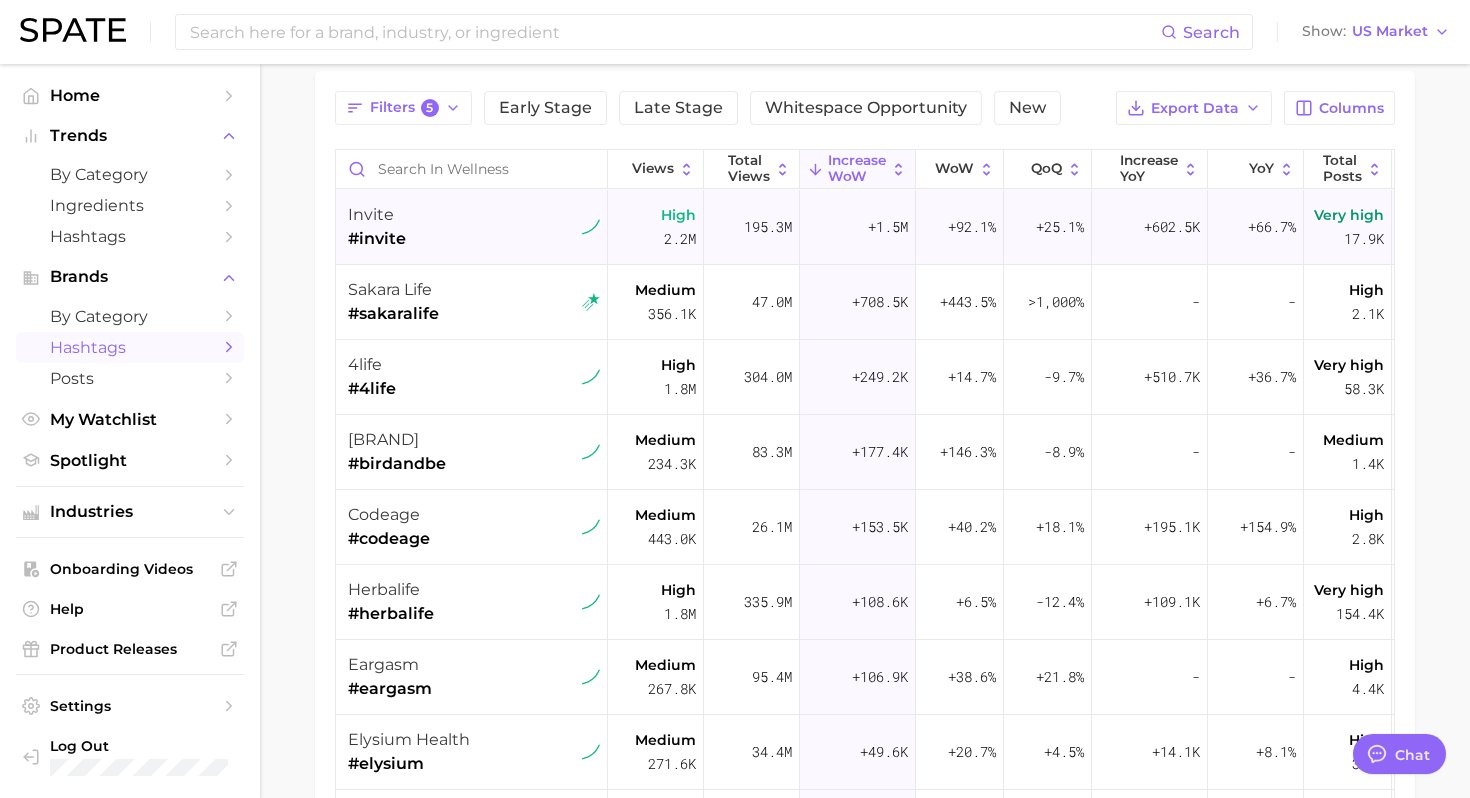 click on "invite #invite" at bounding box center (474, 227) 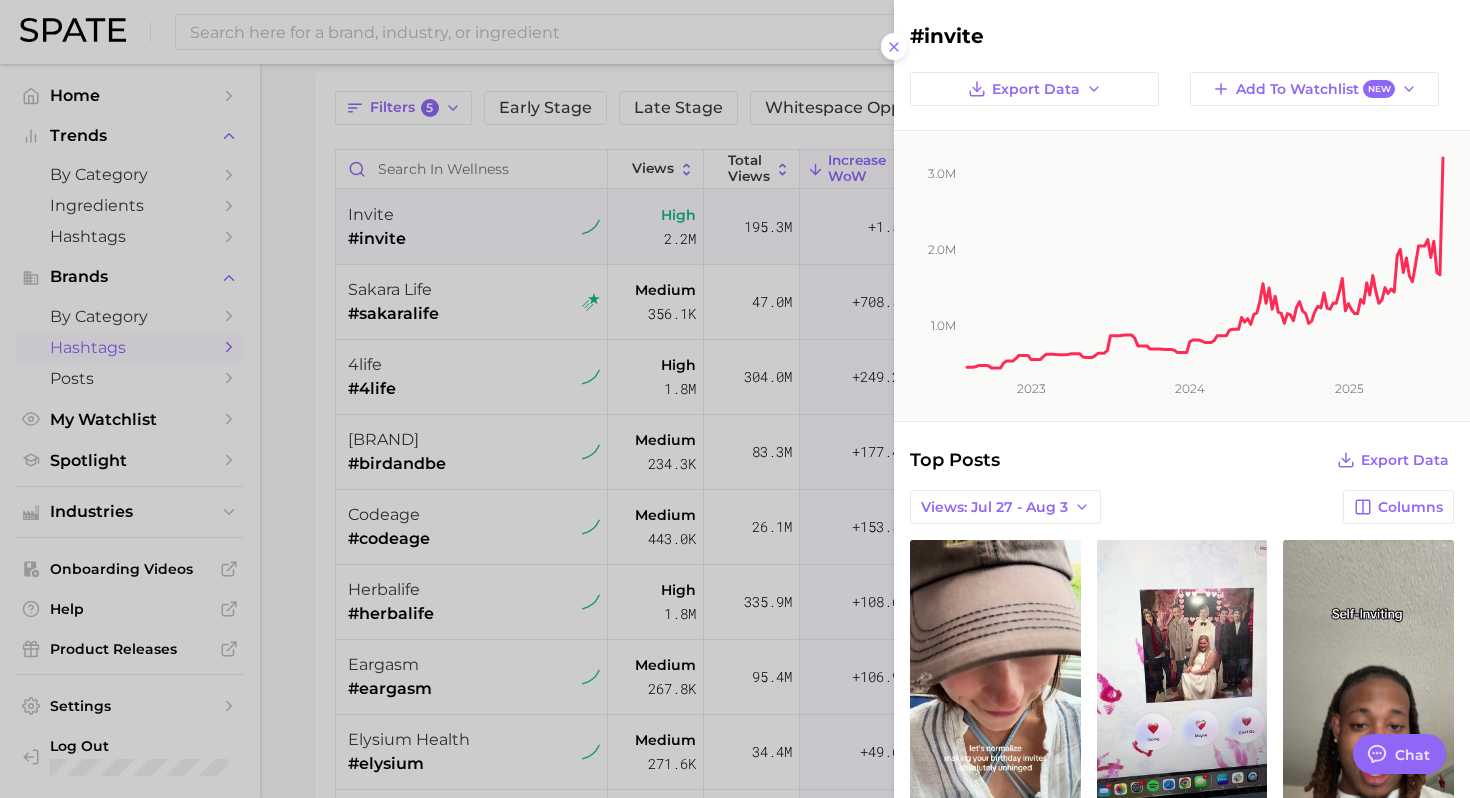 scroll, scrollTop: 0, scrollLeft: 0, axis: both 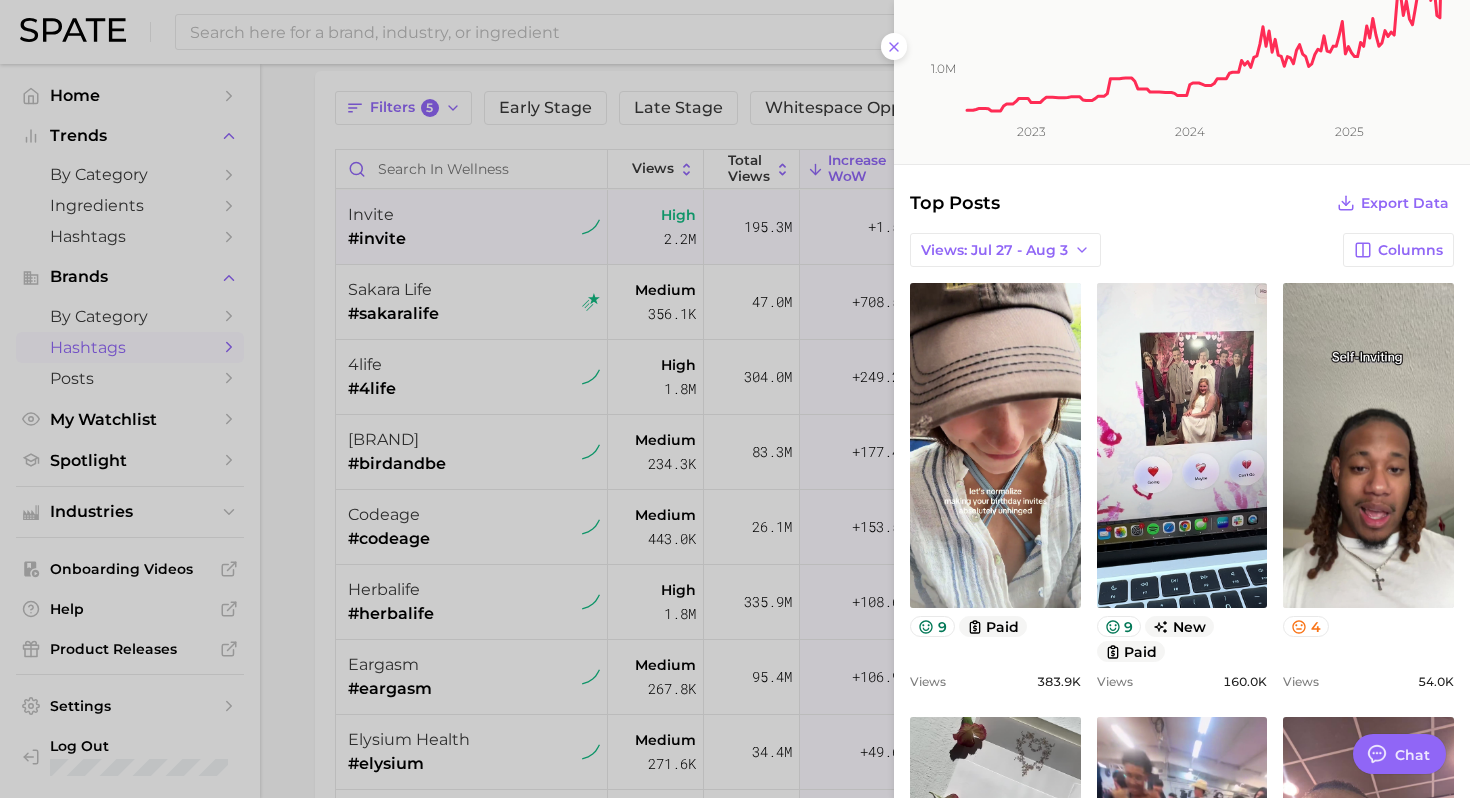 click at bounding box center [735, 399] 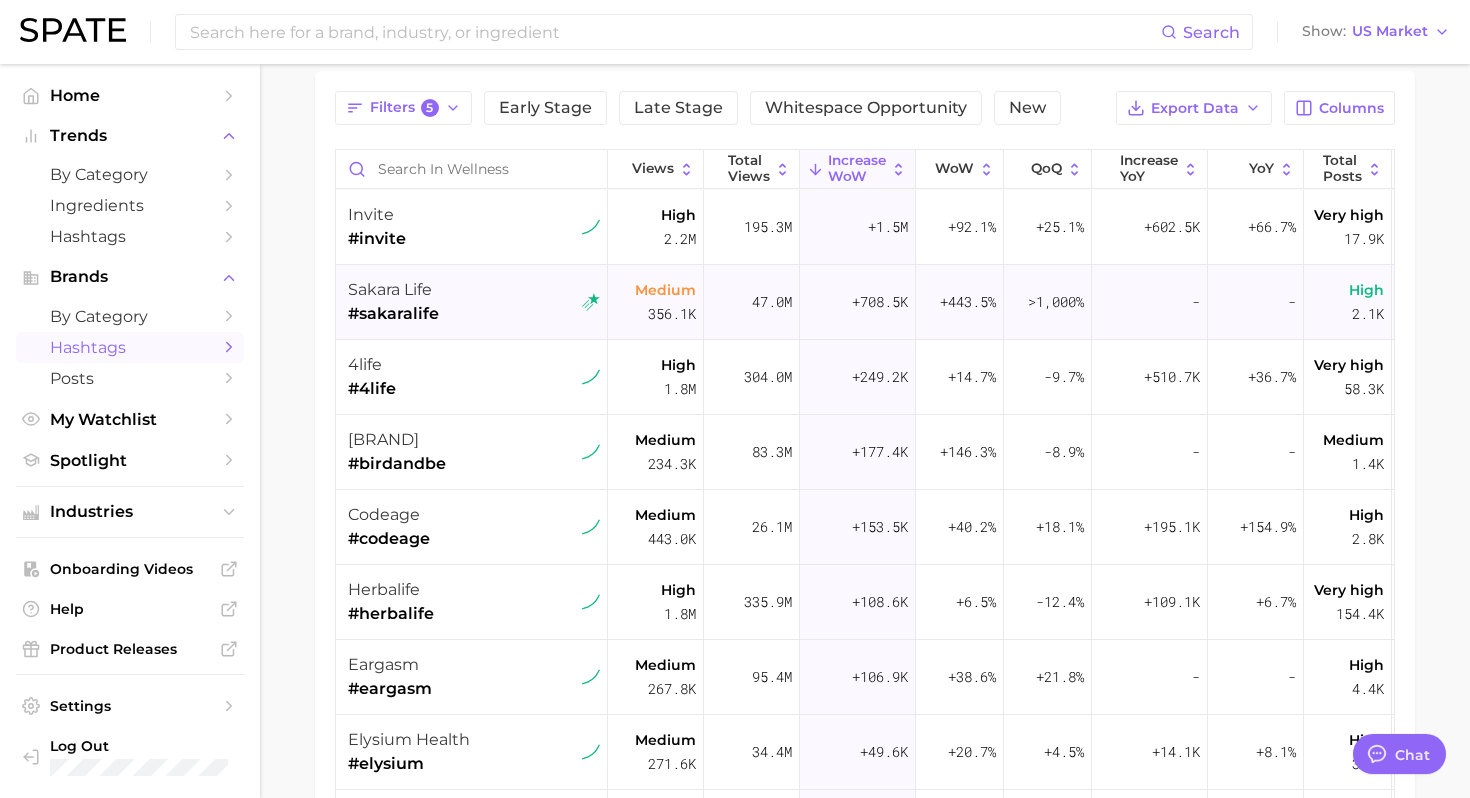 click on "[BRAND] [HASHTAG]" at bounding box center (474, 302) 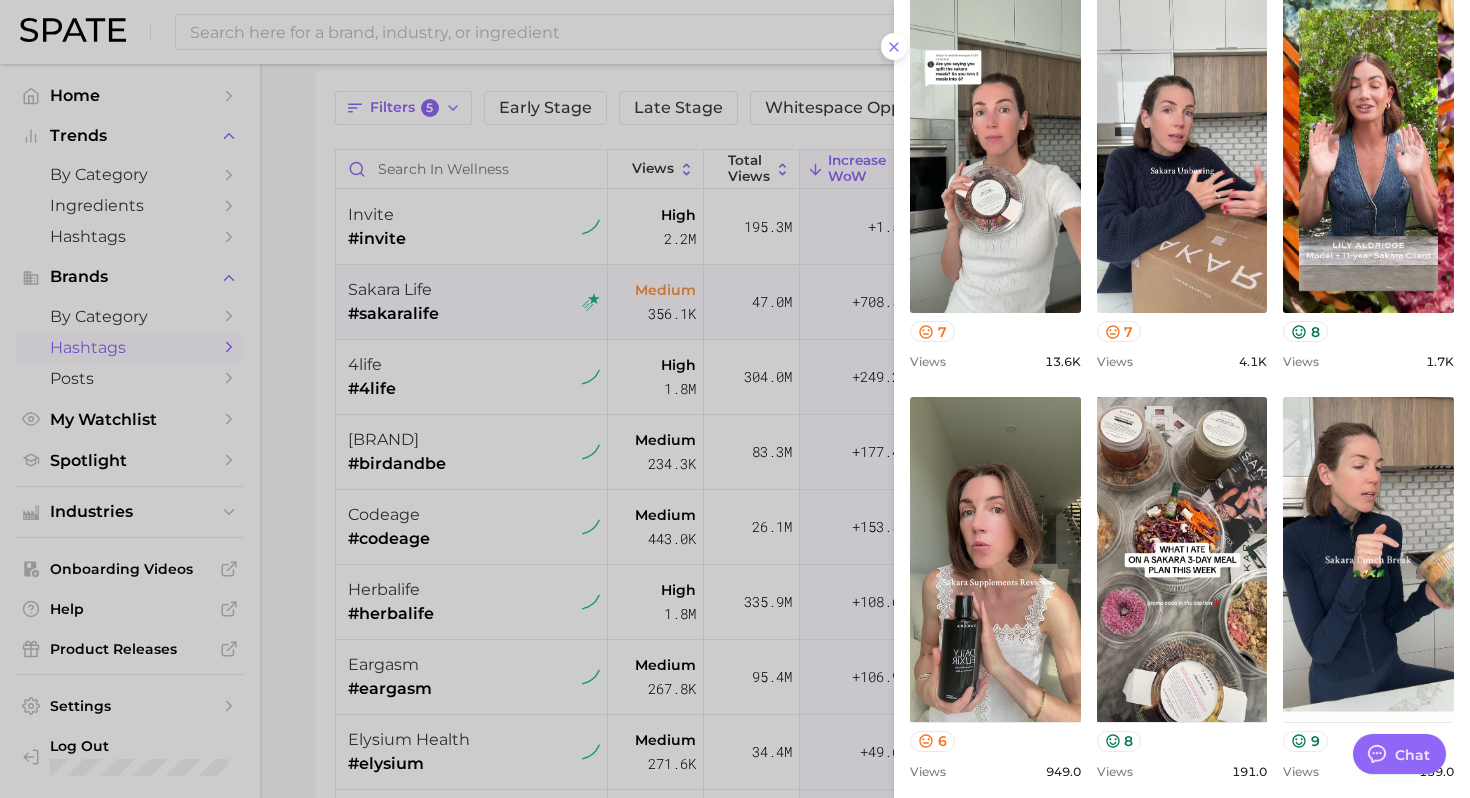 click at bounding box center [735, 399] 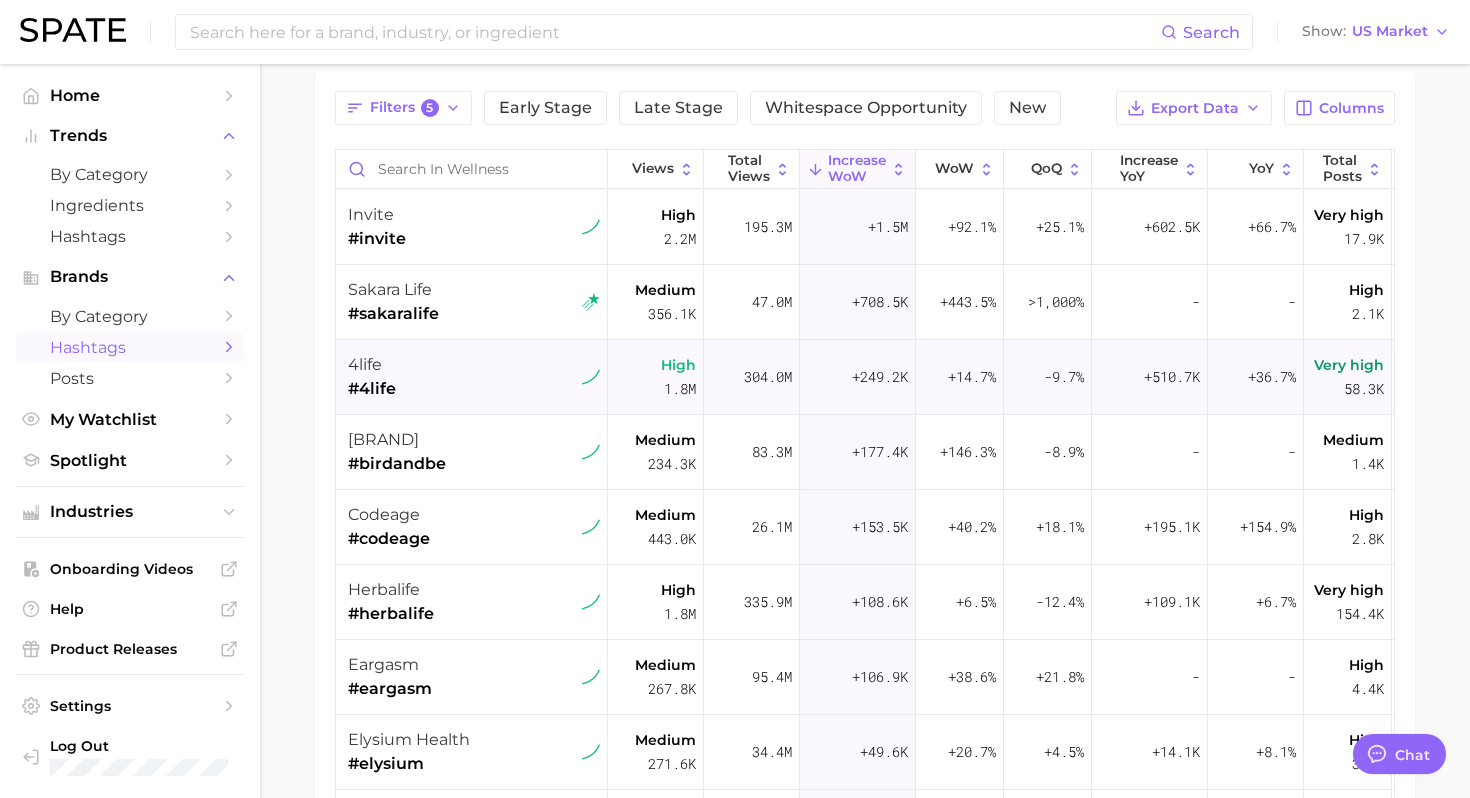 click on "4life #4life" at bounding box center [474, 377] 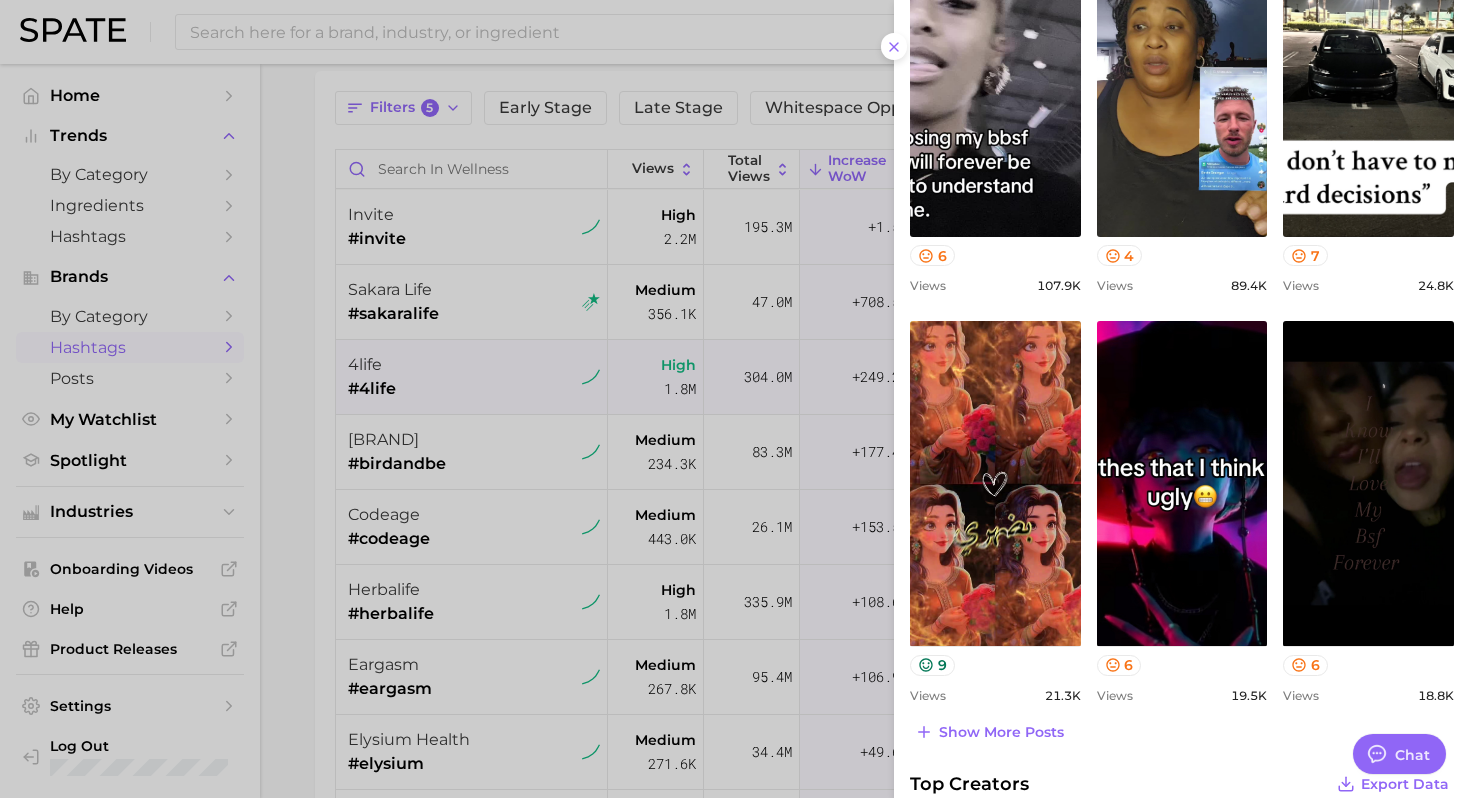 click at bounding box center [735, 399] 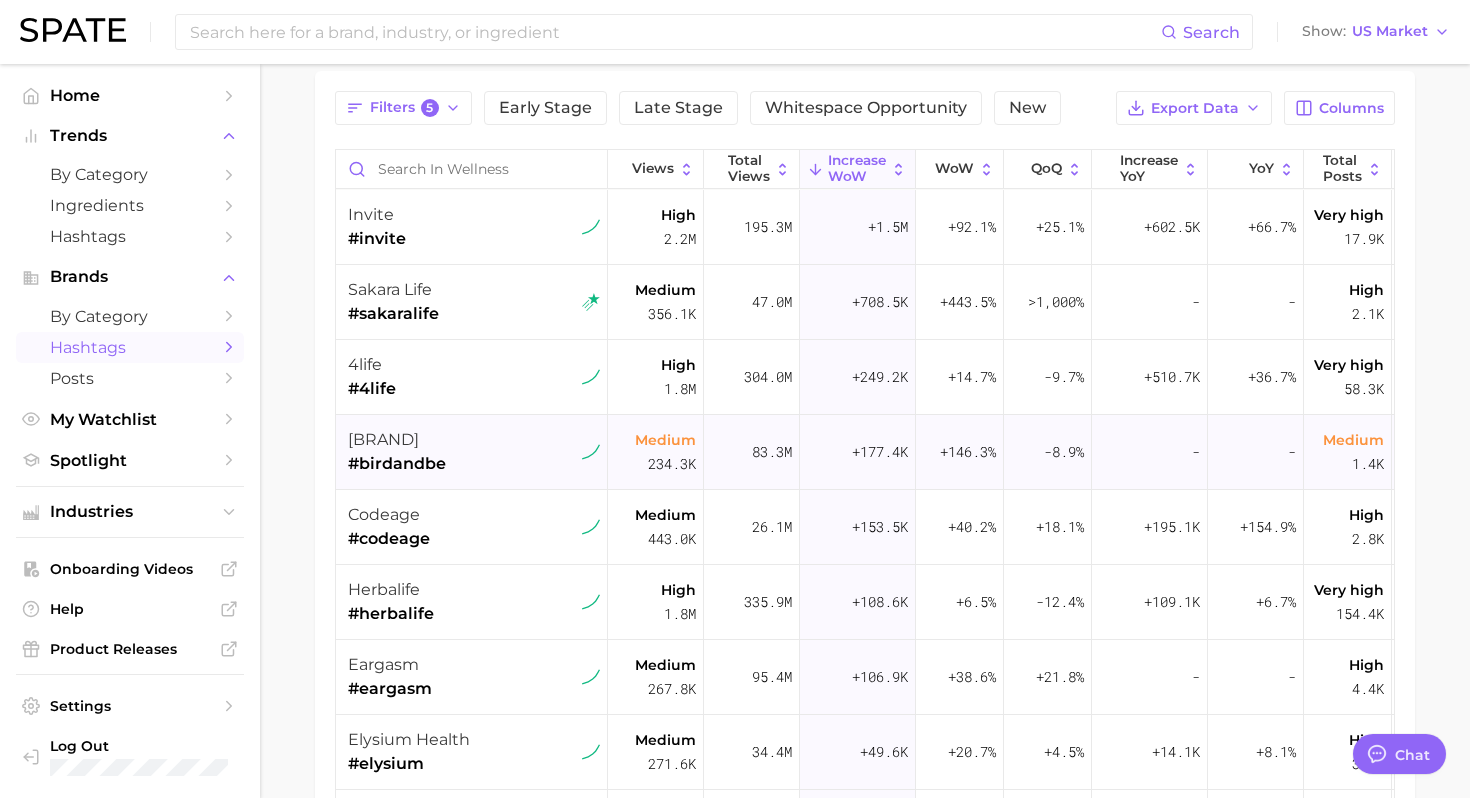 click on "[BRAND] #[BRAND]" at bounding box center [474, 452] 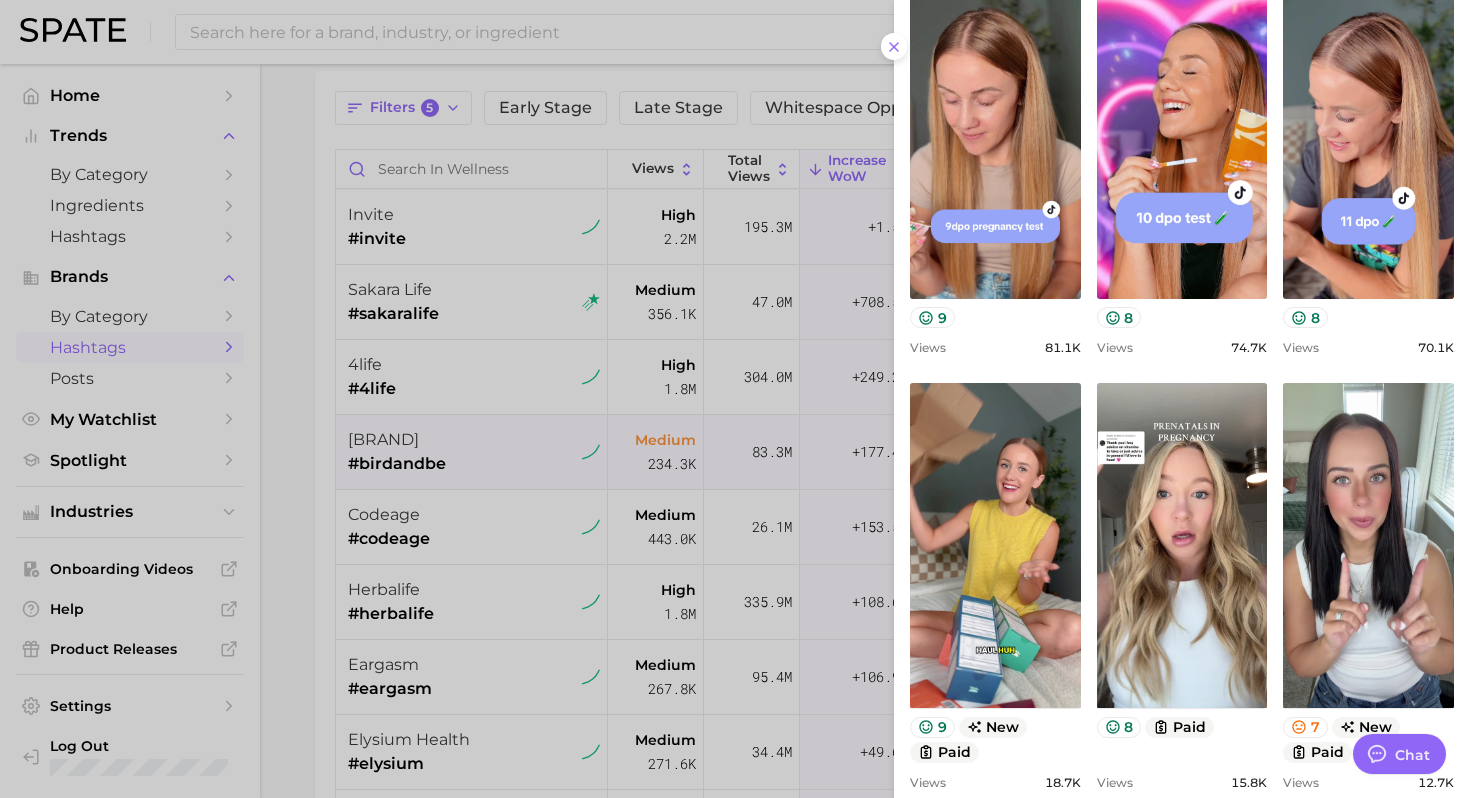 click at bounding box center (735, 399) 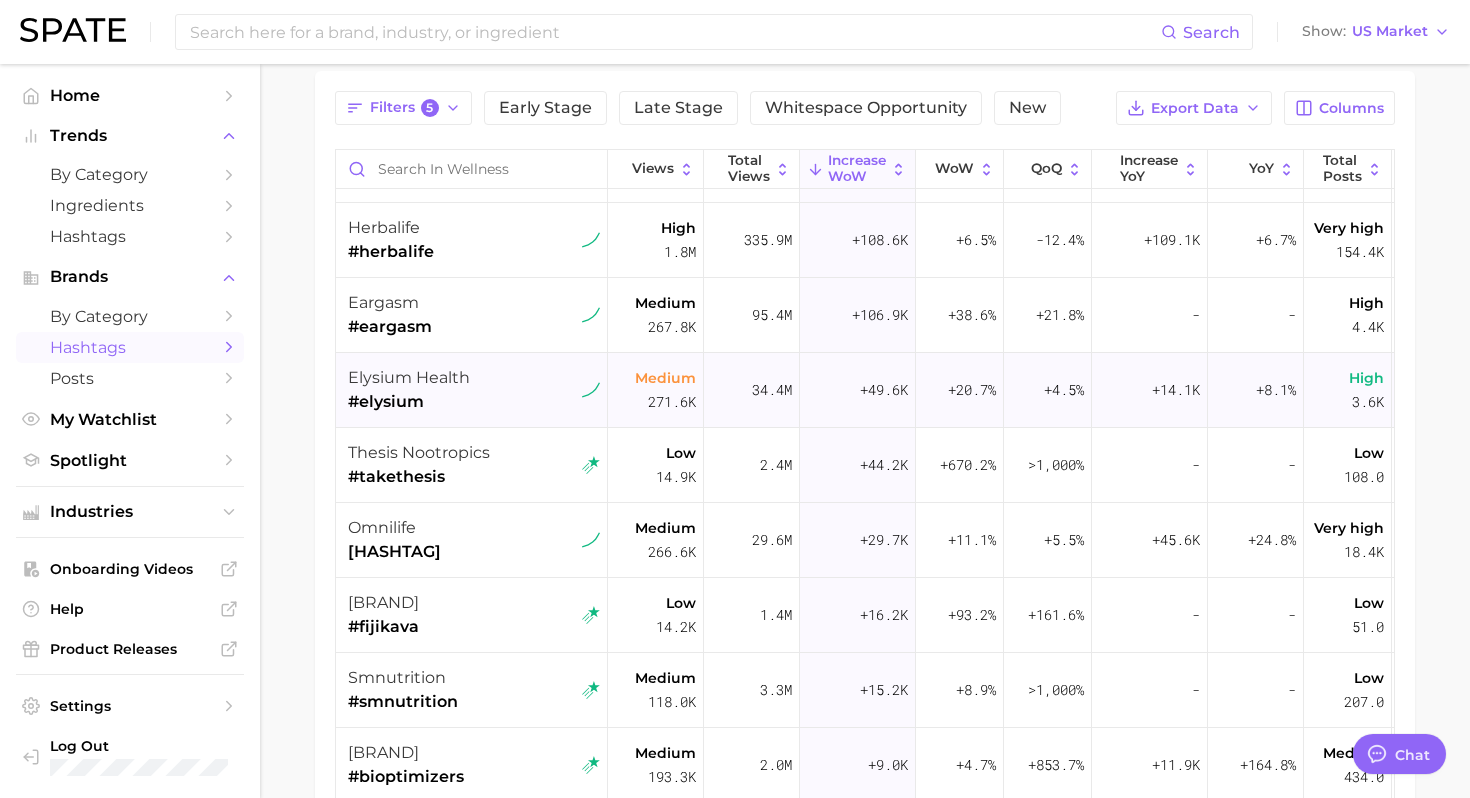 scroll, scrollTop: 0, scrollLeft: 0, axis: both 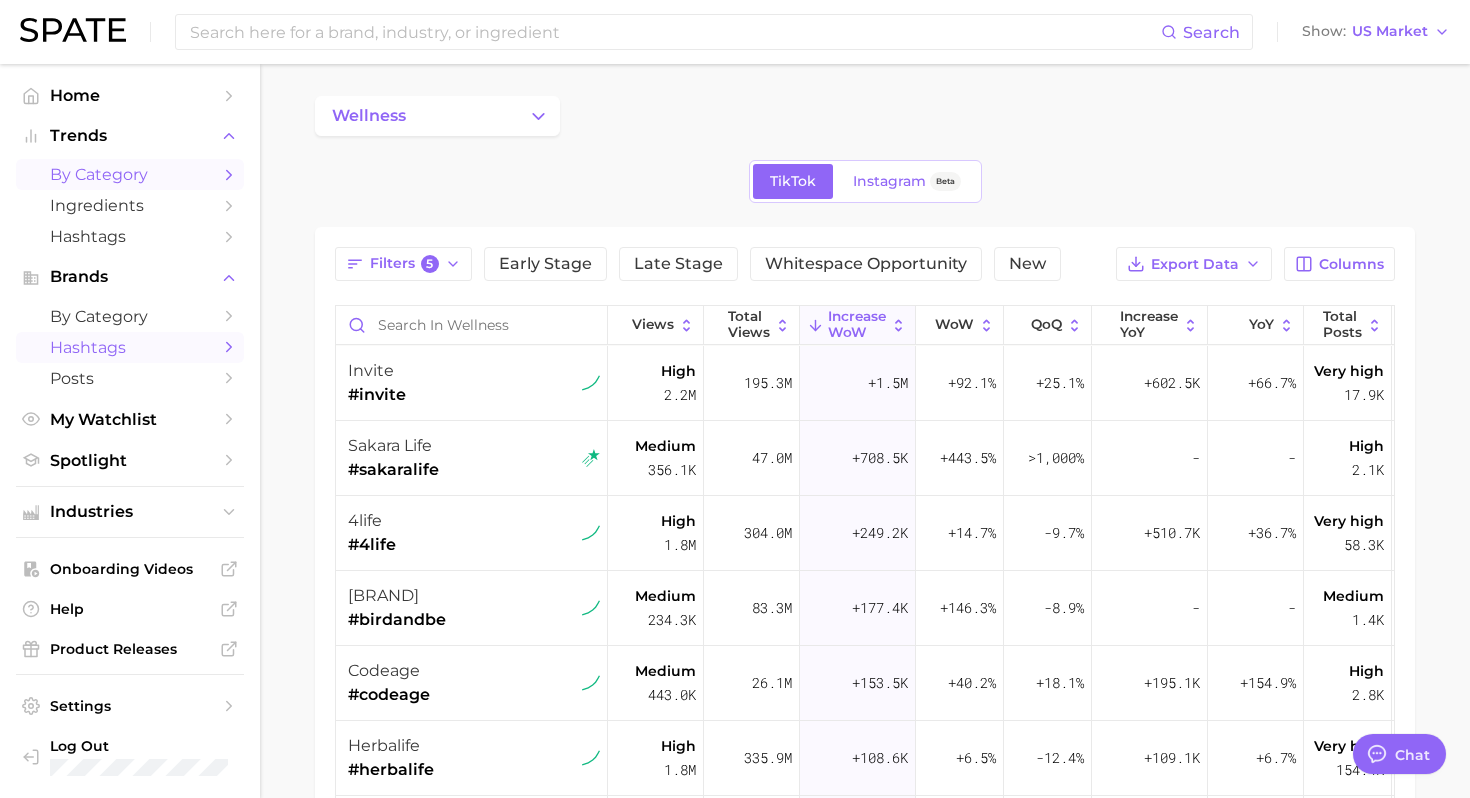click on "by Category" at bounding box center [130, 174] 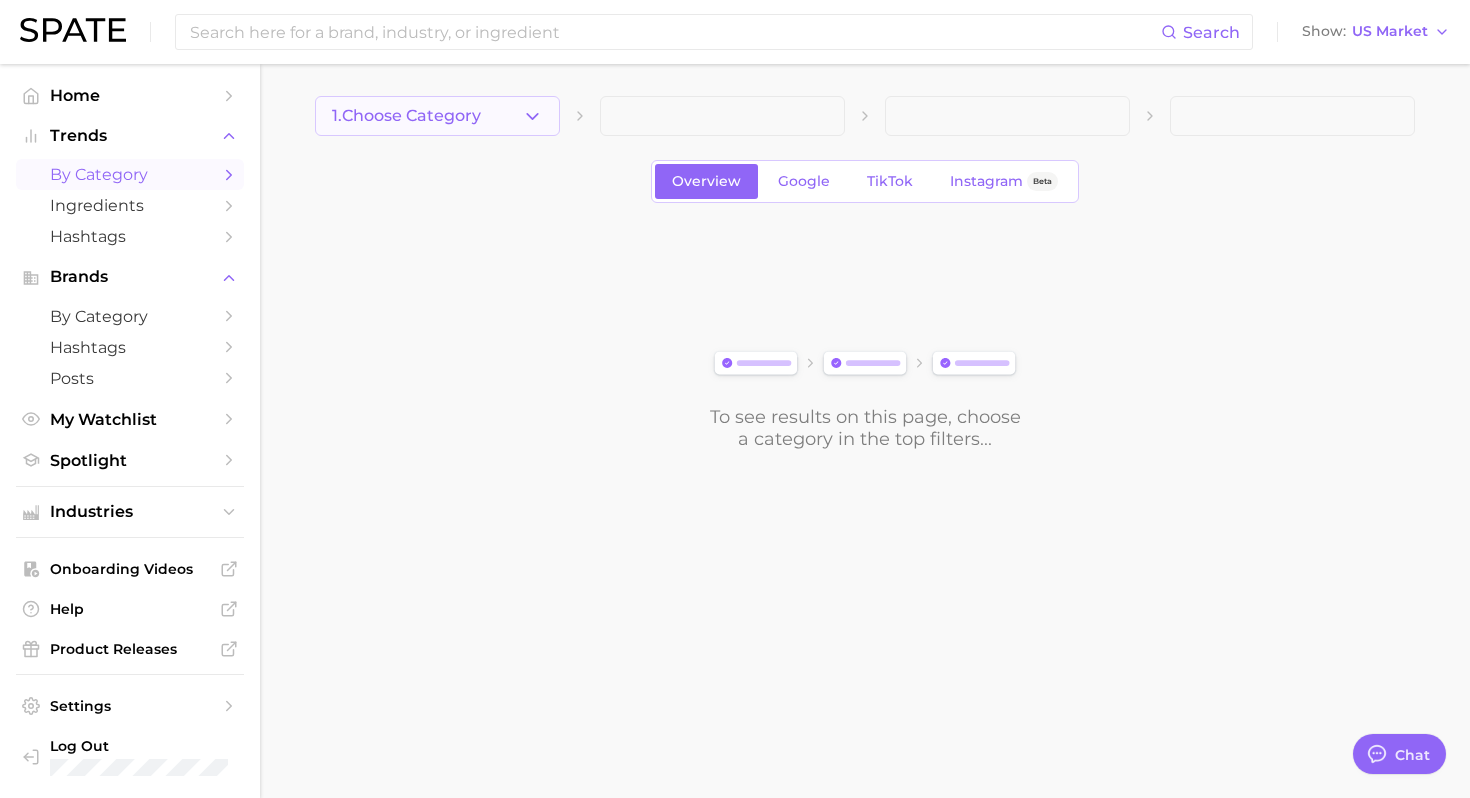 click 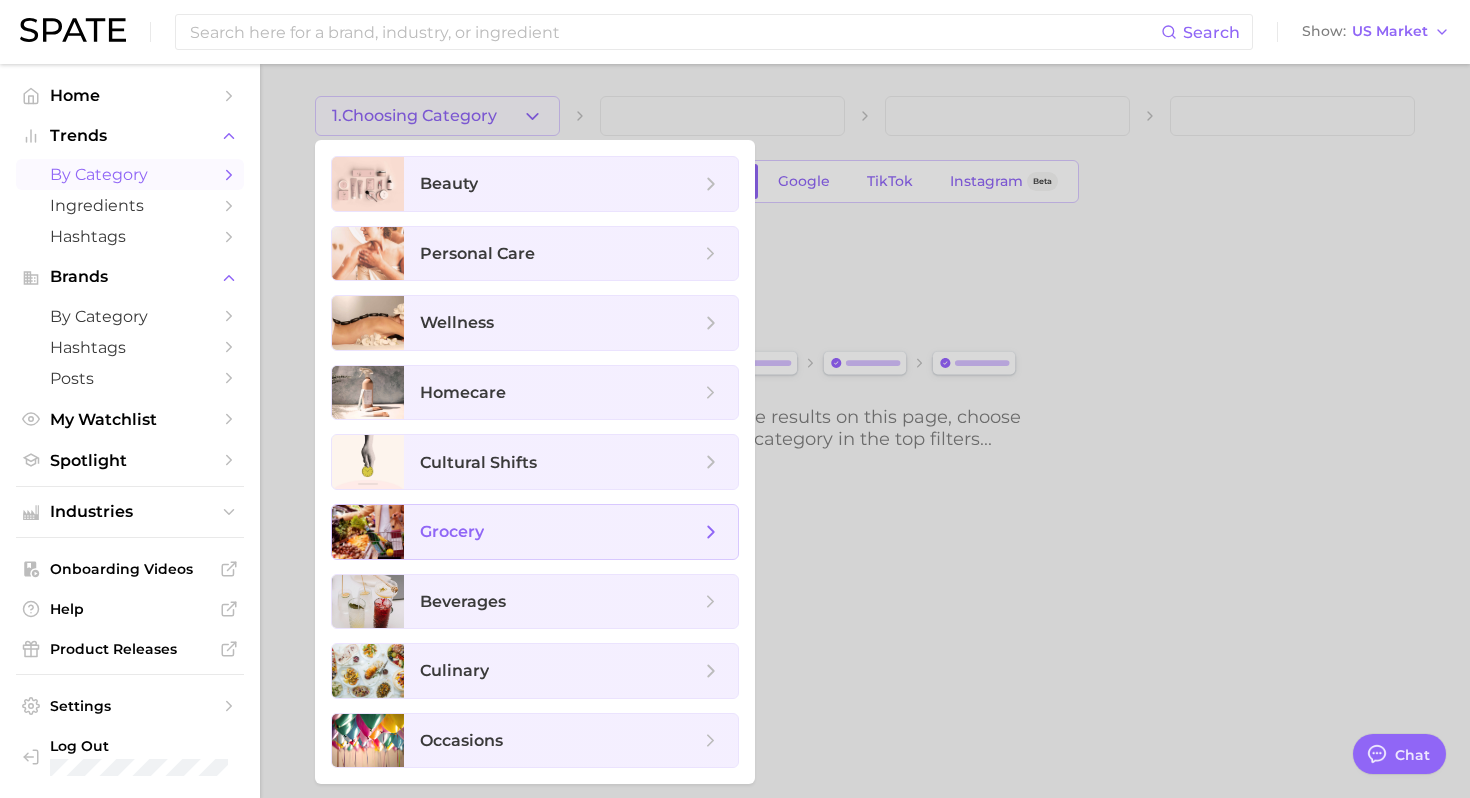 click on "grocery" at bounding box center [560, 532] 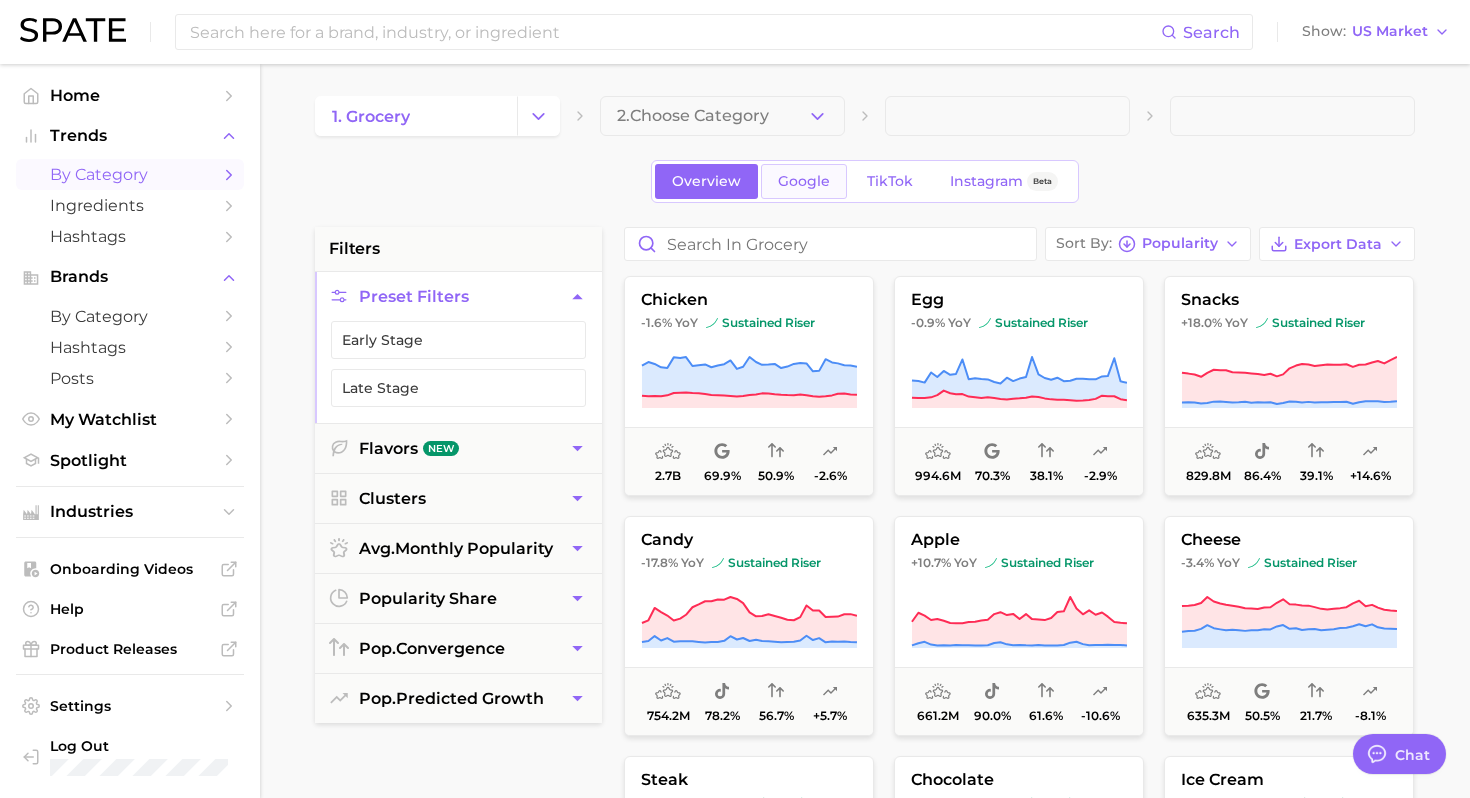 click on "Google" at bounding box center [804, 181] 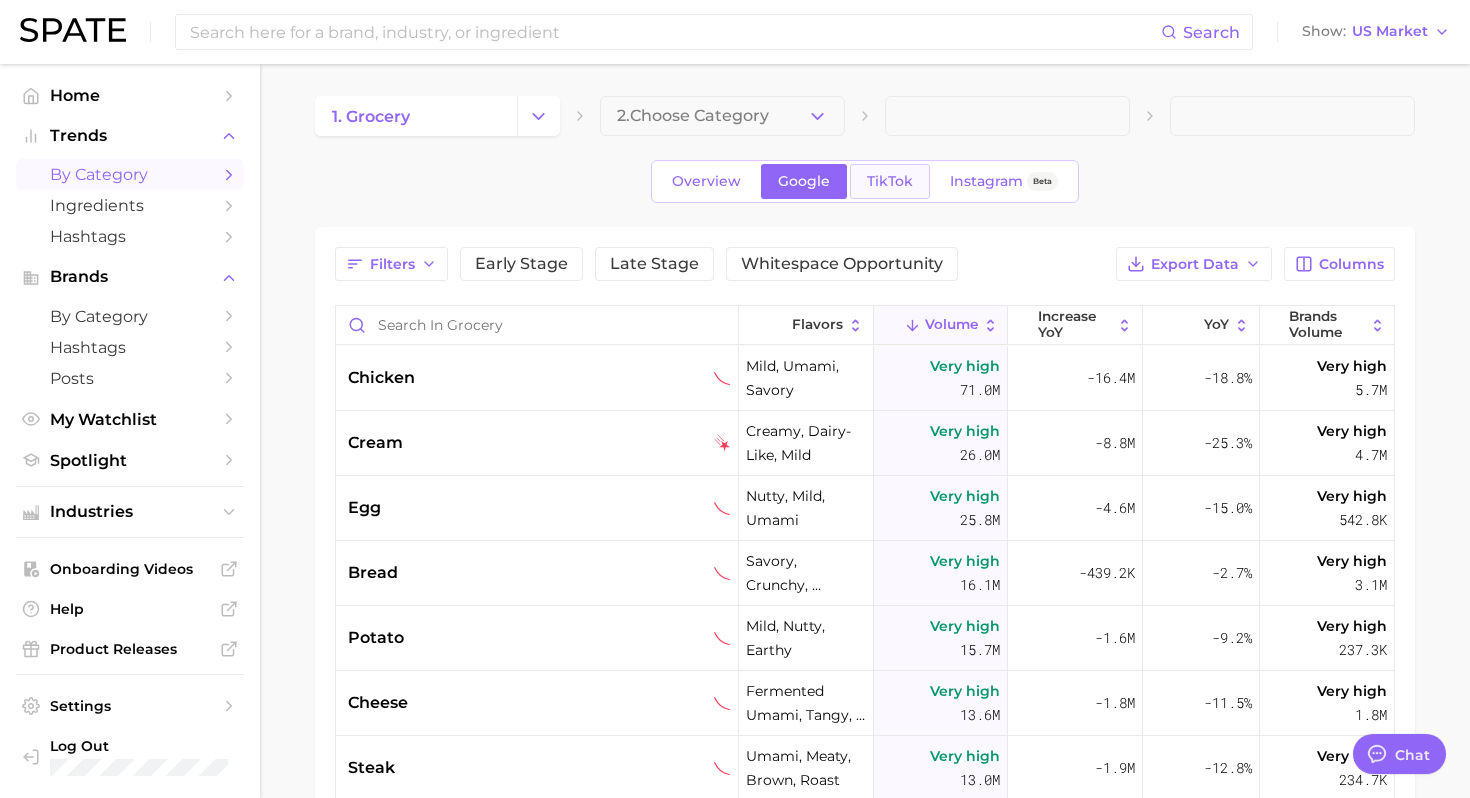 click on "TikTok" at bounding box center (890, 181) 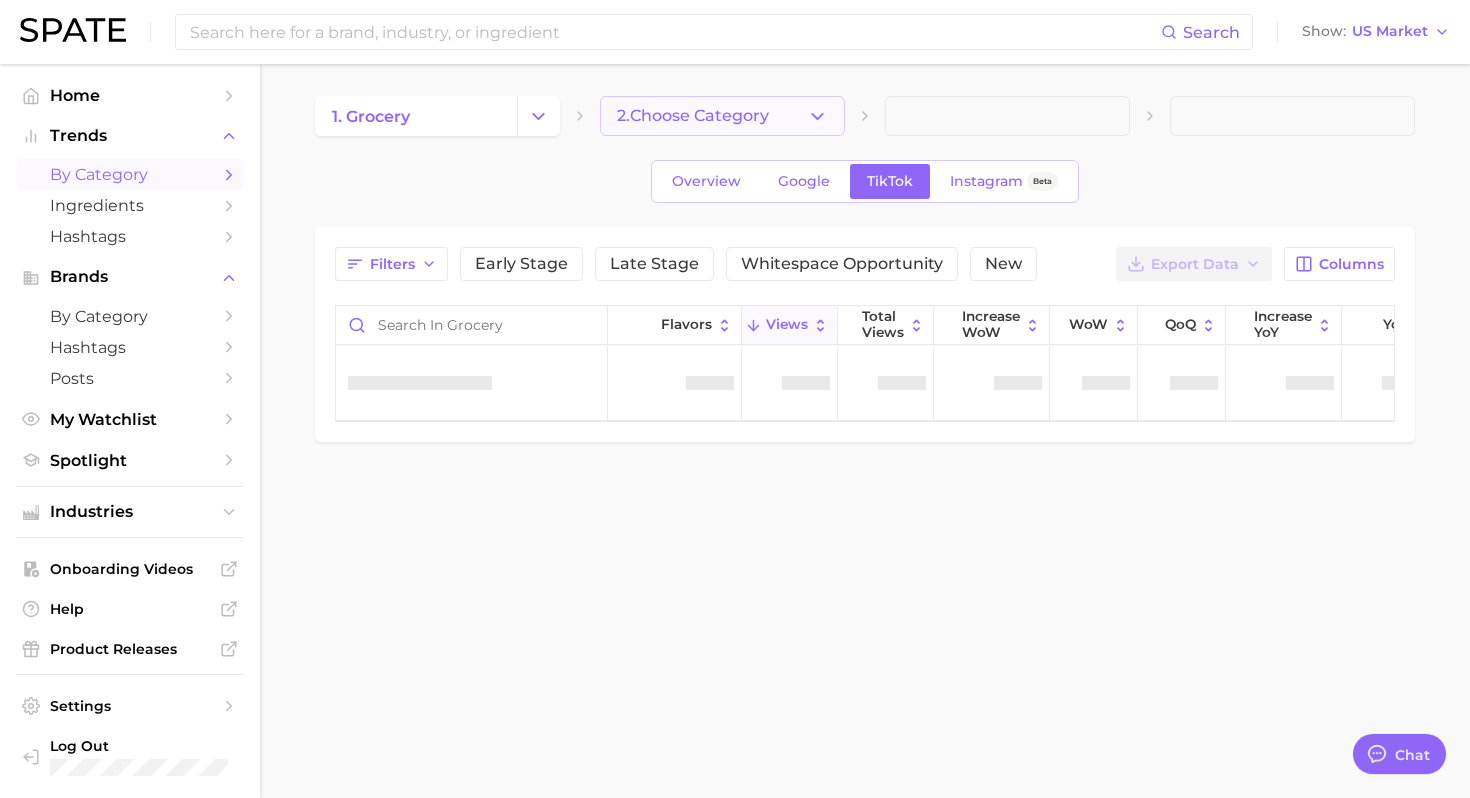 click 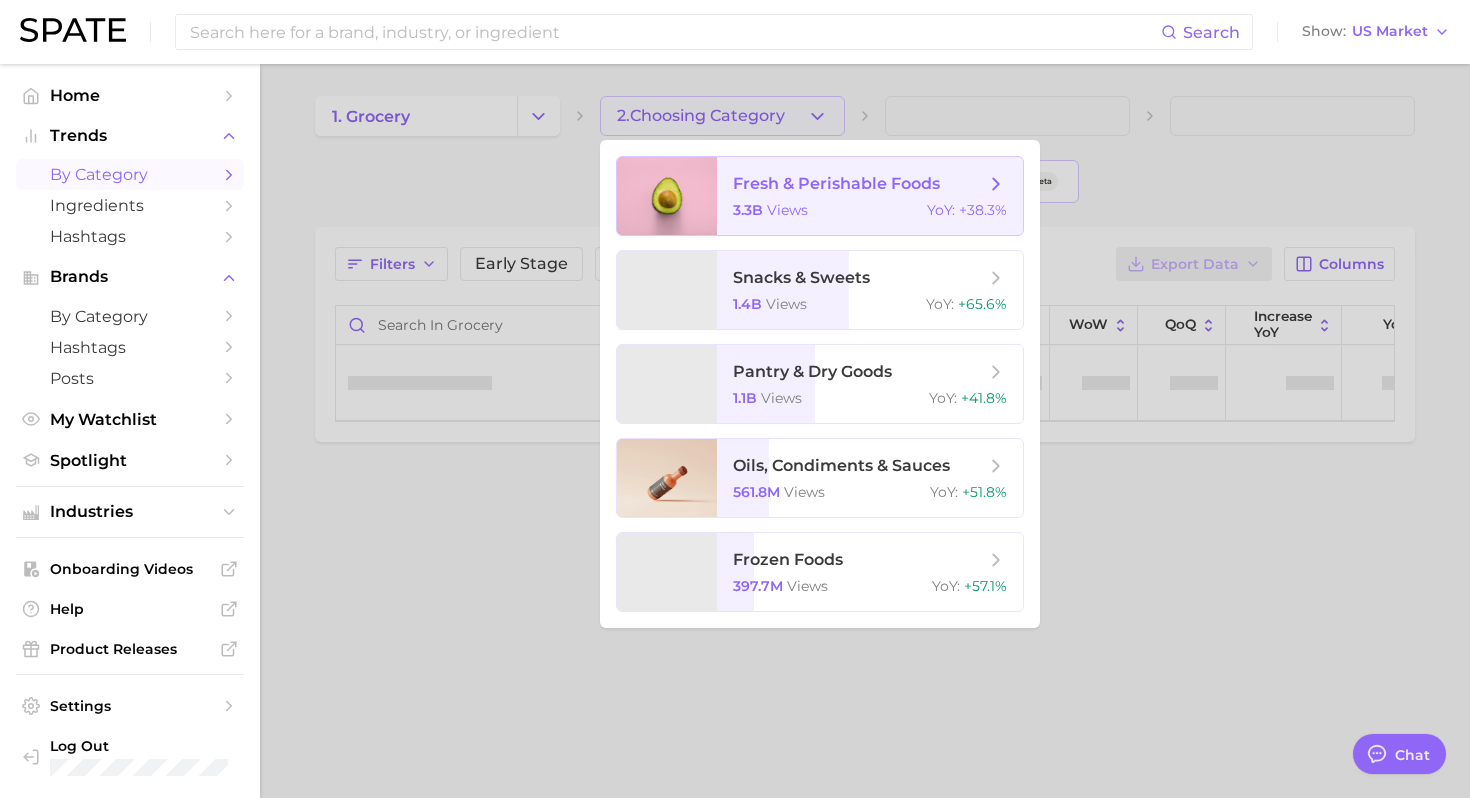 click on "fresh & perishable foods" at bounding box center (836, 183) 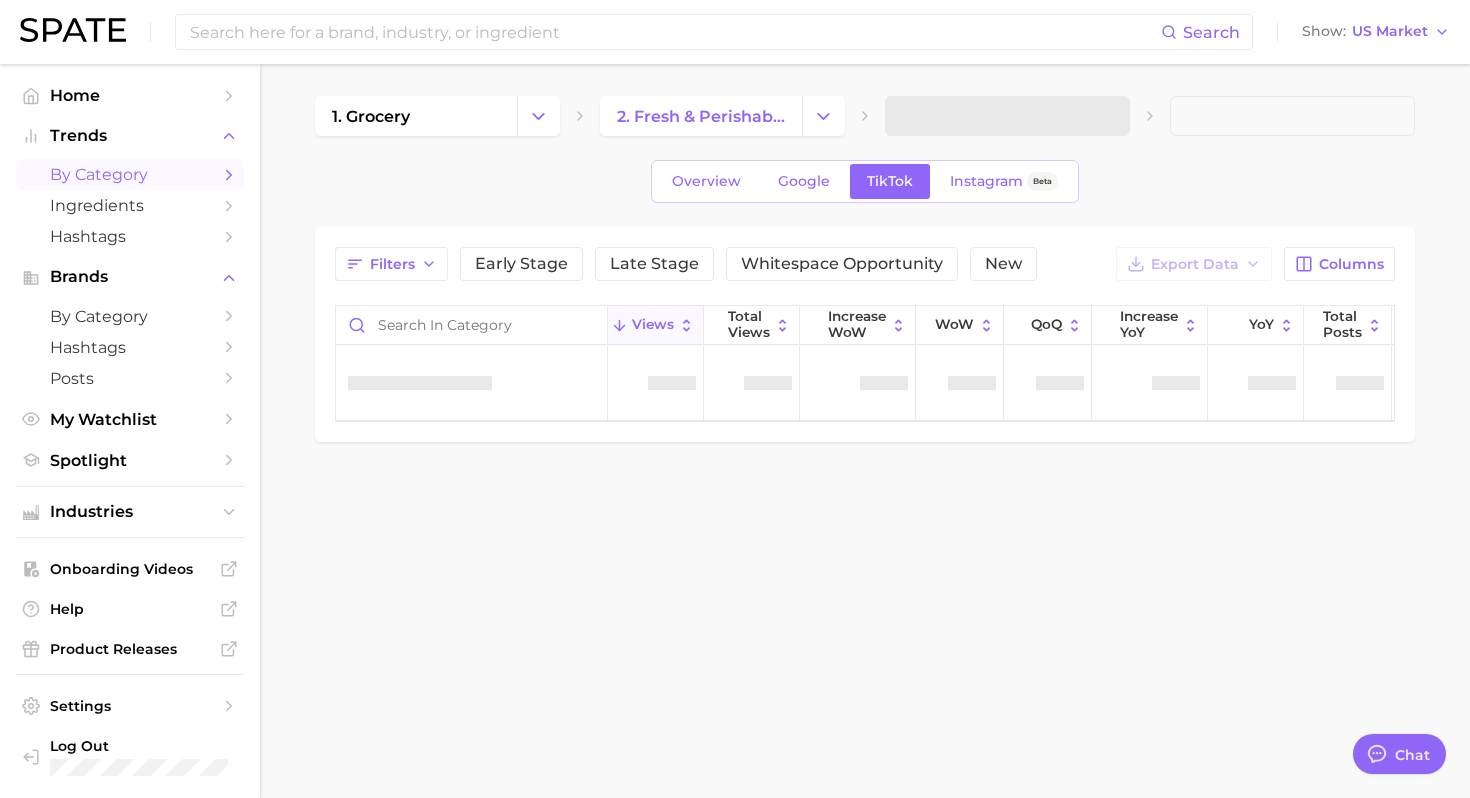 click on "Overview Google TikTok Instagram Beta" at bounding box center [865, 181] 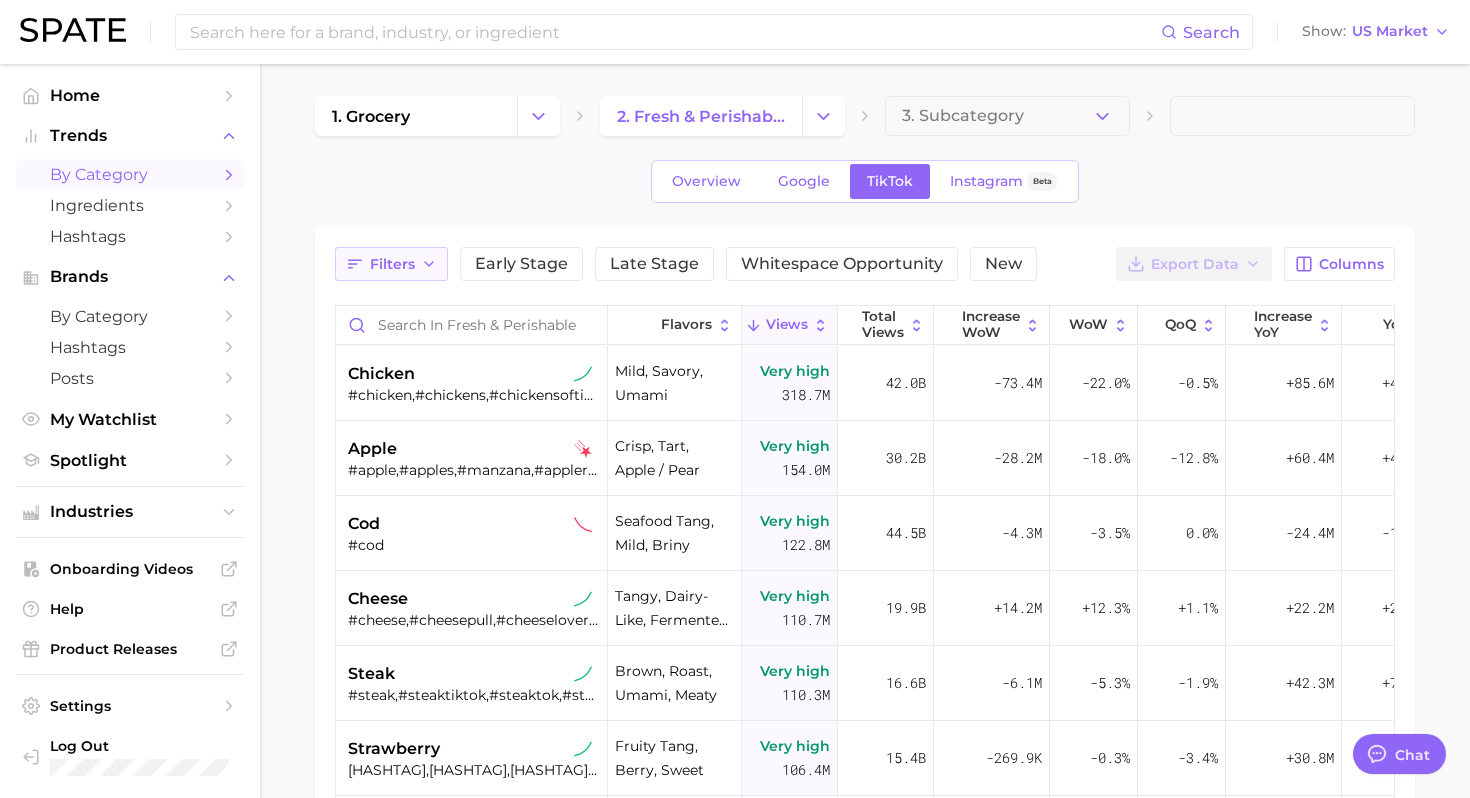 click 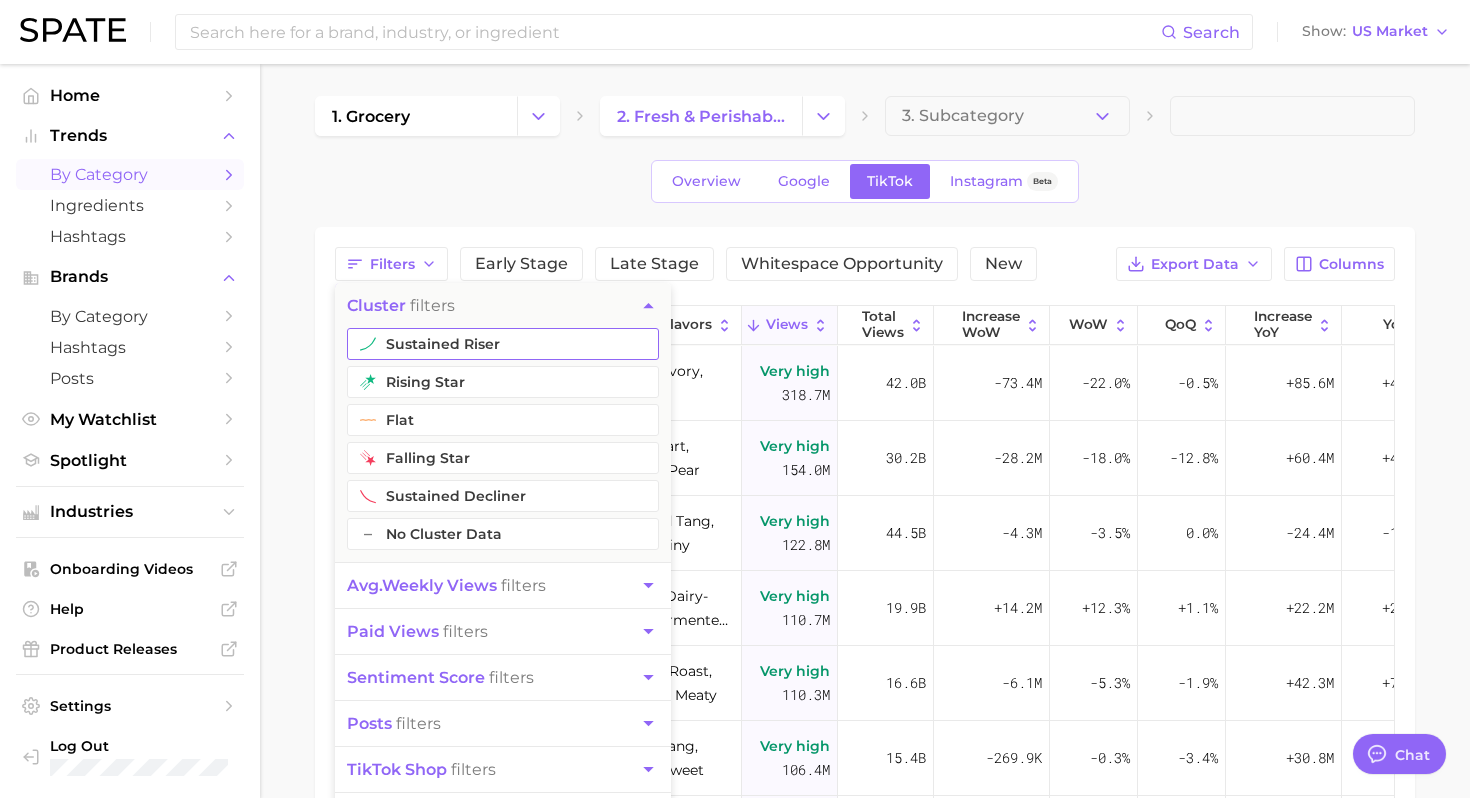 click on "sustained riser" at bounding box center (503, 344) 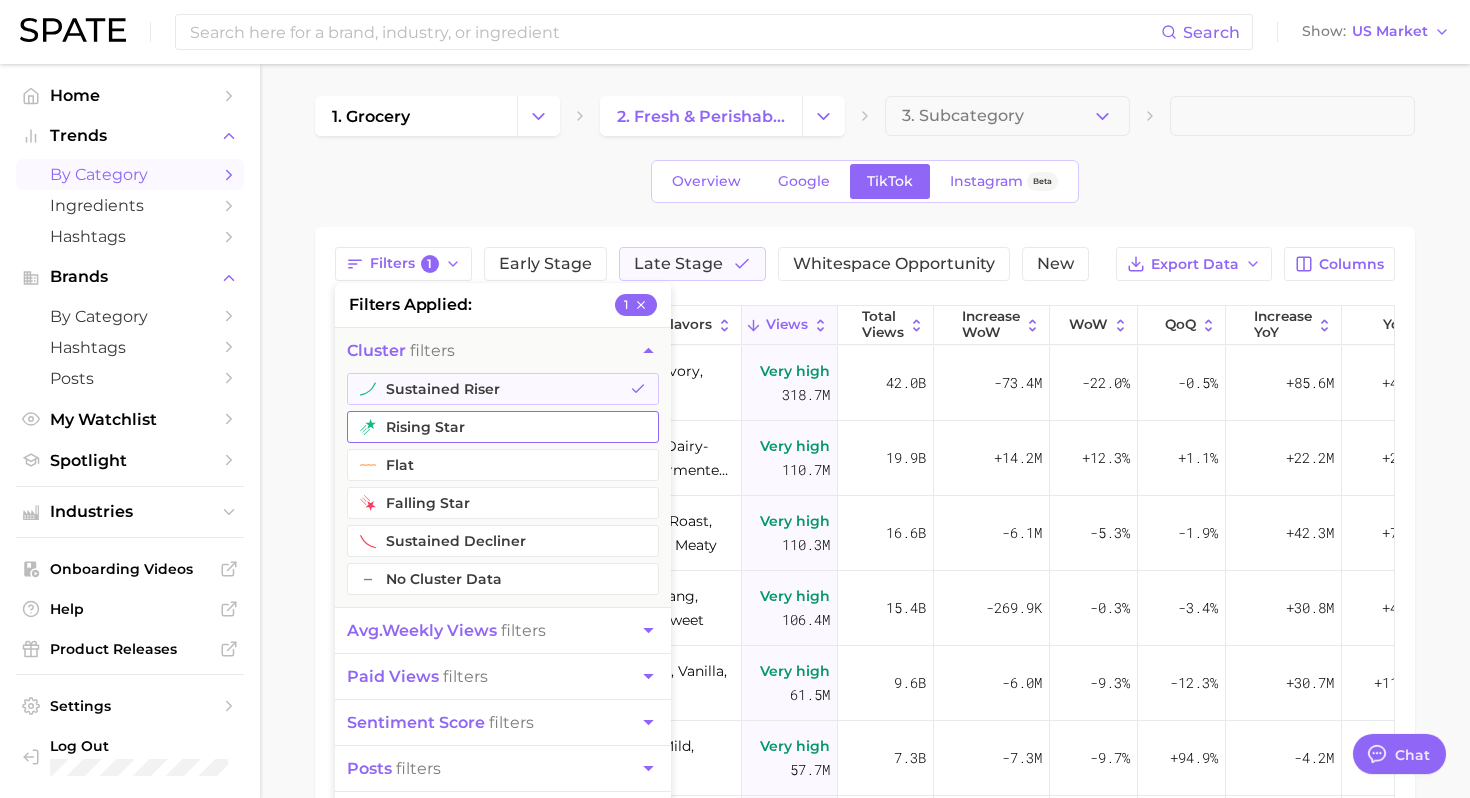 click on "rising star" at bounding box center [503, 427] 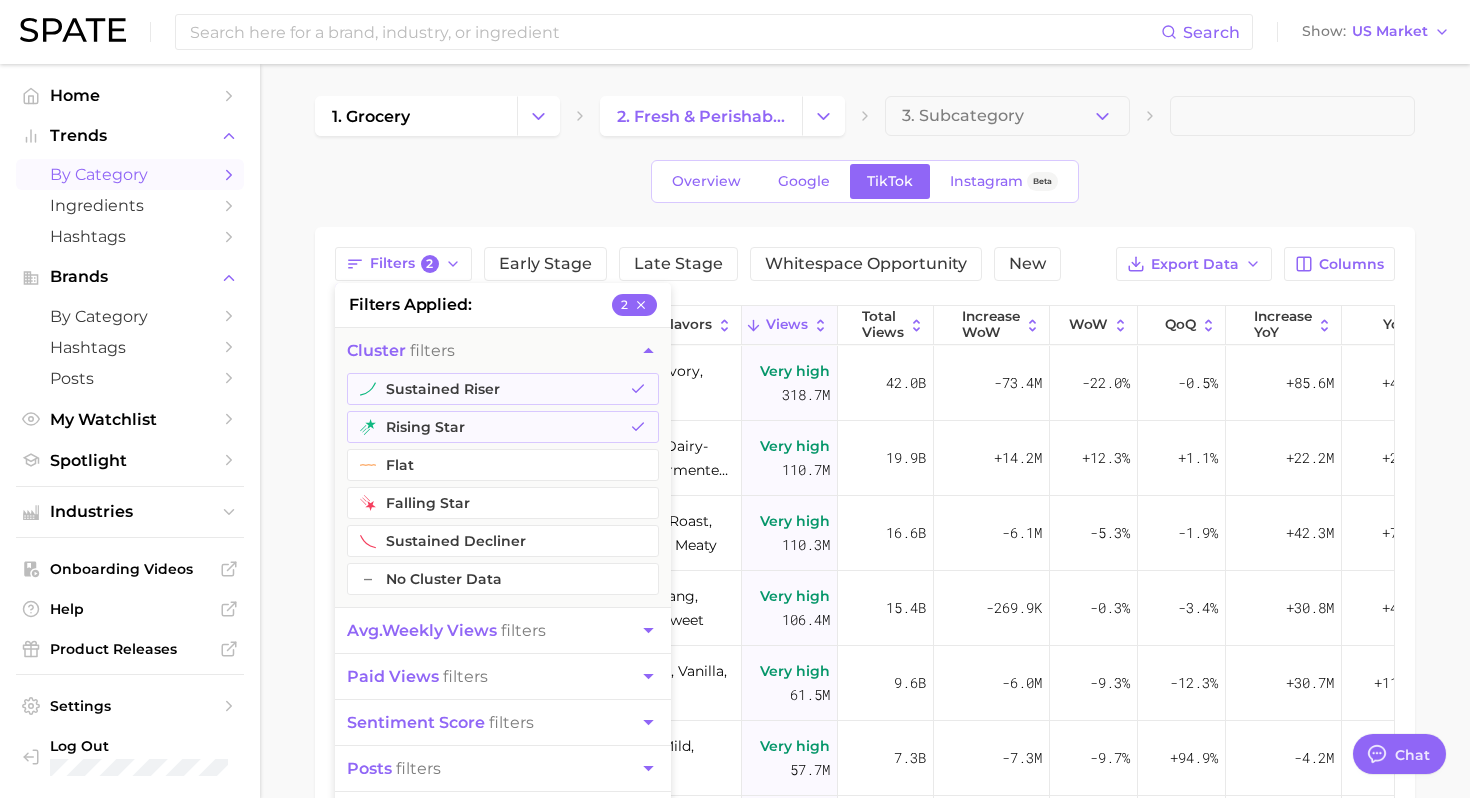 click on "Overview Google TikTok Instagram Beta" at bounding box center [865, 181] 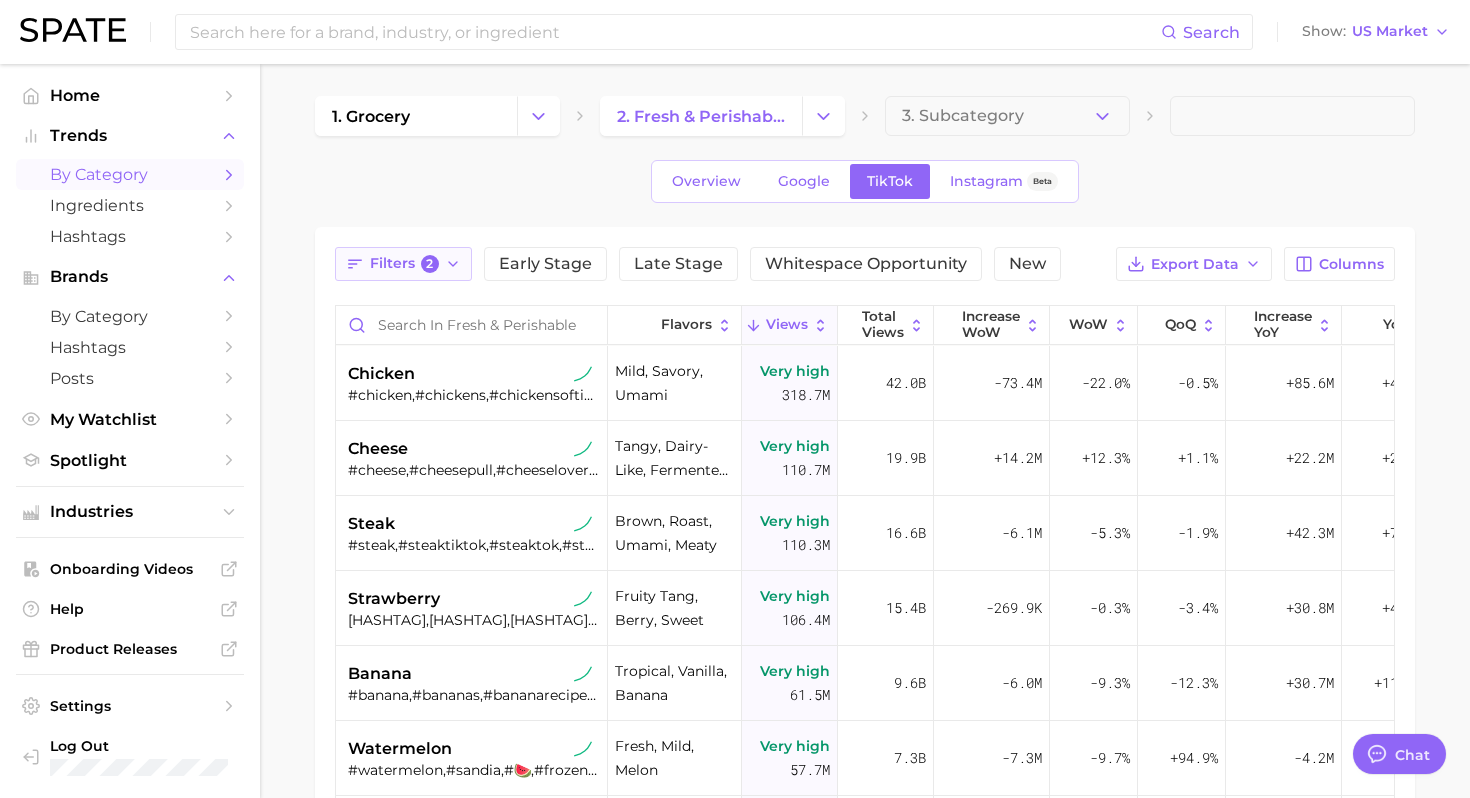 click on "Filters 2" at bounding box center [404, 264] 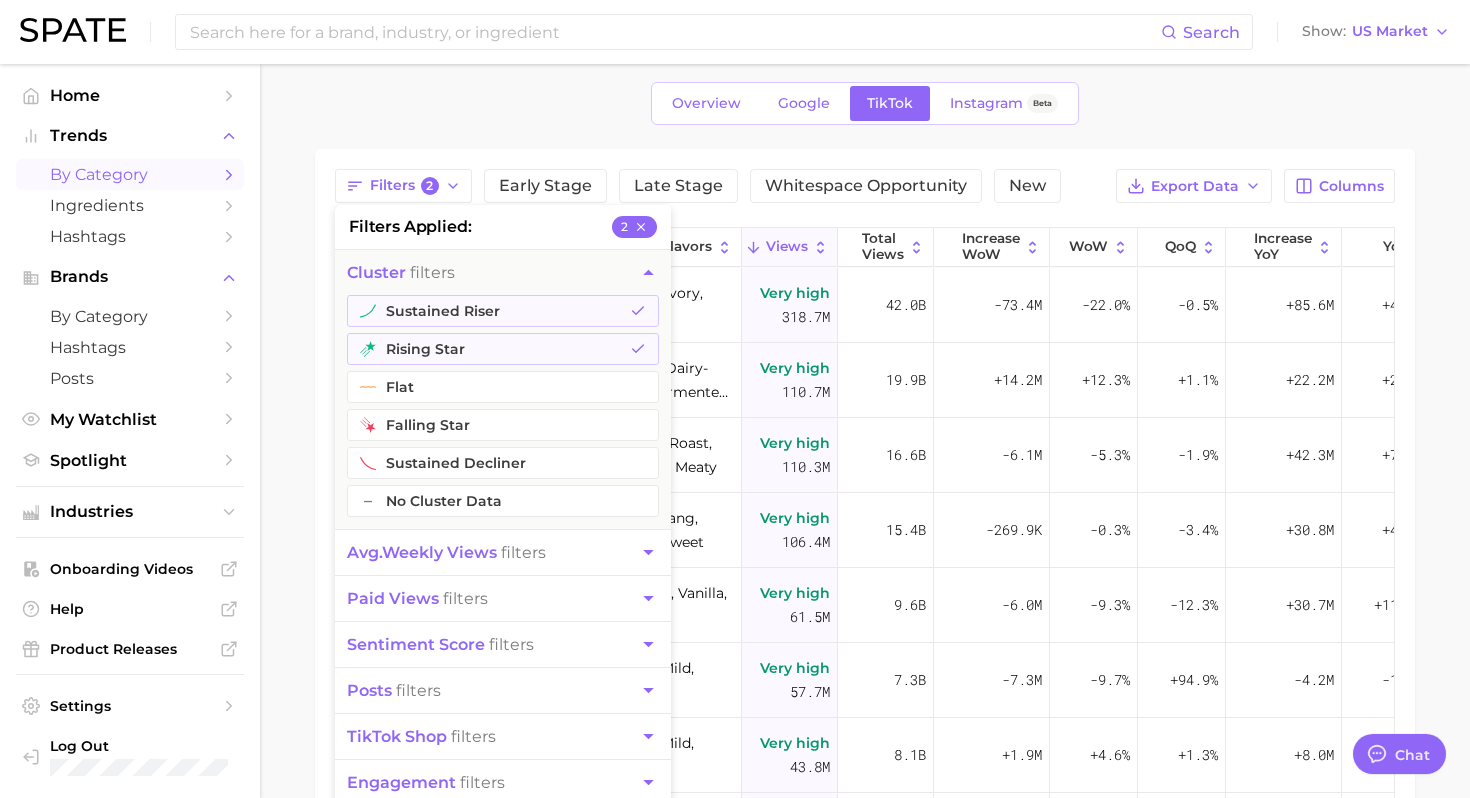 scroll, scrollTop: 173, scrollLeft: 0, axis: vertical 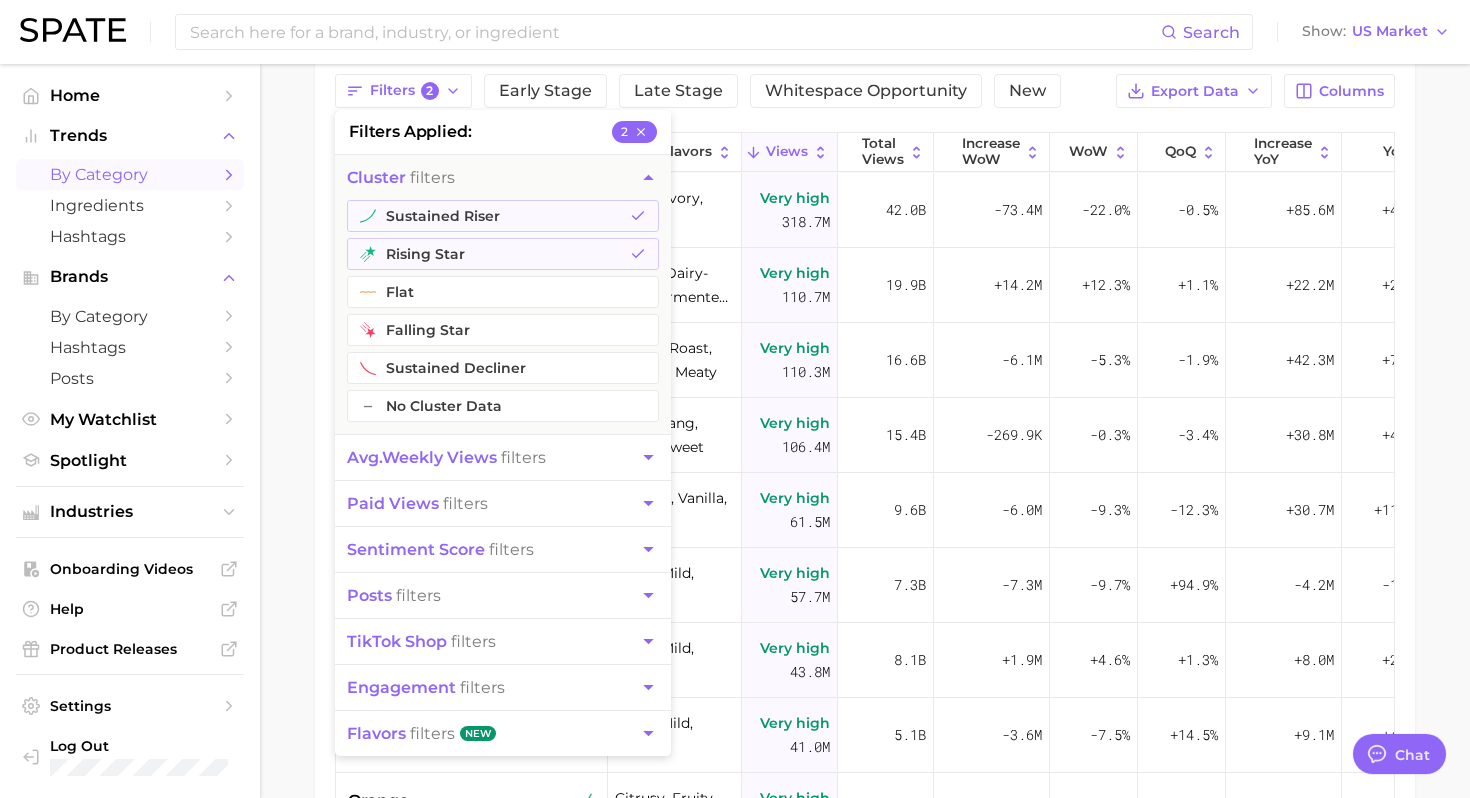 click on "avg.  weekly views   filters" at bounding box center [446, 457] 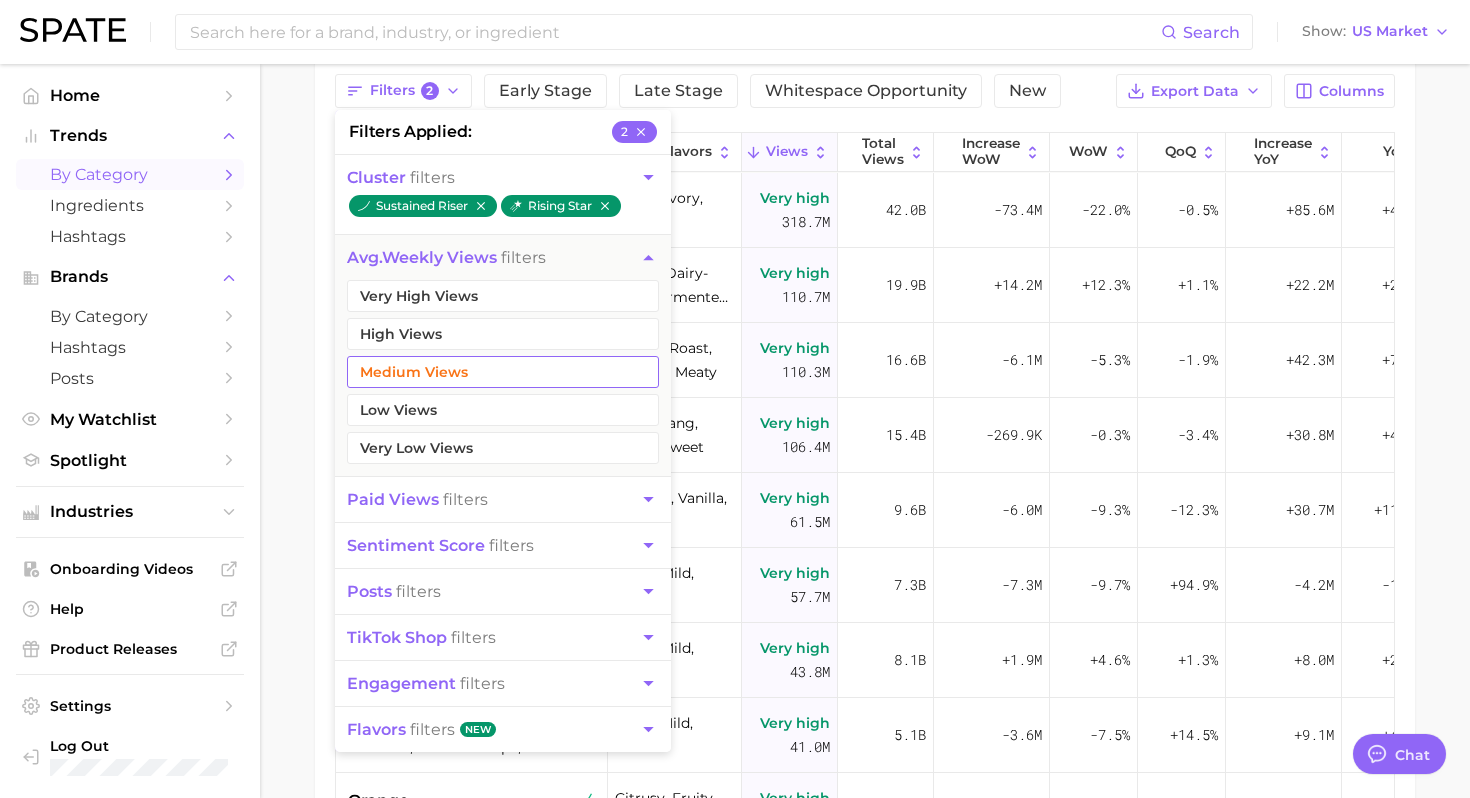 click on "Medium Views" at bounding box center (503, 372) 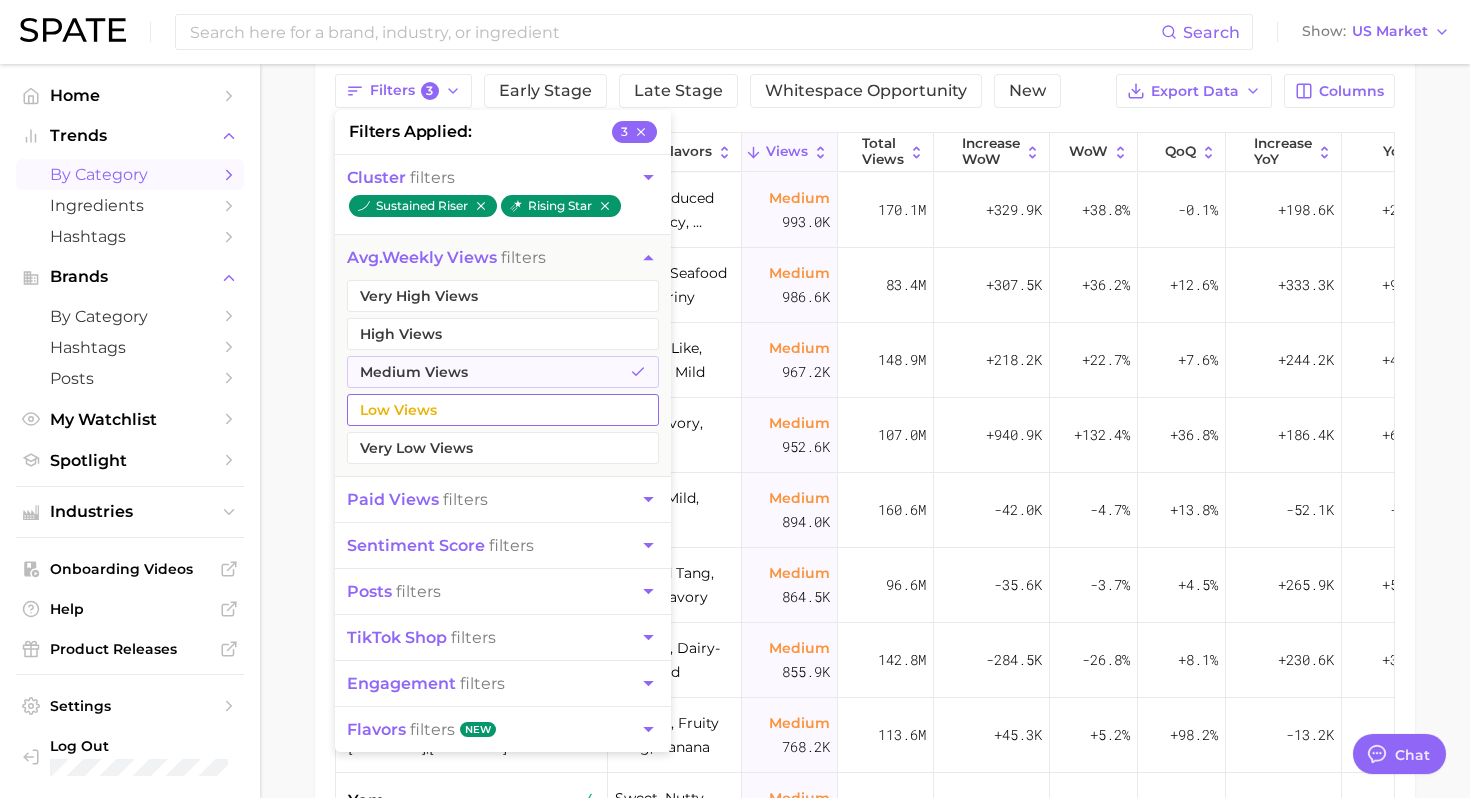 click on "Low Views" at bounding box center (503, 410) 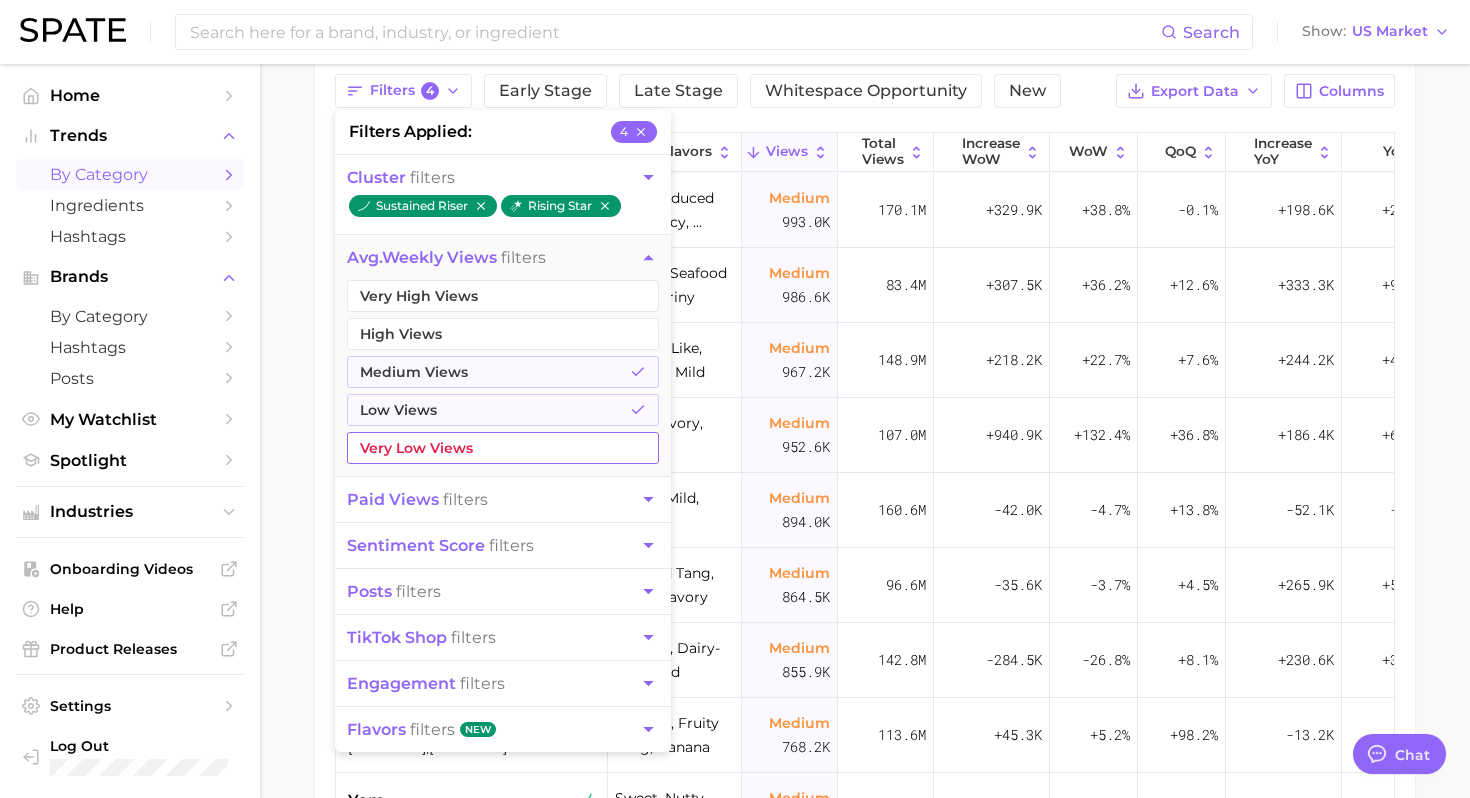 click on "Very Low Views" at bounding box center (503, 448) 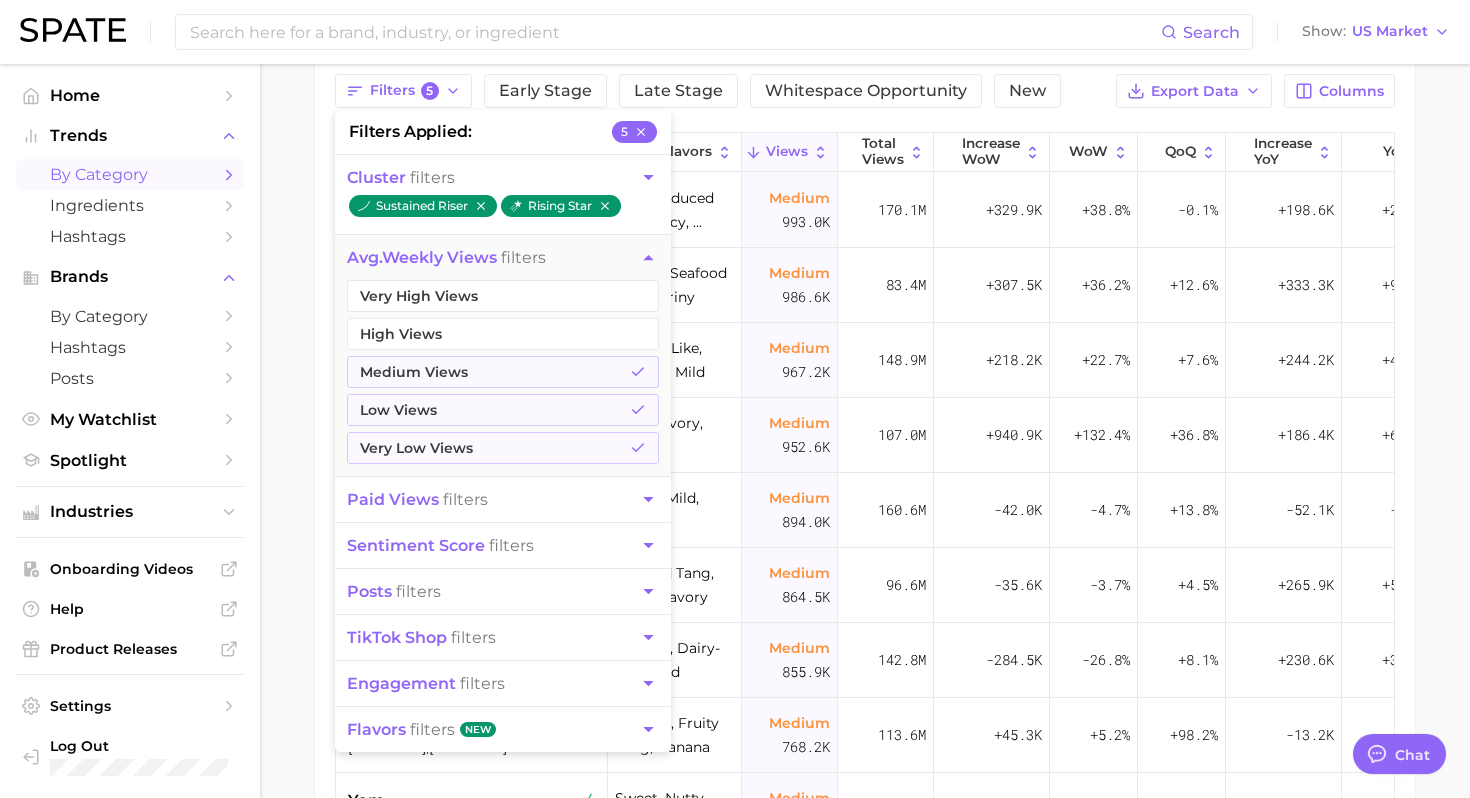 click on "paid views   filters" at bounding box center (503, 499) 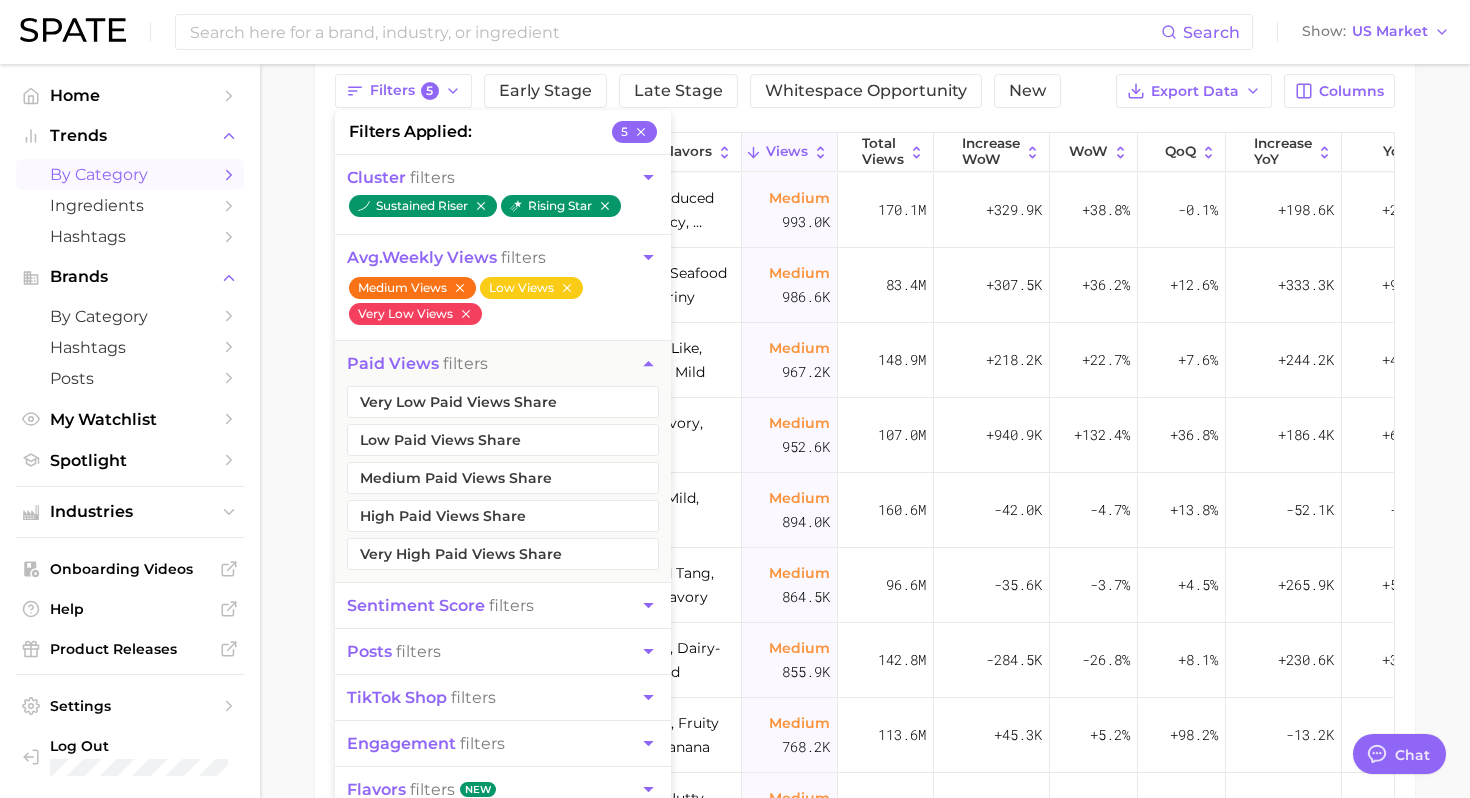 click 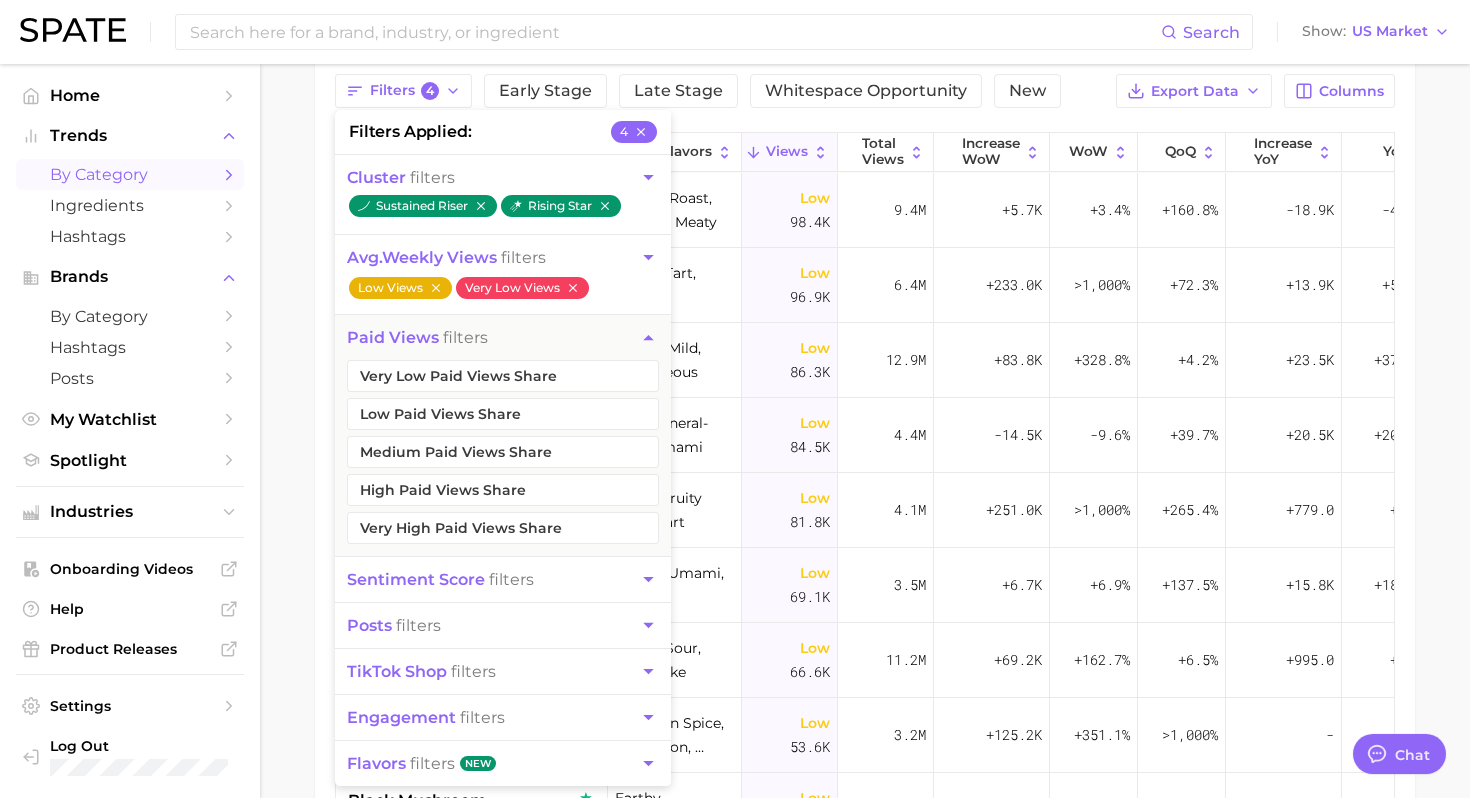 click on "Low Views" at bounding box center (400, 288) 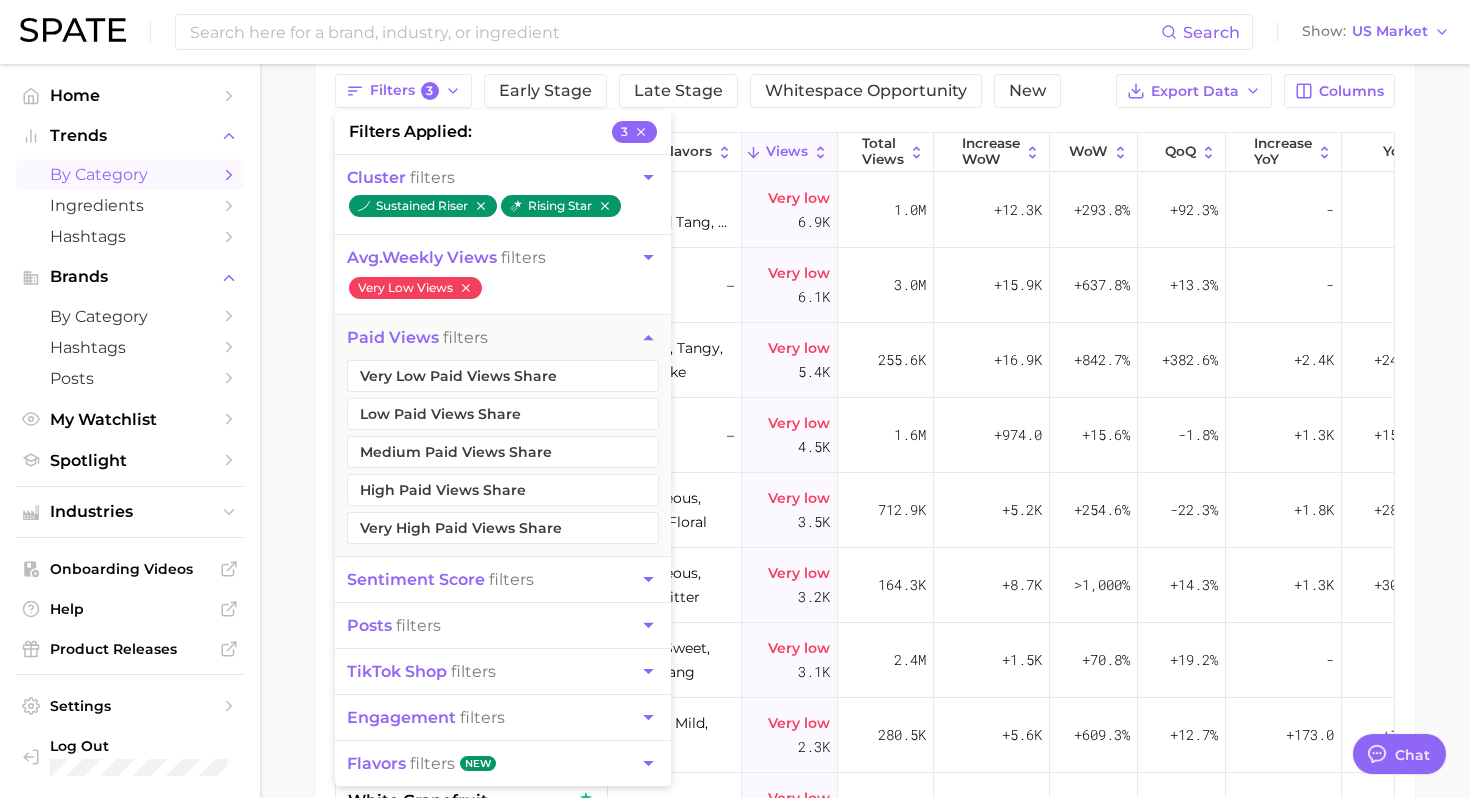 click on "Very Low Views" at bounding box center [415, 288] 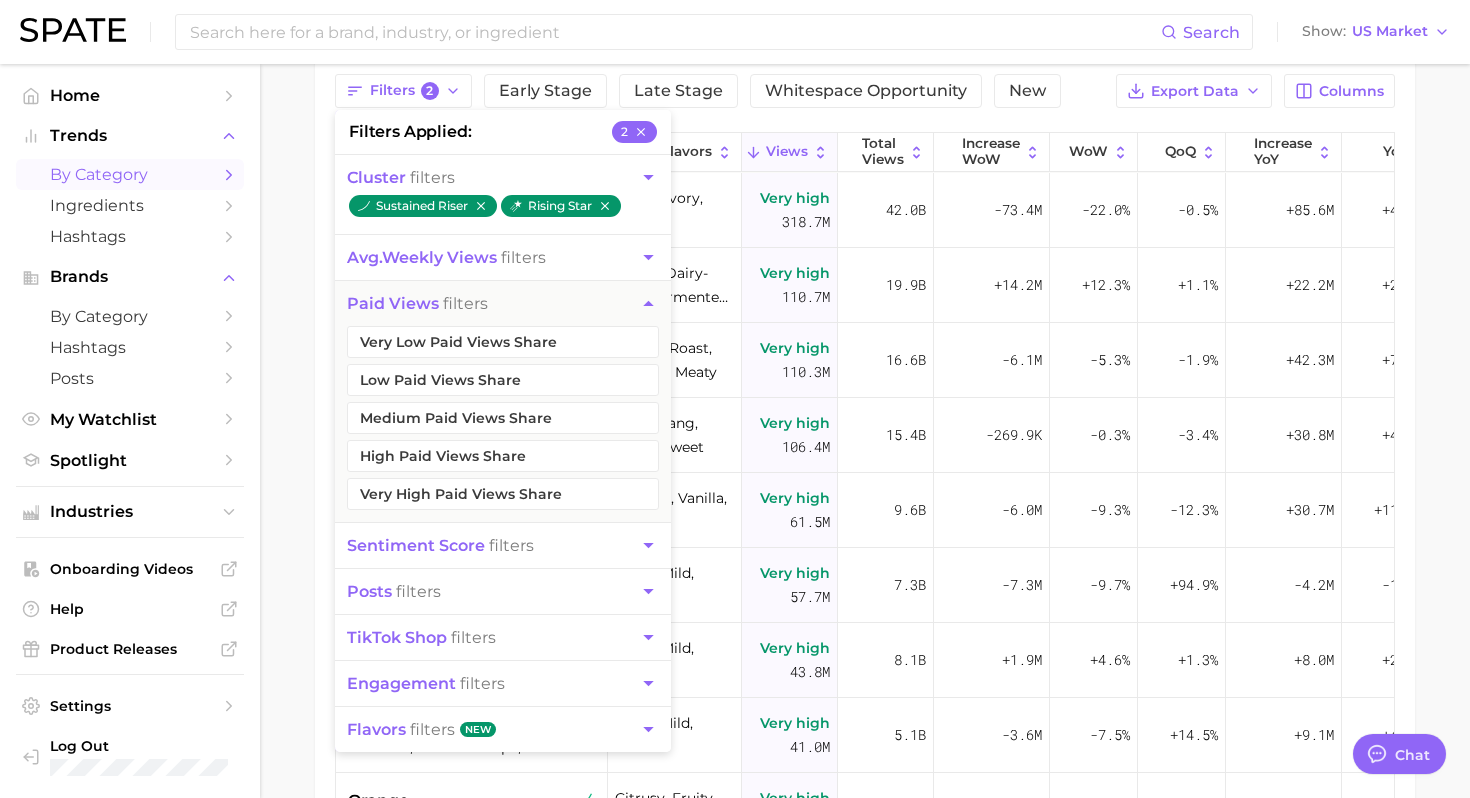 click on "avg.  weekly views   filters" at bounding box center (446, 257) 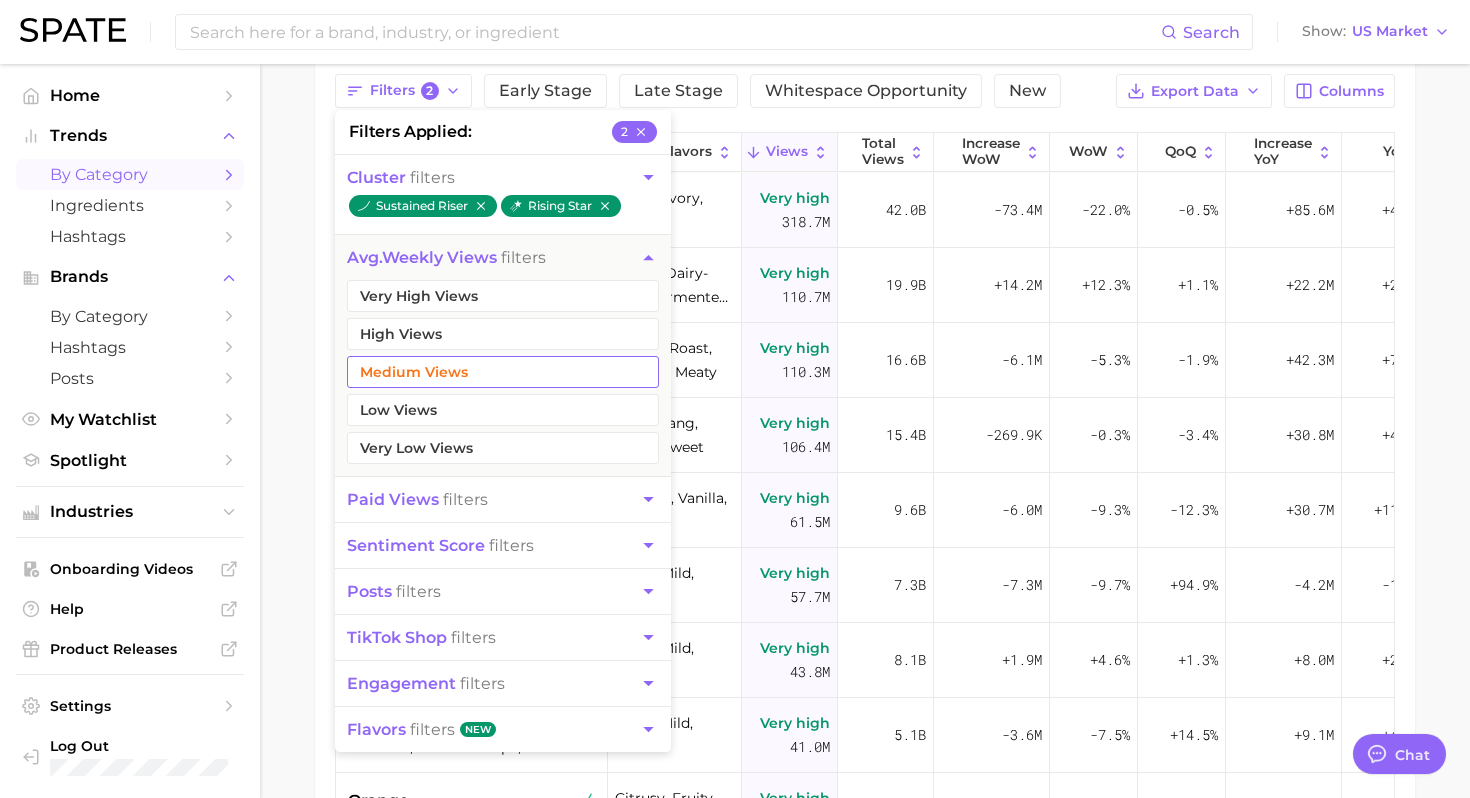 click on "Medium Views" at bounding box center (503, 372) 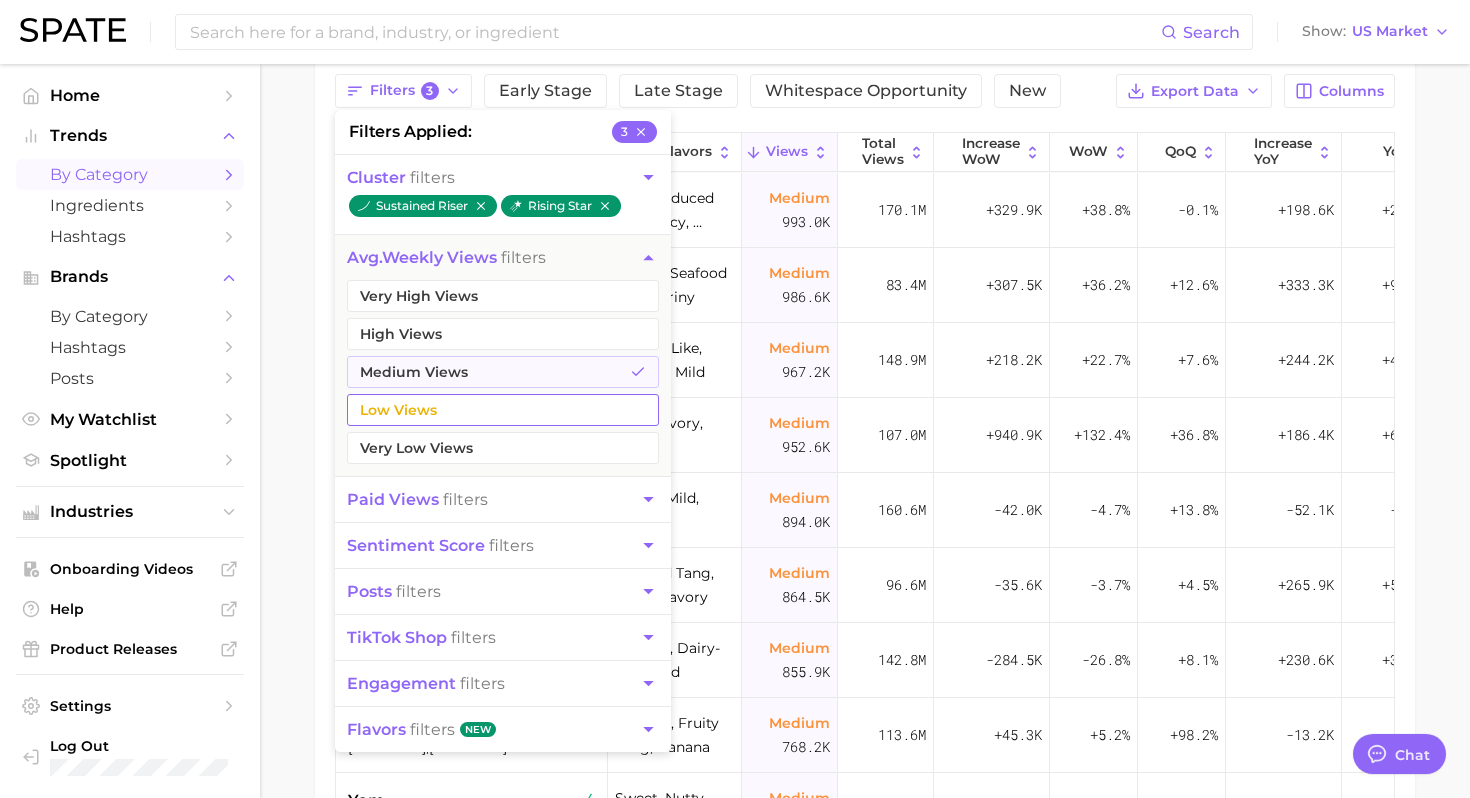 click on "Low Views" at bounding box center (503, 410) 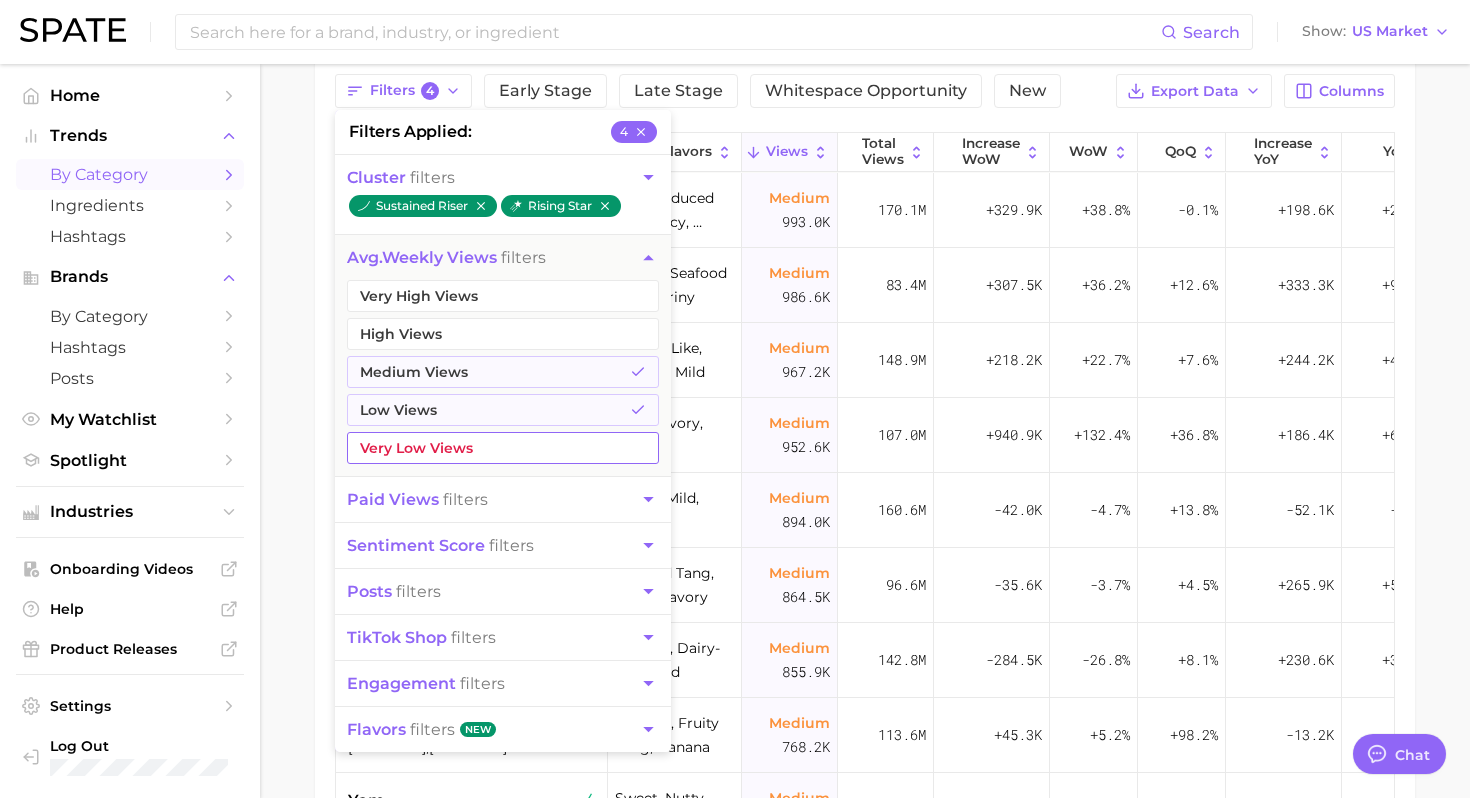 click on "Very Low Views" at bounding box center [503, 448] 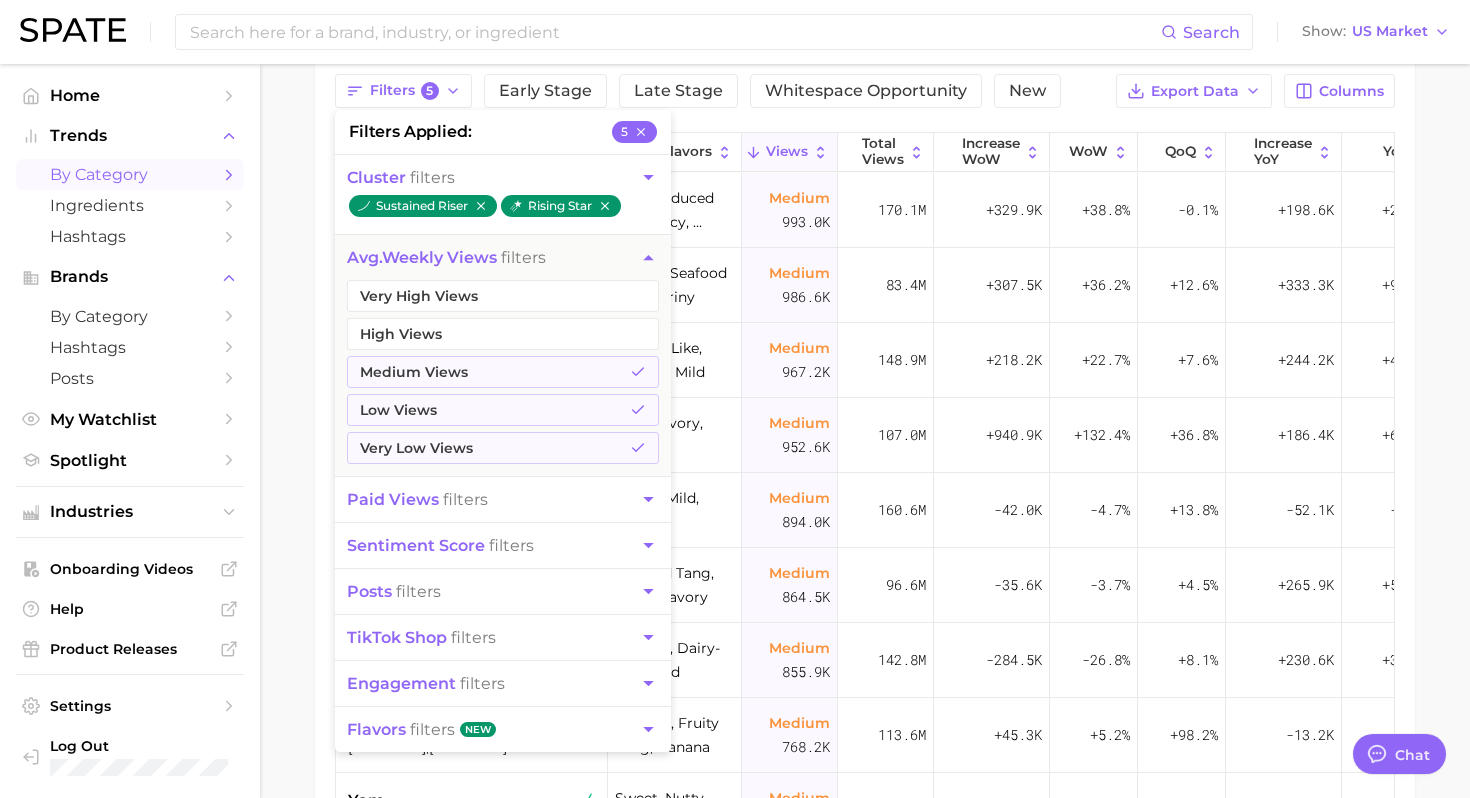click on "1. grocery 2. fresh & perishable foods 3. Subcategory Overview Google TikTok Instagram Beta Filters 5 filters applied 5 cluster   filters sustained riser rising star avg.  weekly views   filters Very High Views   High Views   Medium Views   Low Views   Very Low Views   paid views   filters sentiment score   filters posts   filters TikTok shop   filters engagement   filters flavors   filters New Early Stage Late Stage Whitespace Opportunity New Export Data Columns Flavors Views Total Views Increase WoW WoW QoQ increase YoY YoY Total Posts Paid rajas #raja,#rajas spice-induced pungency, herbaceous, pepper heat Medium 993.0k 170.1m +329.9k +38.8% -0.1% +198.6k +25.2% Very high 141.9k Very low 0.2% escolar #escolar,#escolars savory, seafood tang, briny Medium 986.6k 83.4m +307.5k +36.2% +12.6% +333.3k +99.5% High 3.4k Very low 0.0% picanha #picanha,#picanhas mineral-like, umami, mild Medium 967.2k 148.9m +218.2k +22.7% +7.6% +244.2k +40.2% Very high 11.5k Low 4.0% quail egg #quaileggs,#quailegg Medium 952.6k Low" at bounding box center [865, 470] 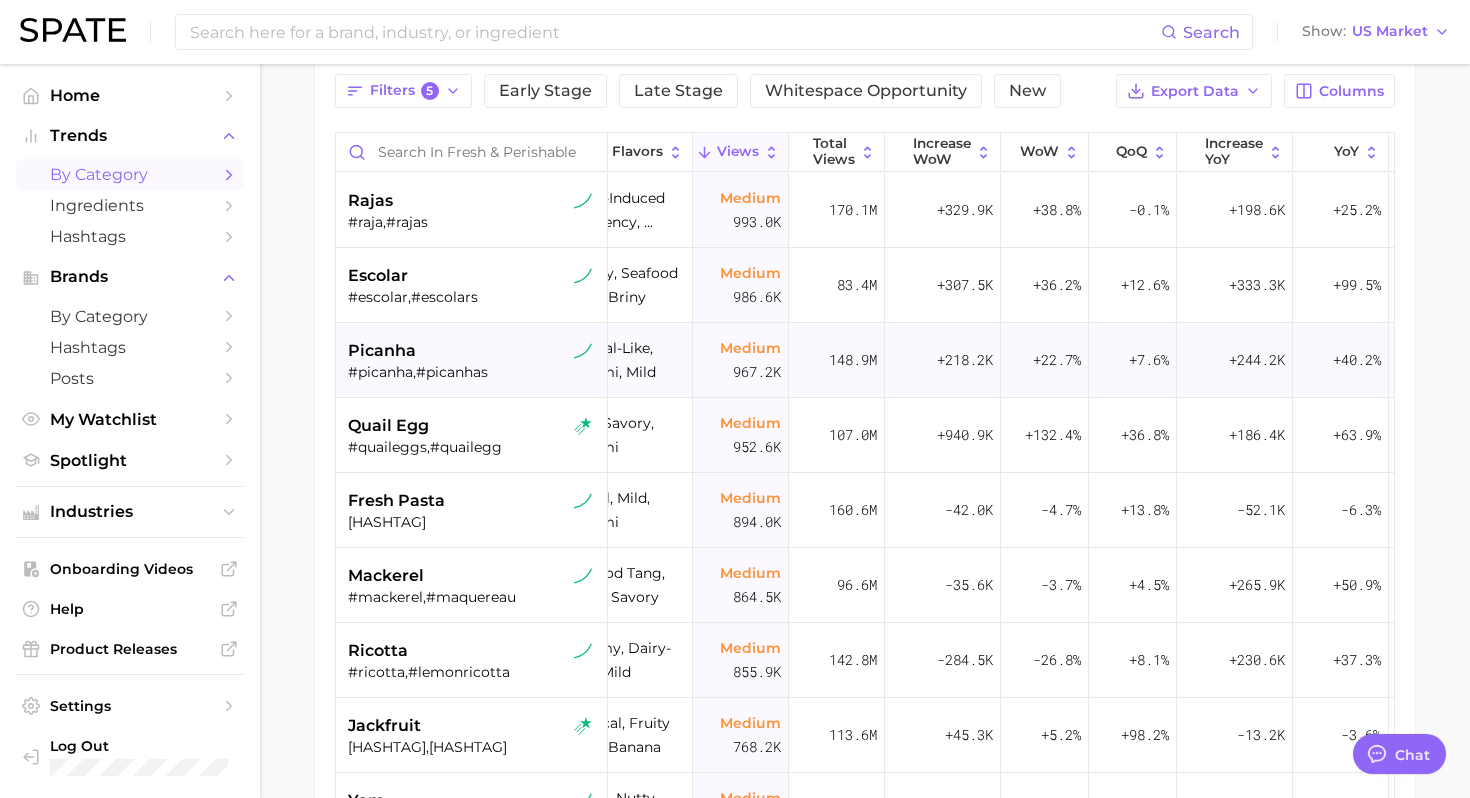 scroll, scrollTop: 0, scrollLeft: 68, axis: horizontal 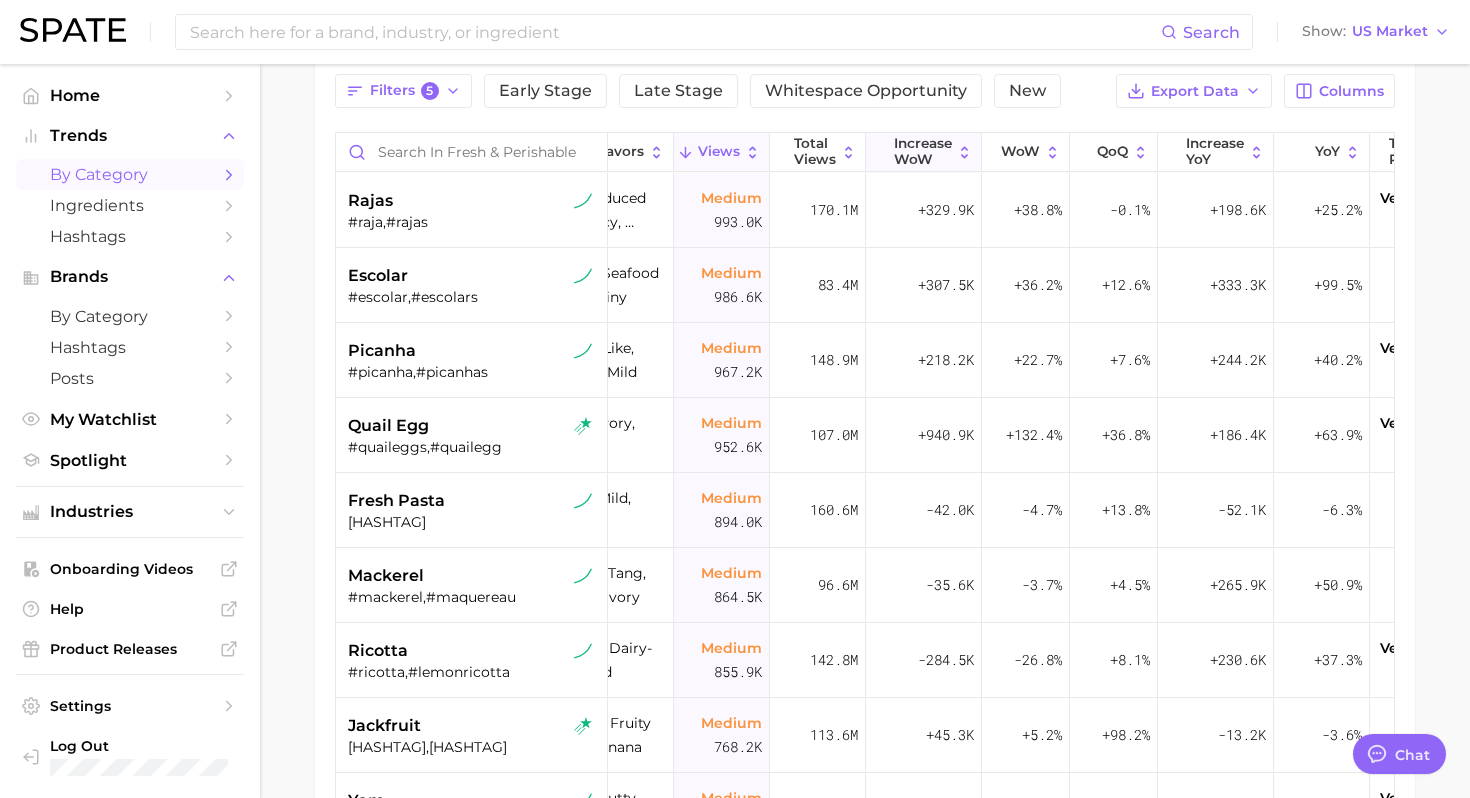click on "Increase WoW" at bounding box center (923, 151) 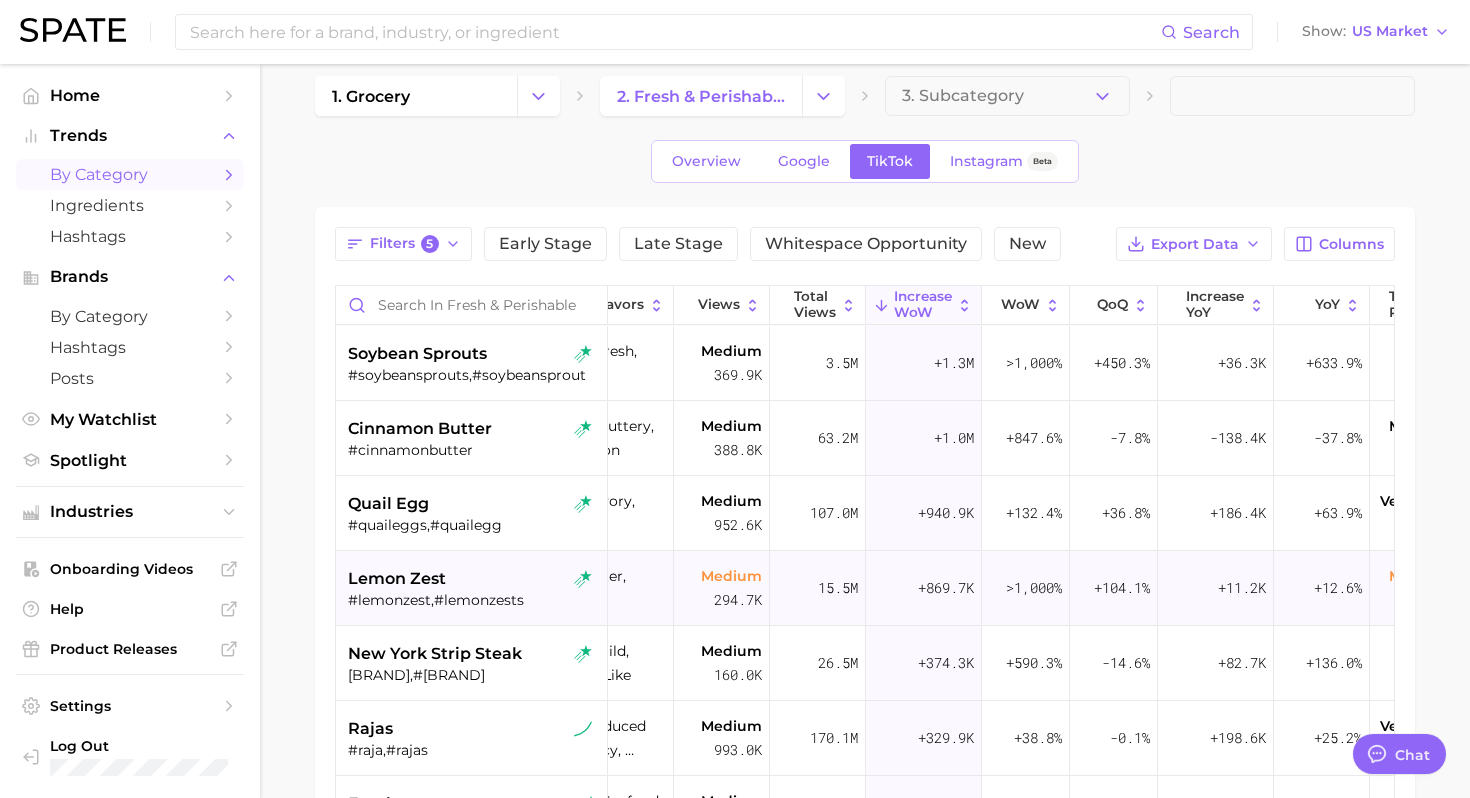 scroll, scrollTop: 0, scrollLeft: 0, axis: both 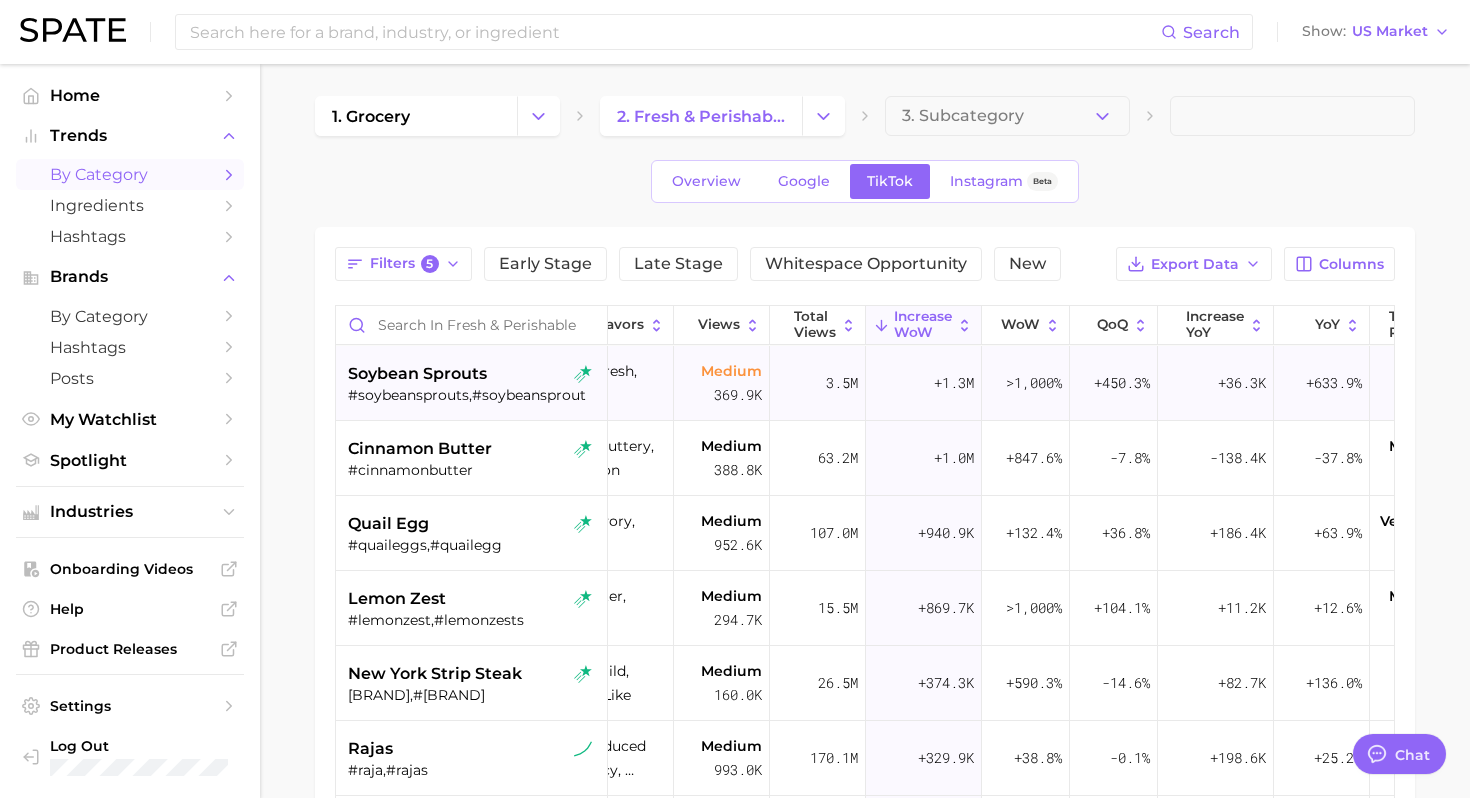 click on "#soybeansprouts,#soybeansprout" at bounding box center (474, 395) 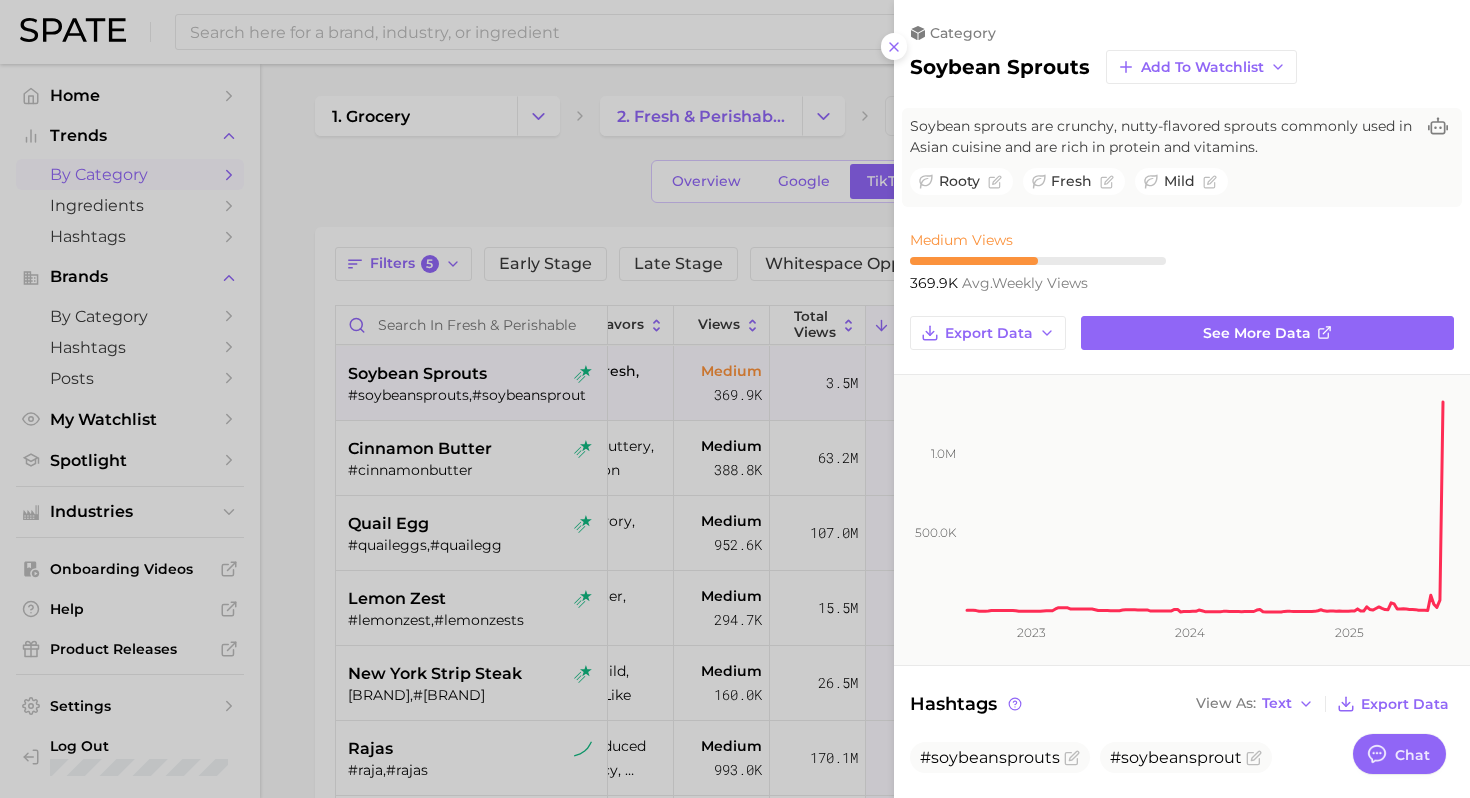 scroll, scrollTop: 0, scrollLeft: 0, axis: both 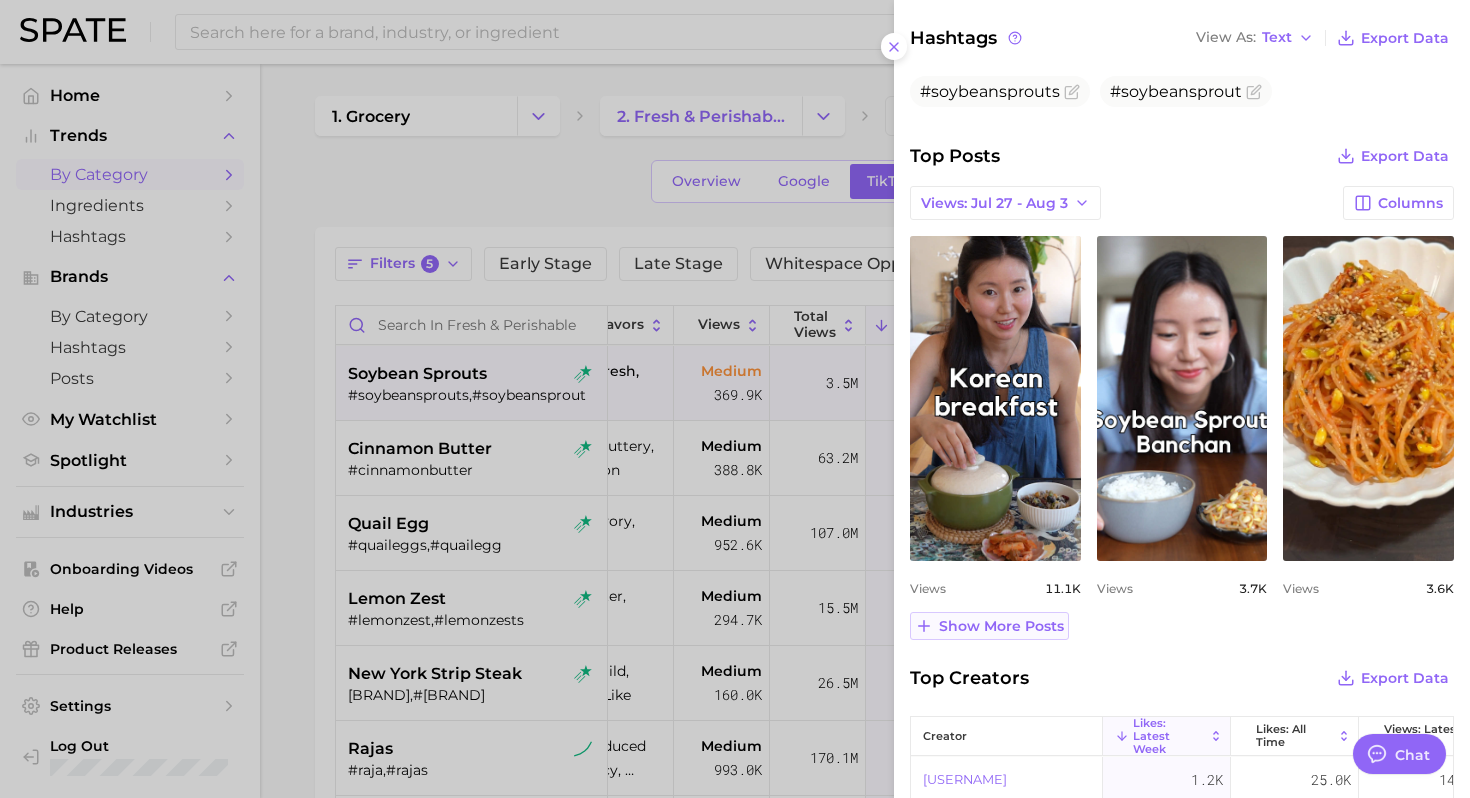click on "Show more posts" at bounding box center [1001, 626] 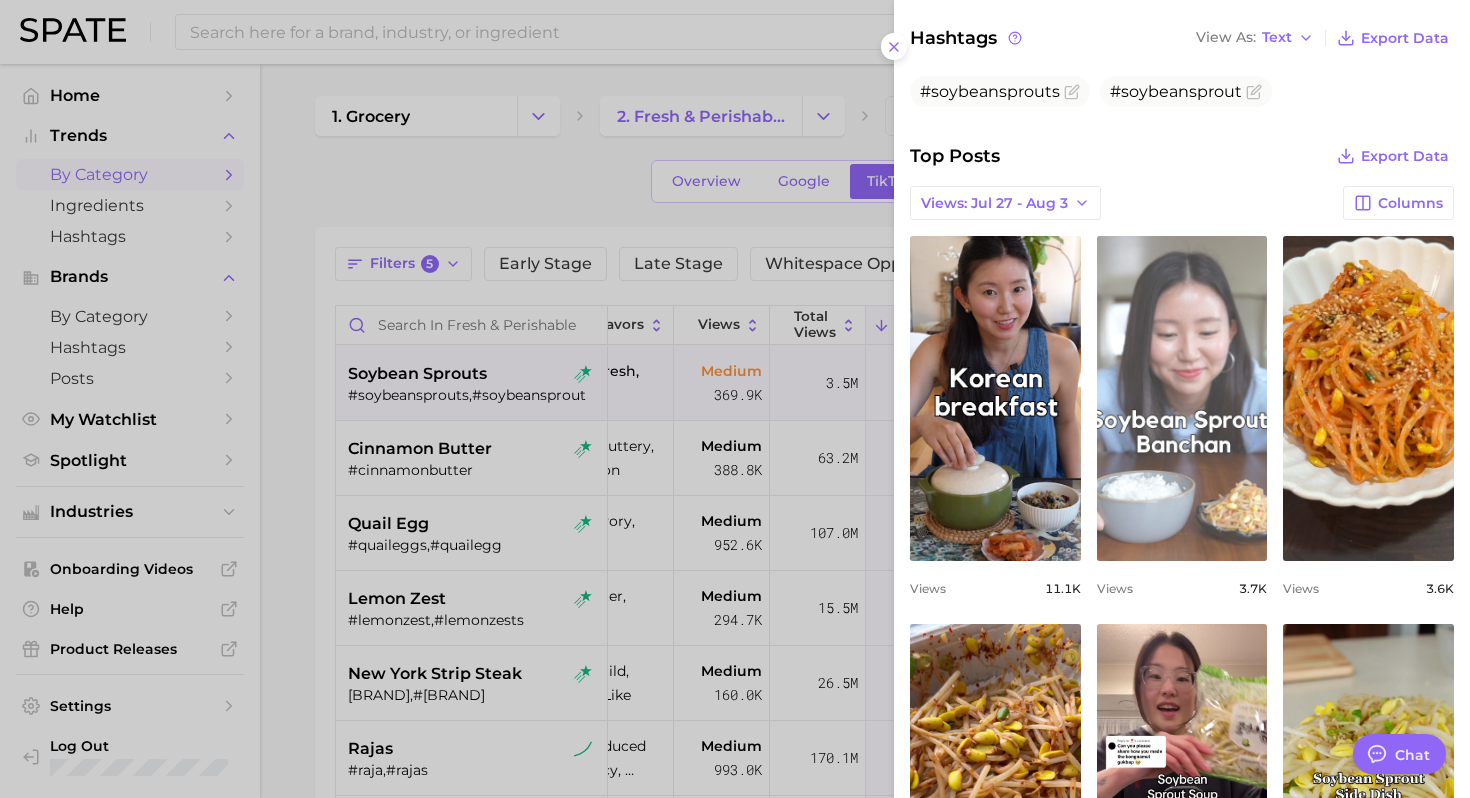scroll, scrollTop: 0, scrollLeft: 0, axis: both 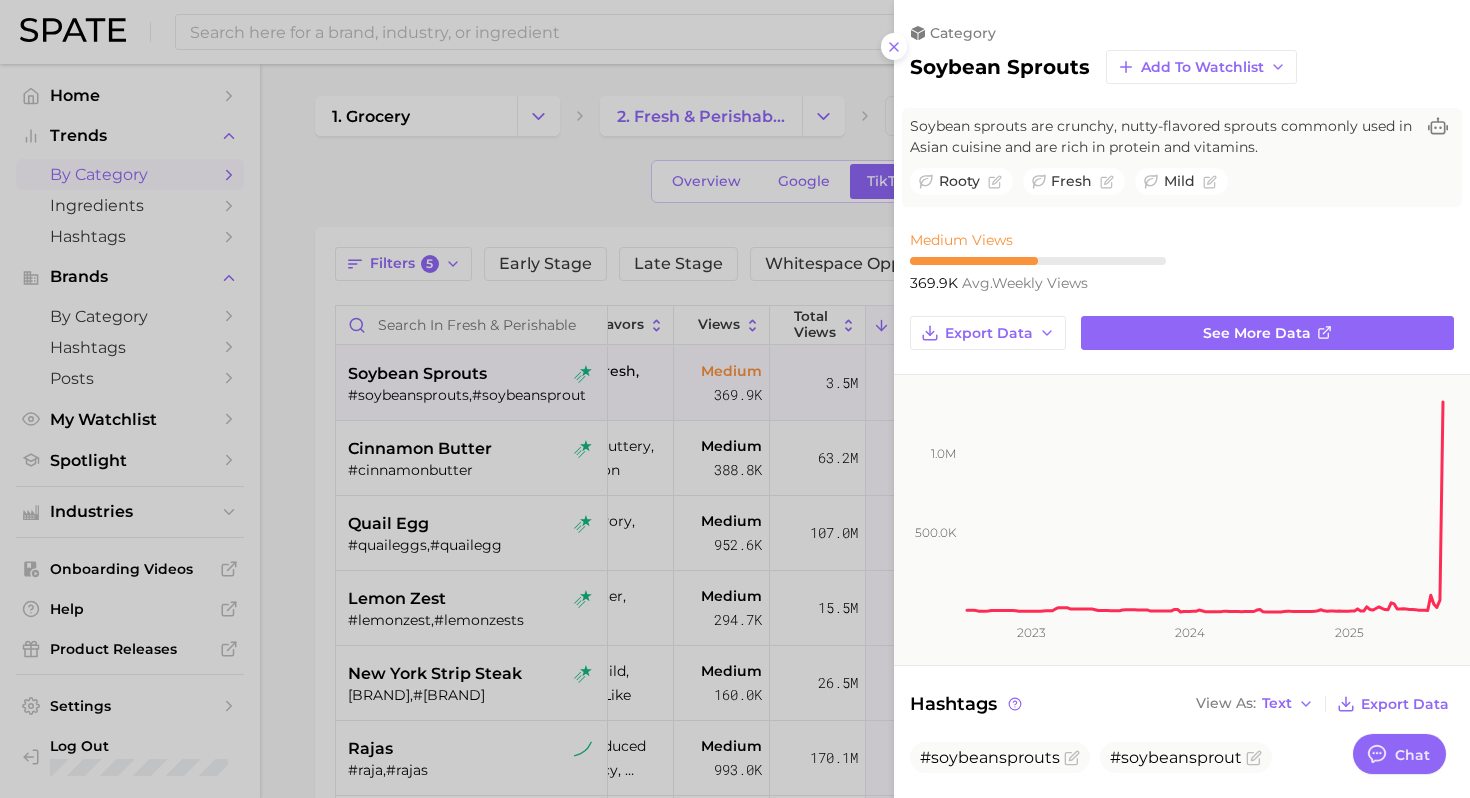 click at bounding box center [735, 399] 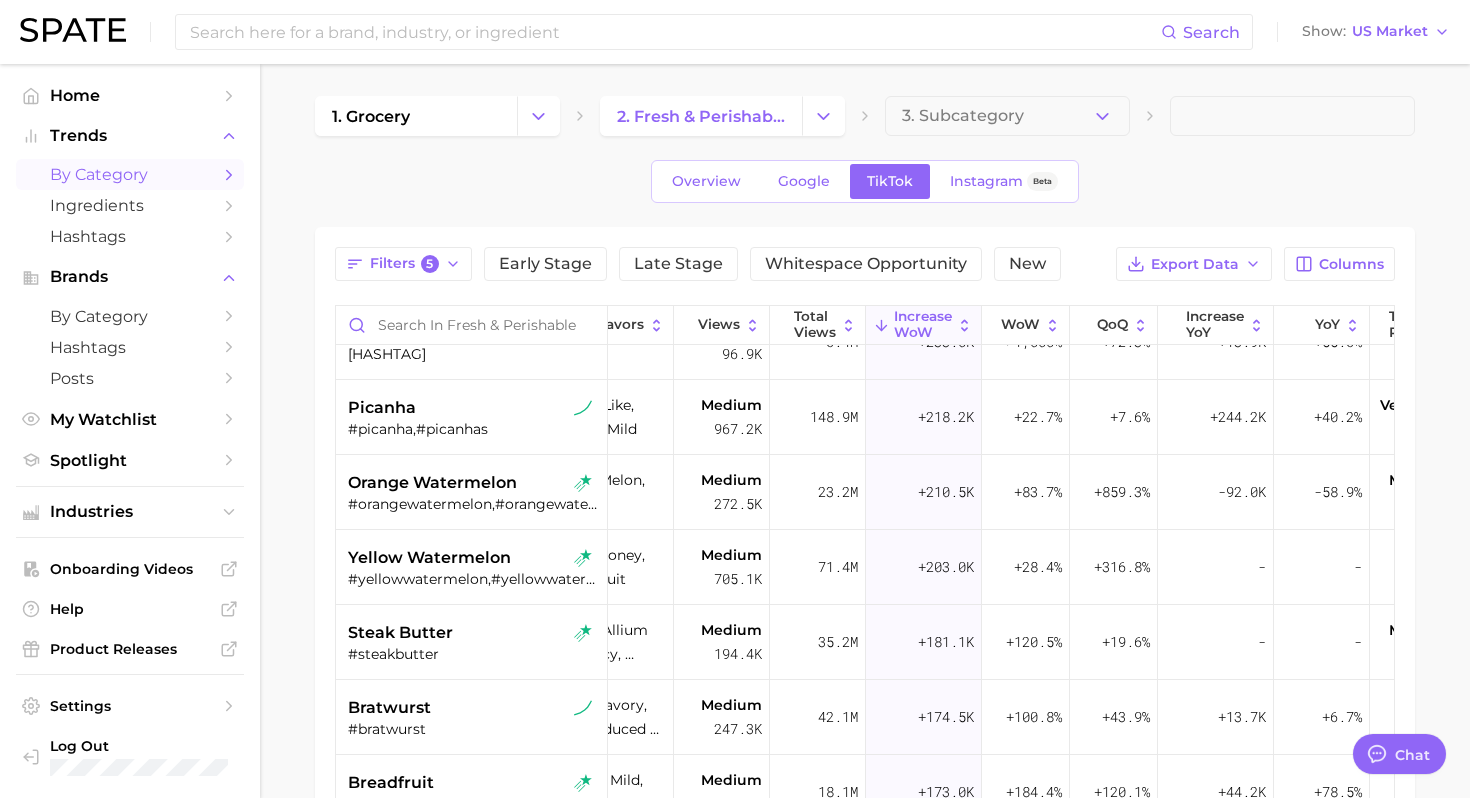 scroll, scrollTop: 731, scrollLeft: 68, axis: both 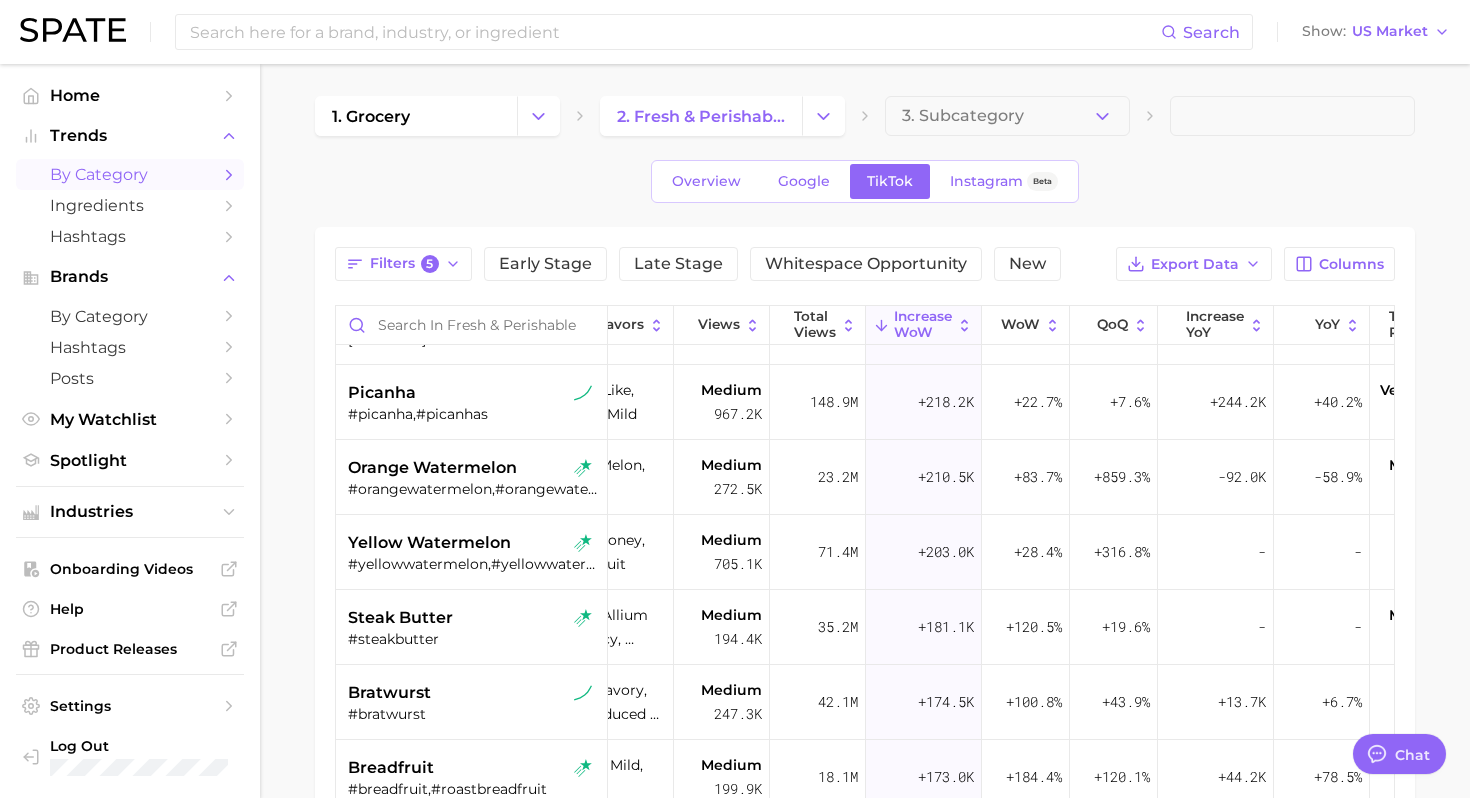 click on "[NUMBER] grocery [NUMBER] fresh & perishable foods [NUMBER] Subcategory Overview Google TikTok Instagram Beta Filters [NUMBER] Early Stage Late Stage Whitespace Opportunity New Export Data Columns Flavors Views Total Views Increase WoW WoW QoQ increase YoY YoY Total Posts Paid [PRODUCT] #[PRODUCT],#[PRODUCT] rooty, fresh, mild Medium [NUMBER] [NUMBER] +[NUMBER] >[NUMBER]% +[NUMBER]% +[NUMBER]k +[NUMBER]% Low [NUMBER] Very low [NUMBER]% [PRODUCT] #[PRODUCT] sweet, buttery, cinnamon Medium [NUMBER] [NUMBER] +[NUMBER] +[NUMBER]% -[NUMBER]% -[NUMBER]k -[NUMBER]% Medium [NUMBER] Very low [NUMBER]% [PRODUCT] #[PRODUCT],#[PRODUCT] mild, savory, umami Medium [NUMBER] [NUMBER] +[NUMBER] +[NUMBER]% +[NUMBER]% +[NUMBER]k +[NUMBER]% Very high [NUMBER] Low [NUMBER]% [PRODUCT] #[PRODUCT],#[PRODUCT] tart, bitter, citrusy Medium [NUMBER] [NUMBER] +[NUMBER] >[NUMBER]% +[NUMBER]% +[NUMBER]k +[NUMBER]% Medium [NUMBER] Low [NUMBER]% [PRODUCT] #[PRODUCT],#[PRODUCT] meaty, mild, mineral-like Medium [NUMBER] [NUMBER] +[NUMBER] +[NUMBER]% -[NUMBER]% +[NUMBER]k +[NUMBER]% High [NUMBER] Very low [NUMBER]% [PRODUCT] #[PRODUCT],#[PRODUCT] Medium [NUMBER] [NUMBER] +[NUMBER] +[NUMBER]%" at bounding box center (865, 643) 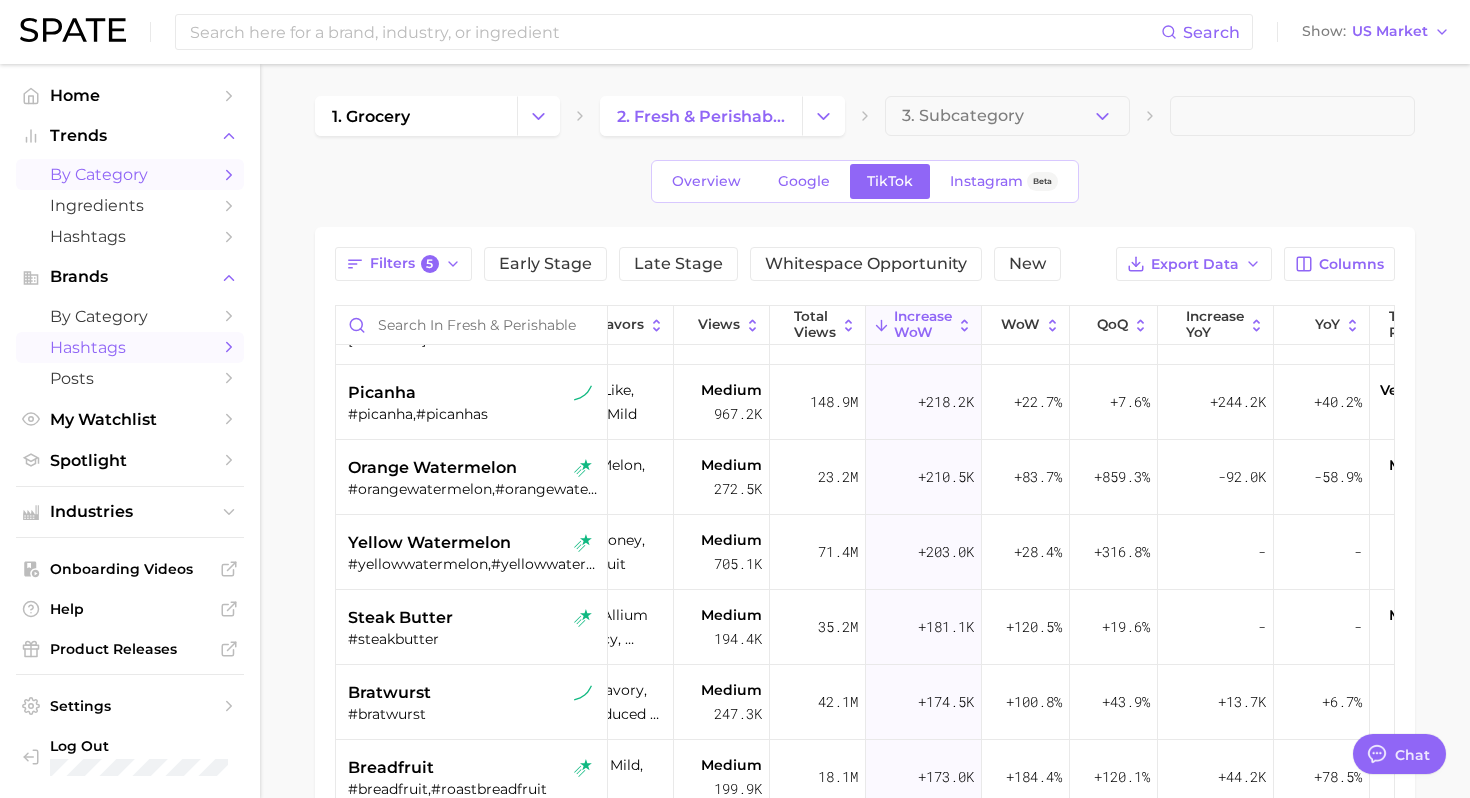 click on "Hashtags" at bounding box center (130, 347) 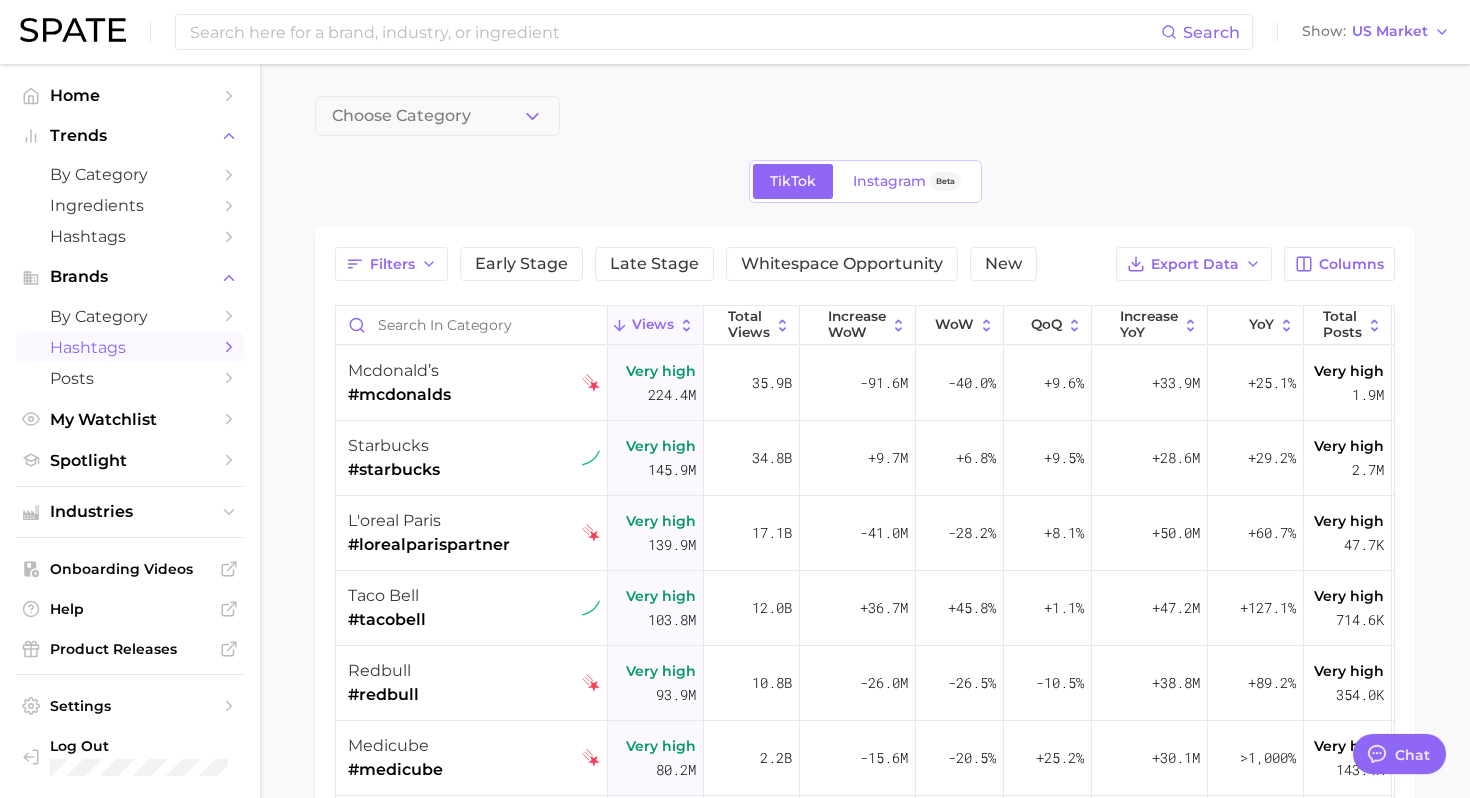 click on "[BRAND] [HASHTAG] [BRAND] [HASHTAG] [BRAND] [HASHTAG] [BRAND] [HASHTAG] [BRAND] [HASHTAG] [BRAND] [HASHTAG] [BRAND] [HASHTAG] [BRAND] [HASHTAG] [BRAND] [HASHTAG]" at bounding box center [865, 643] 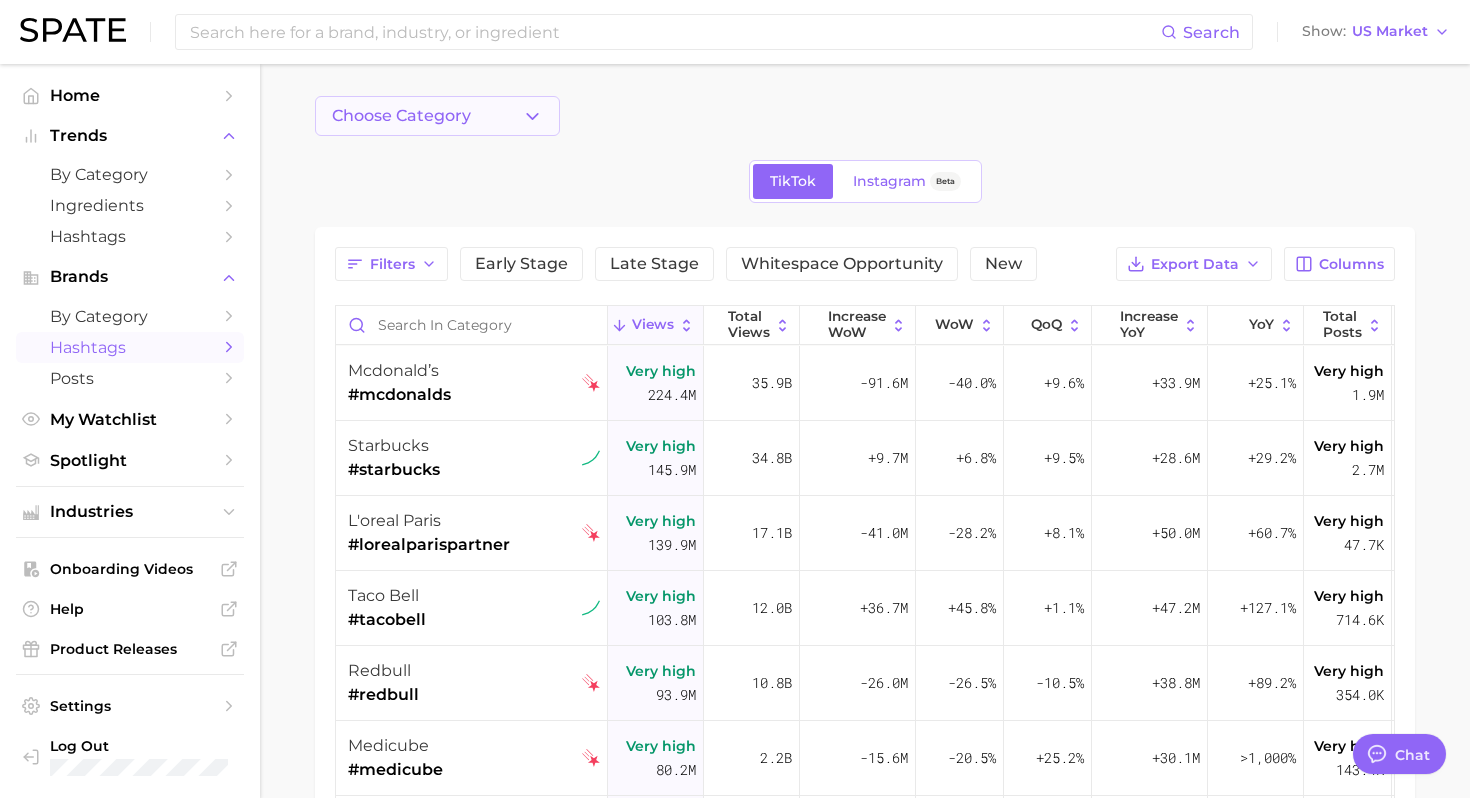 click 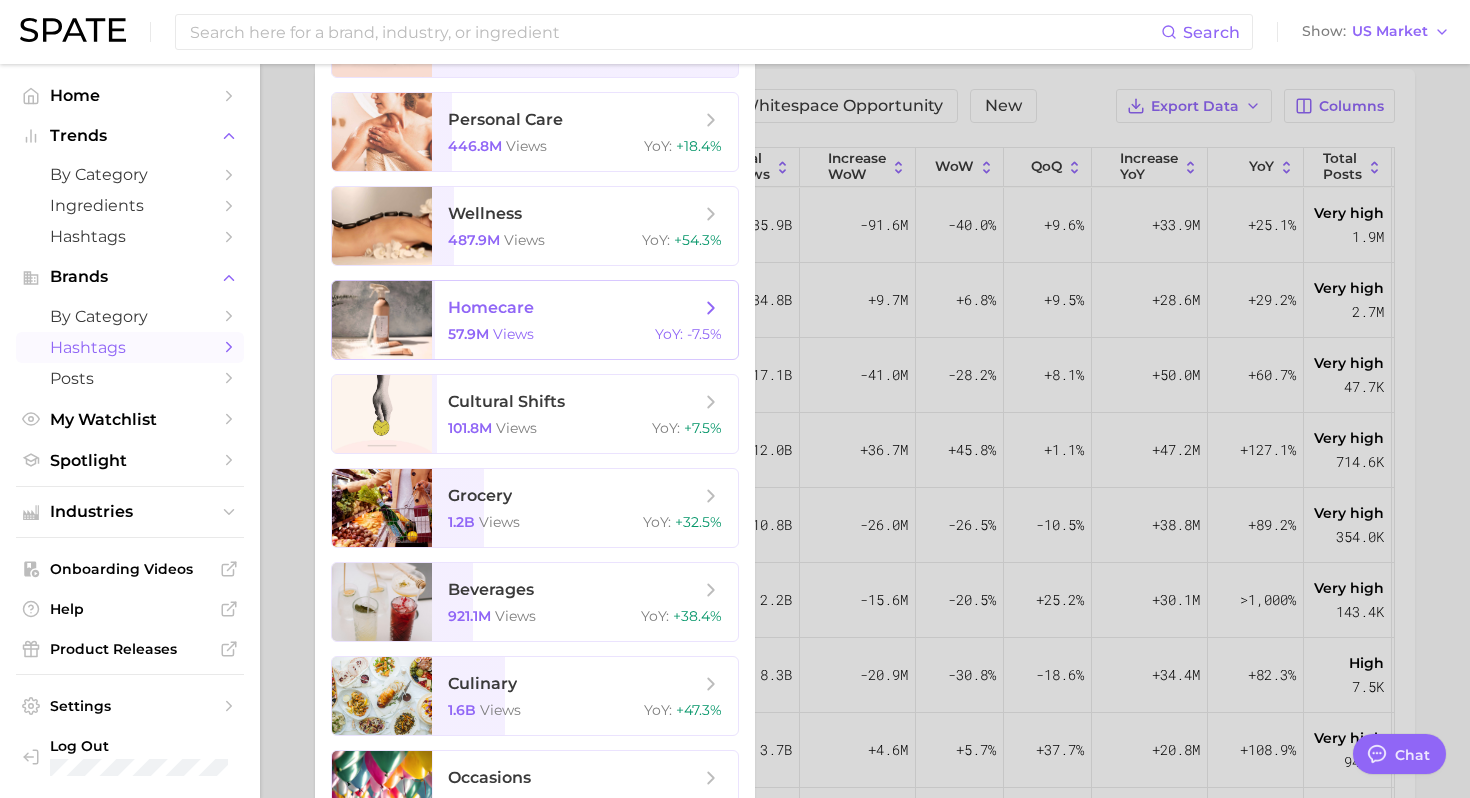 scroll, scrollTop: 190, scrollLeft: 0, axis: vertical 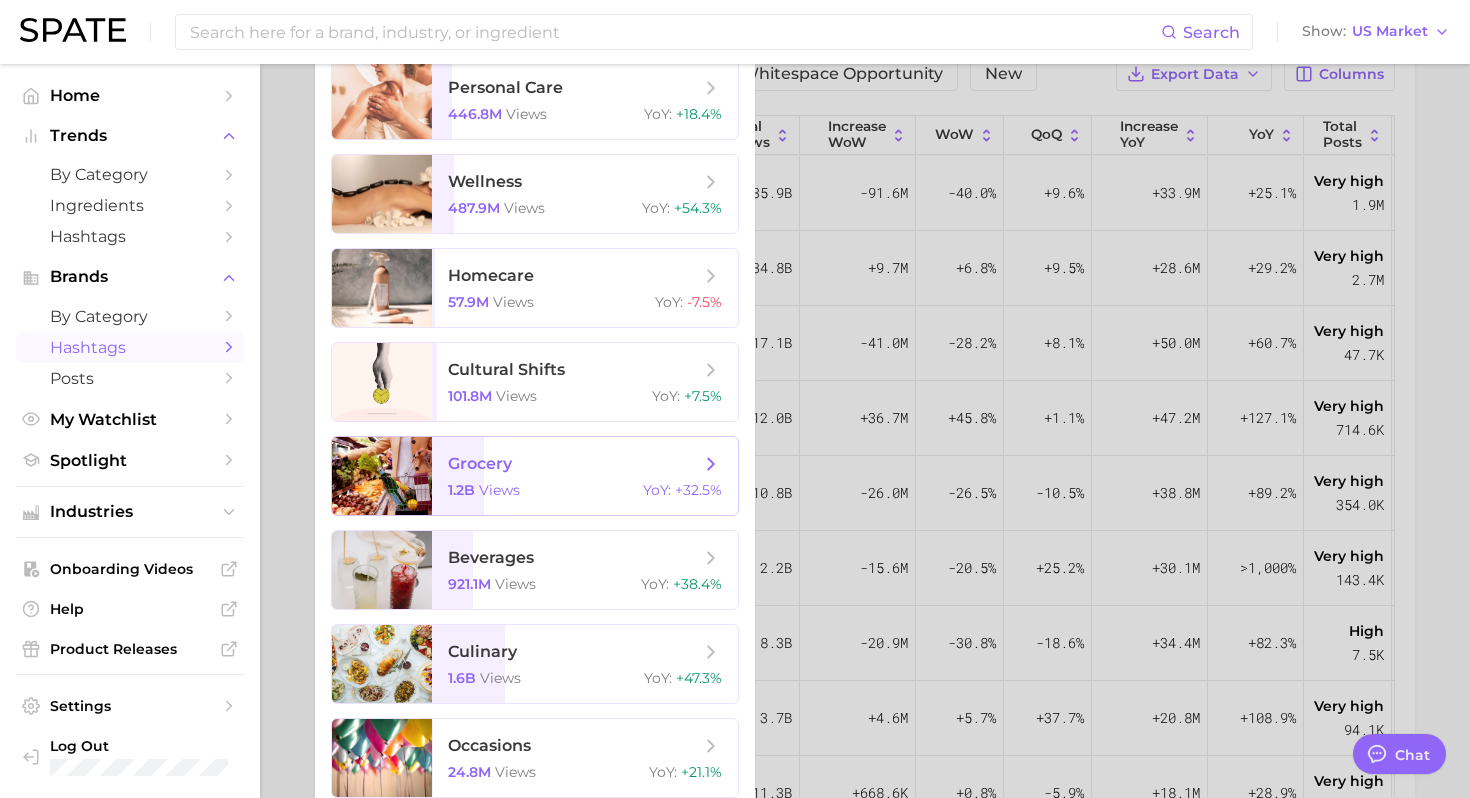 click on "grocery" at bounding box center [574, 464] 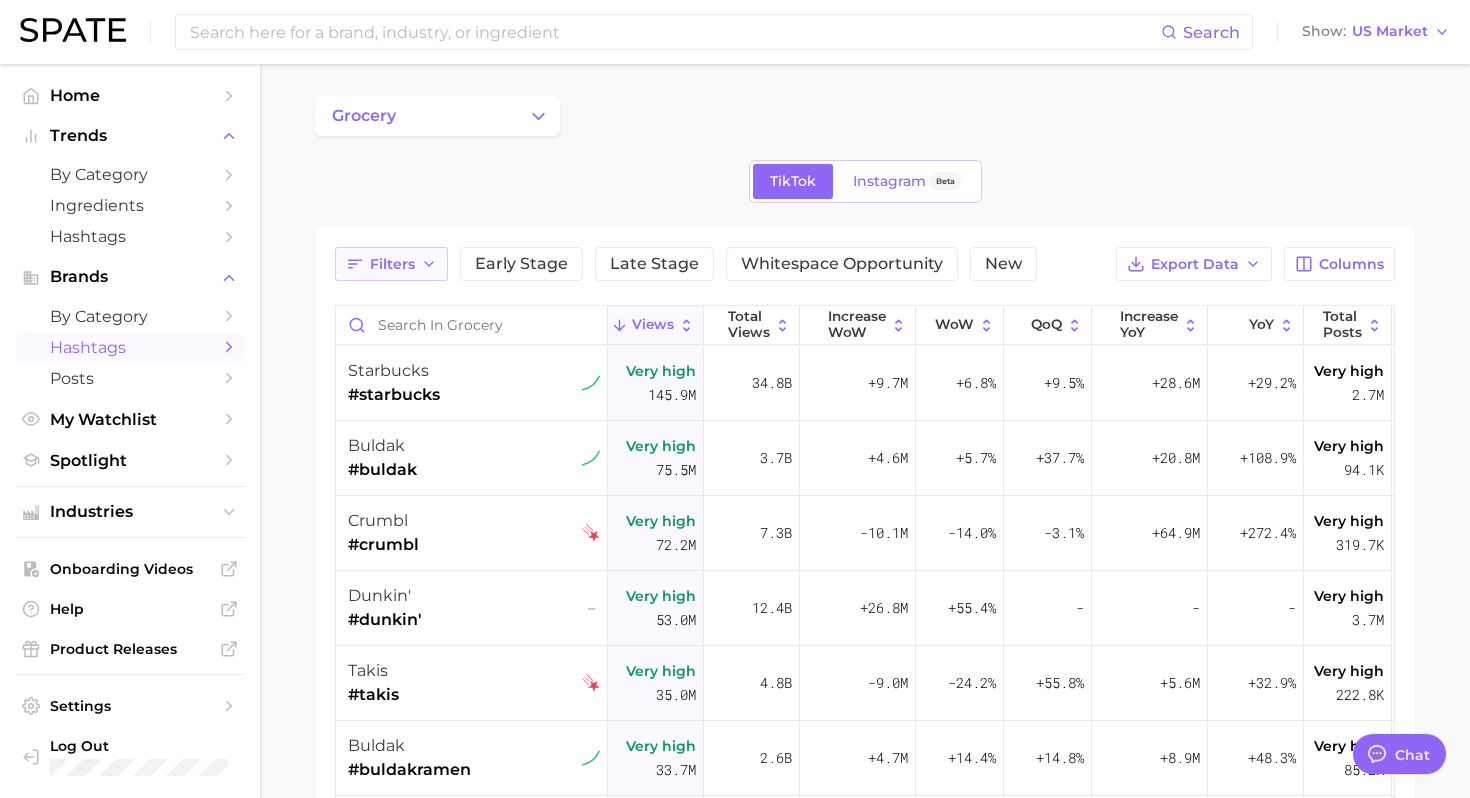 click 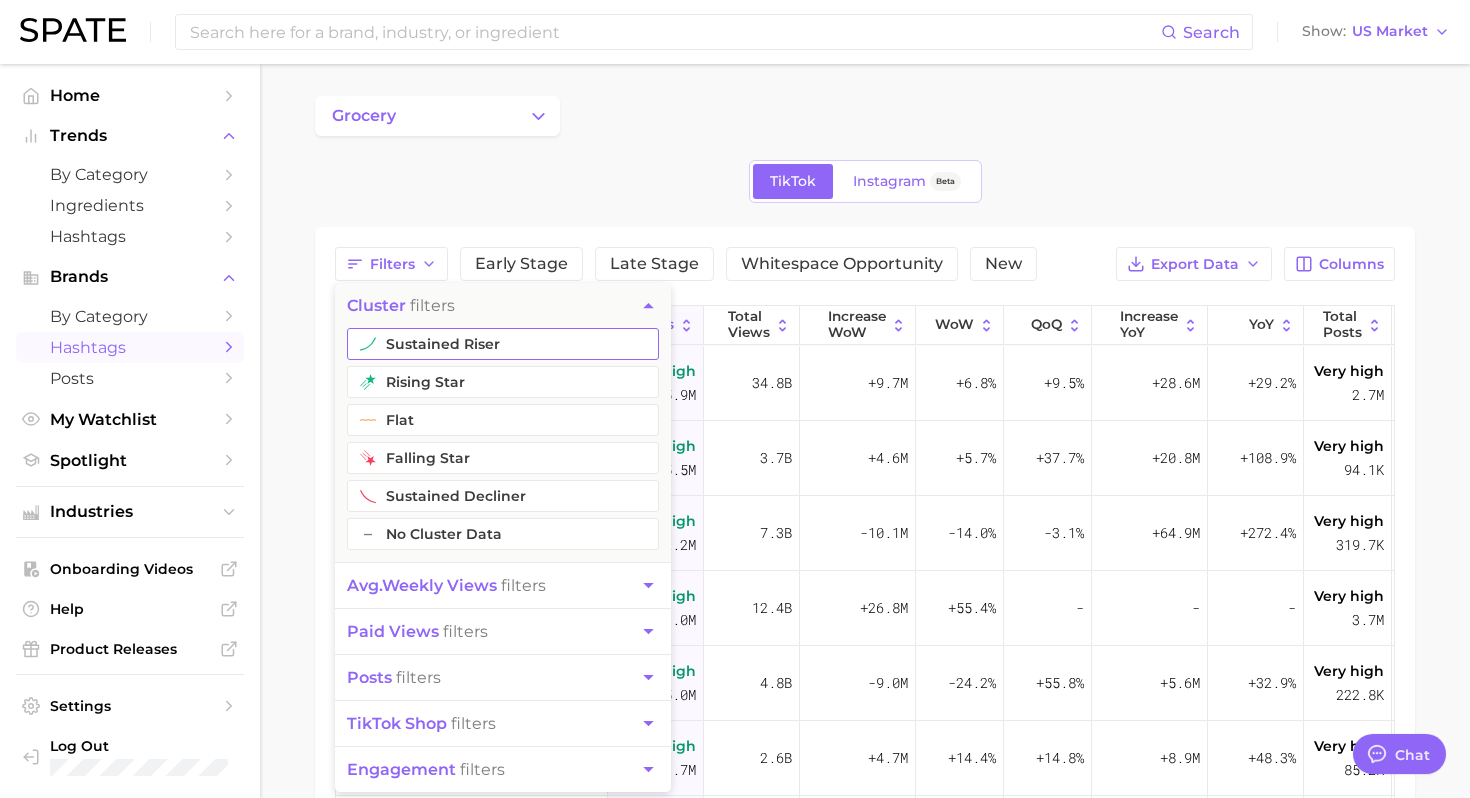 click on "sustained riser" at bounding box center [503, 344] 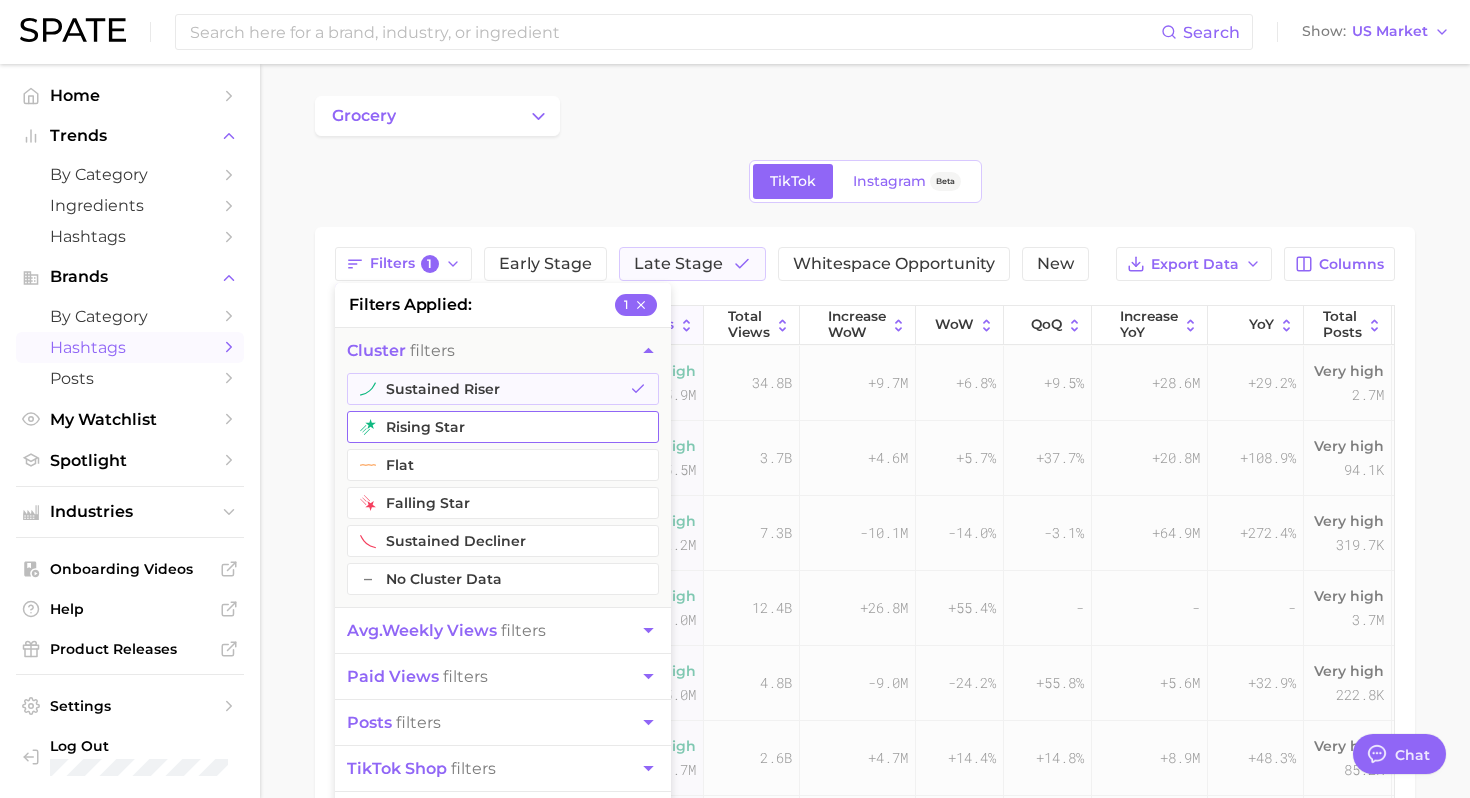click on "rising star" at bounding box center (503, 427) 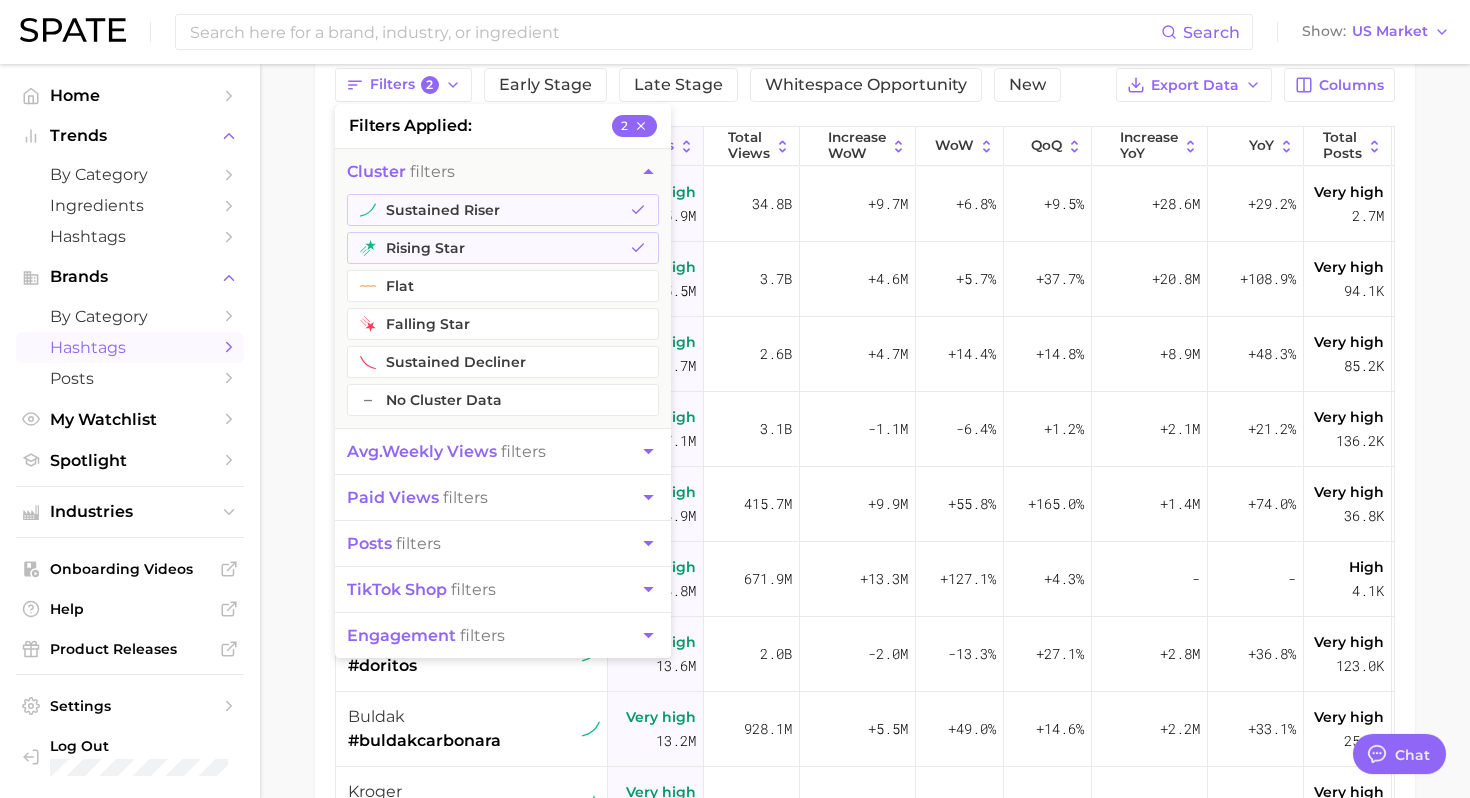 scroll, scrollTop: 185, scrollLeft: 0, axis: vertical 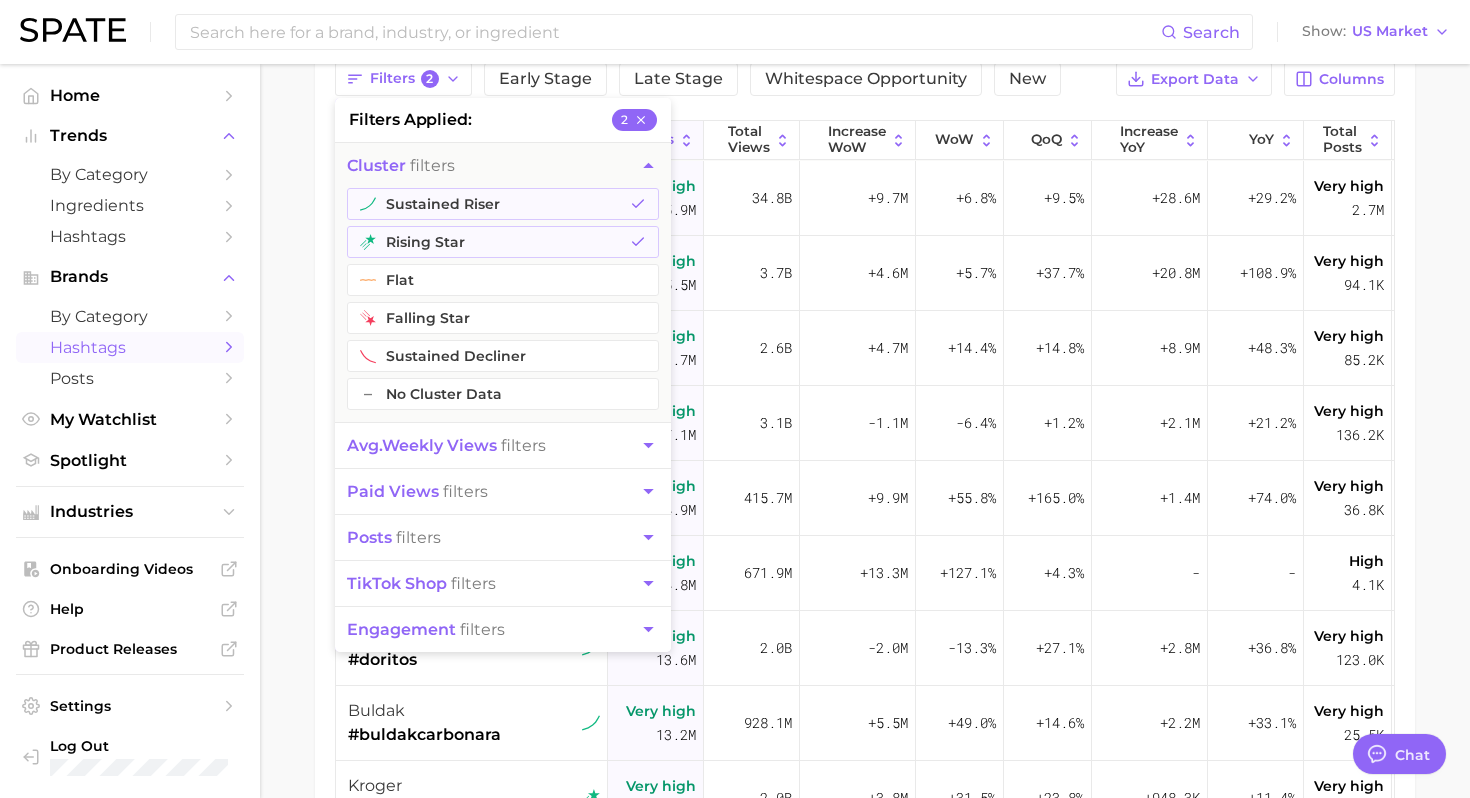 click on "avg.  weekly views   filters" at bounding box center (503, 445) 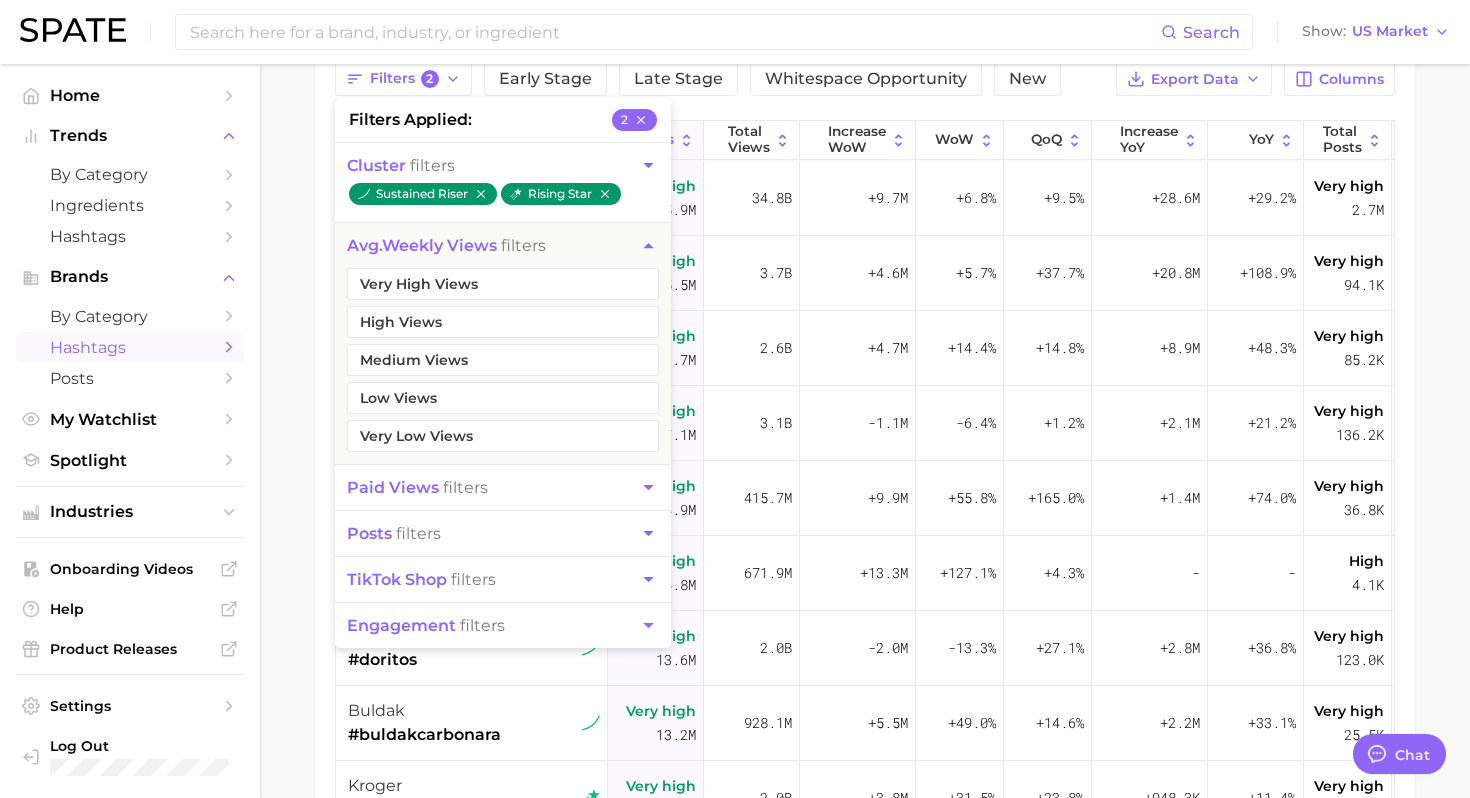 click on "paid views   filters" at bounding box center (503, 487) 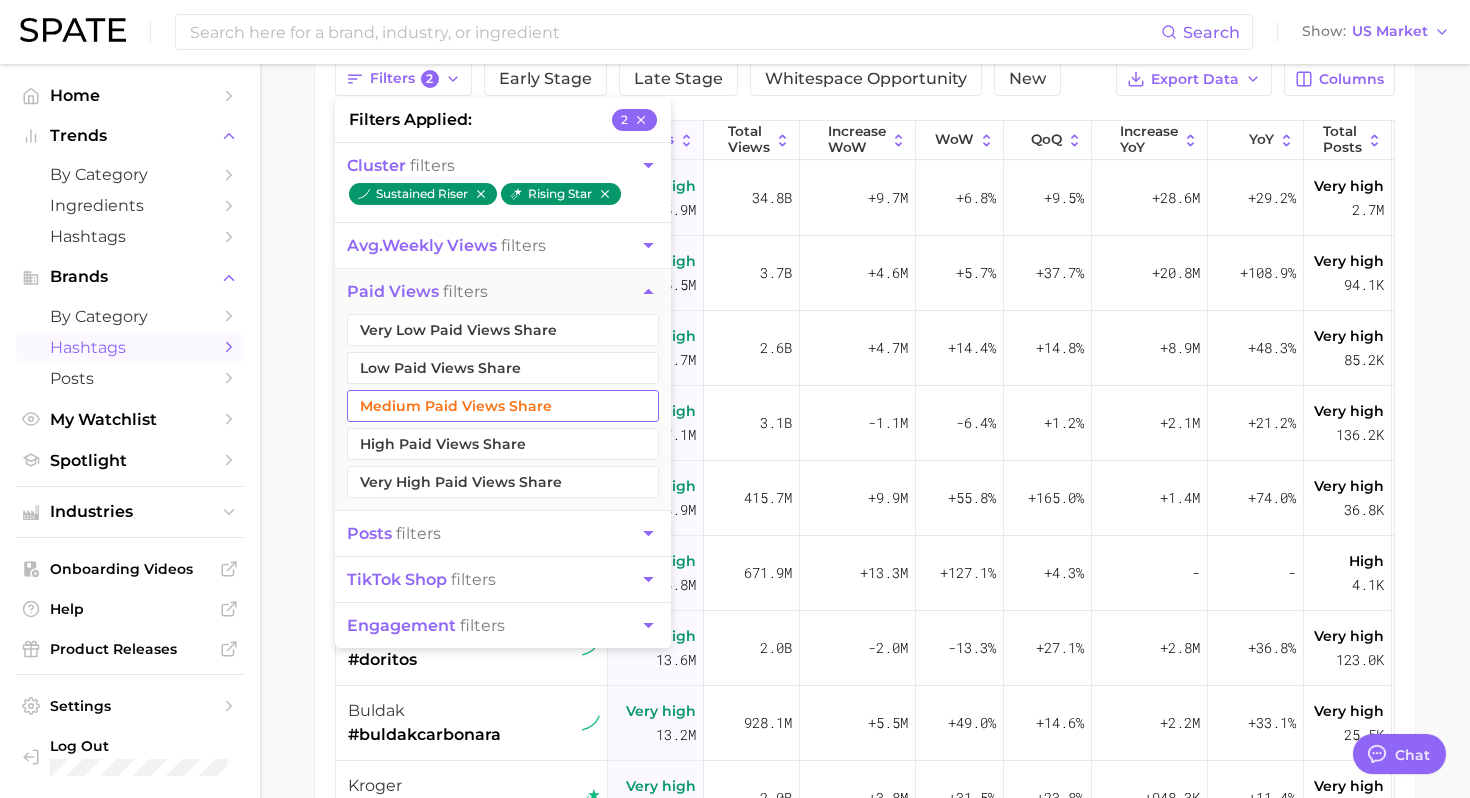 click on "Medium Paid Views Share" at bounding box center [503, 406] 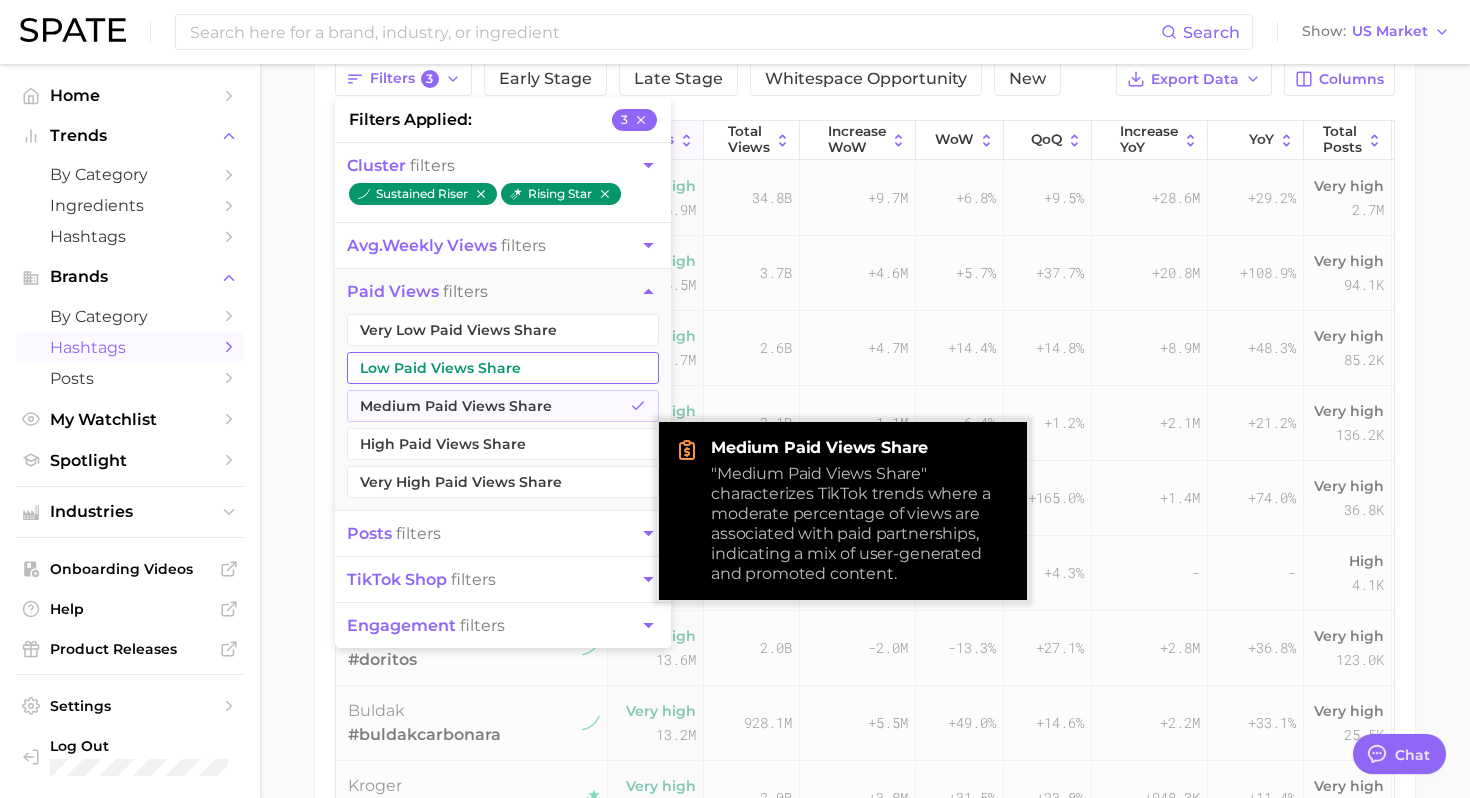 click on "Low Paid Views Share" at bounding box center [503, 368] 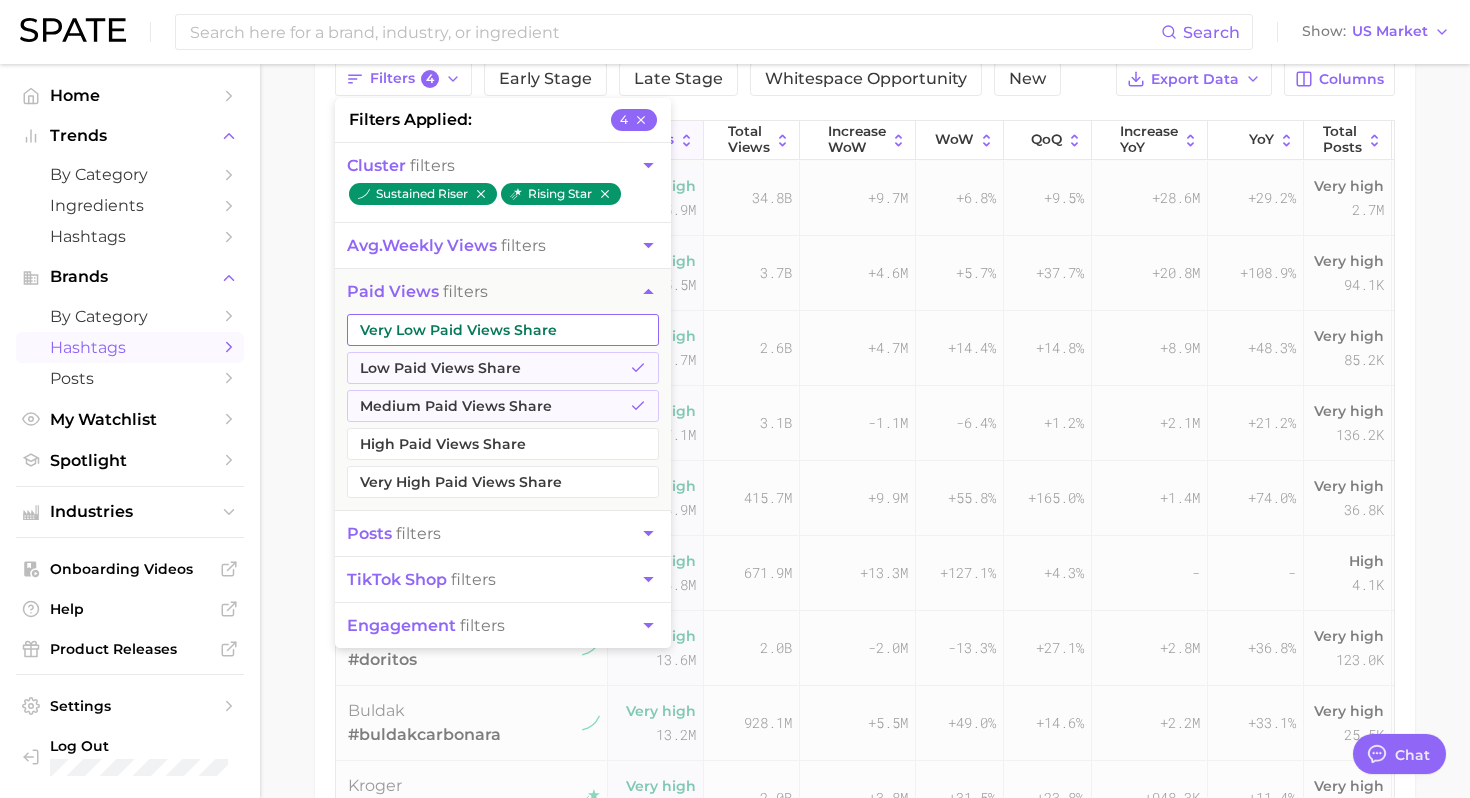 click on "Very Low Paid Views Share" at bounding box center [503, 330] 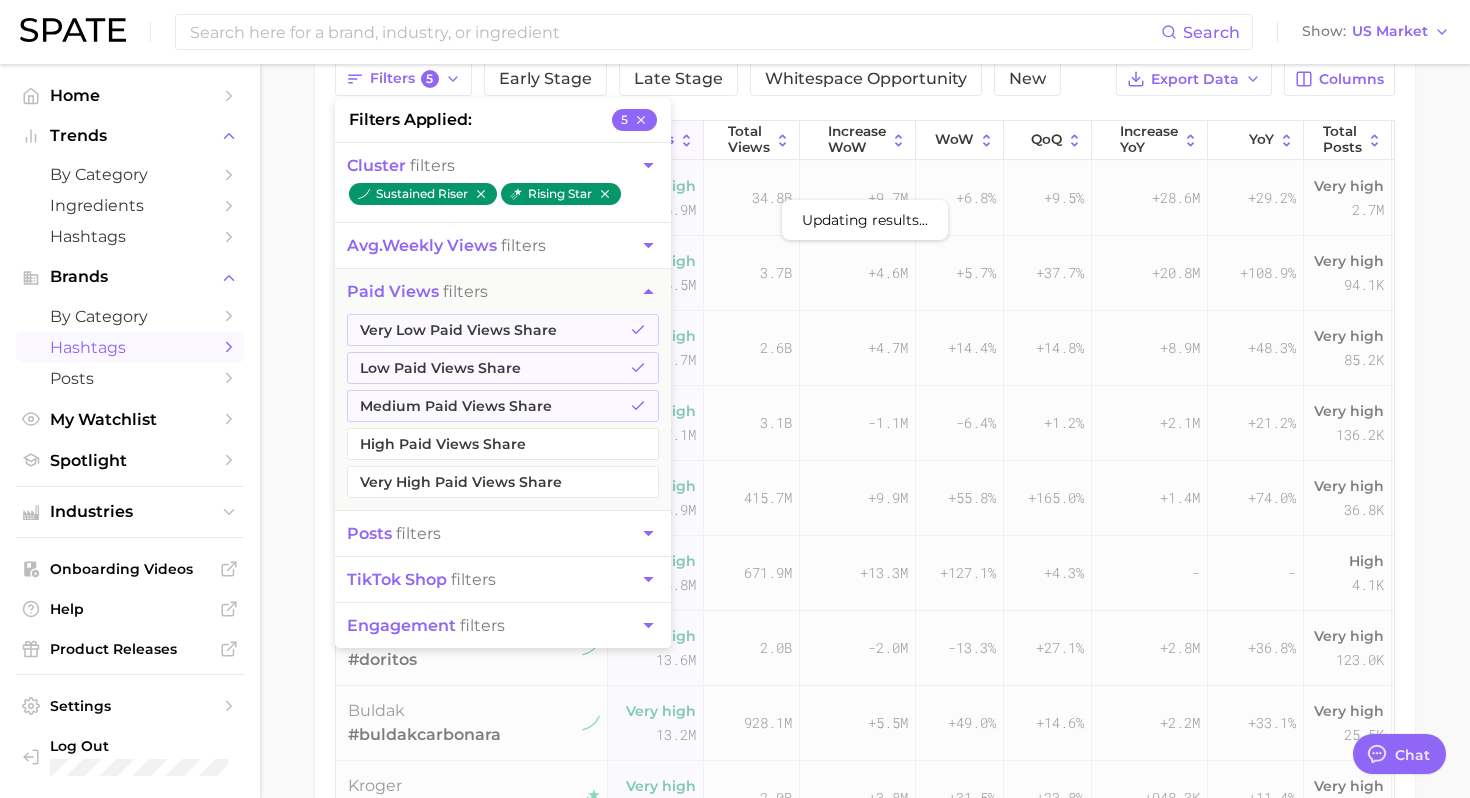 click on "[BRAND] #[BRAND] [BRAND] #[BRAND] Very high [NUMBER] [NUMBER] +[NUMBER] +[NUMBER]% +[NUMBER]% +[NUMBER] [NUMBER]% Very high [NUMBER] Medium [NUMBER]% [BRAND] #[BRAND] Very high [NUMBER] [NUMBER] +[NUMBER] +[NUMBER]% +[NUMBER]% +[NUMBER] [NUMBER]% Very high [NUMBER] Medium [NUMBER]% [BRAND] #[BRAND] Very high [NUMBER] [NUMBER] -[NUMBER] -[NUMBER]% +[NUMBER]% +[NUMBER] [NUMBER]% Very high [NUMBER] Medium [NUMBER]% [BRAND] #[BRAND] Very high [NUMBER] [NUMBER] -[NUMBER] -[NUMBER]% -[NUMBER]% -[NUMBER] -[NUMBER]% Very high [NUMBER] Very high [NUMBER]% [BRAND] #[BRAND] Very high [NUMBER] [NUMBER] +[NUMBER] +[NUMBER]% >[NUMBER]% +[NUMBER] >[NUMBER]% Very high [NUMBER] Very high [NUMBER]% [BRAND] #[BRAND] Very high" at bounding box center (865, 458) 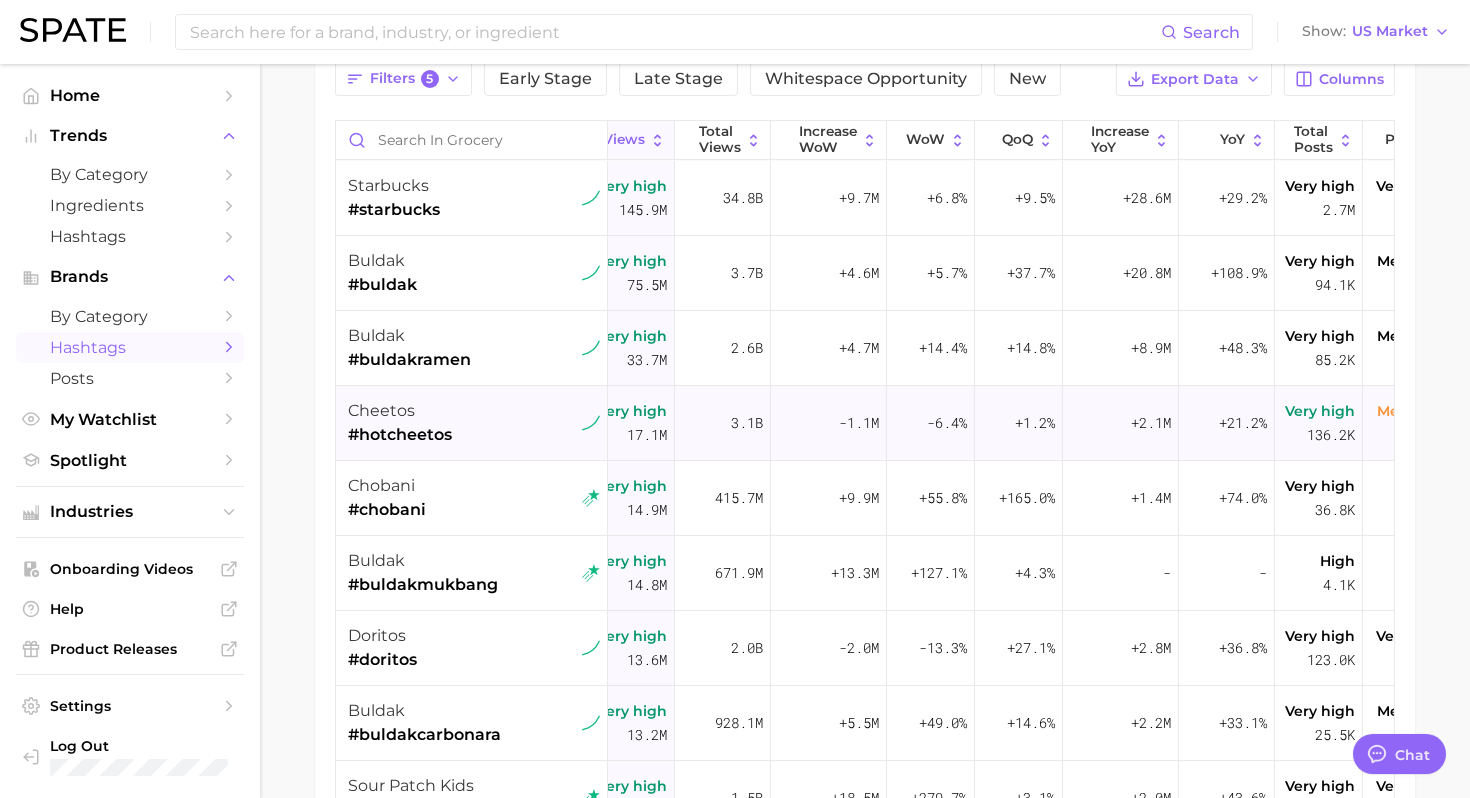 scroll, scrollTop: 0, scrollLeft: 0, axis: both 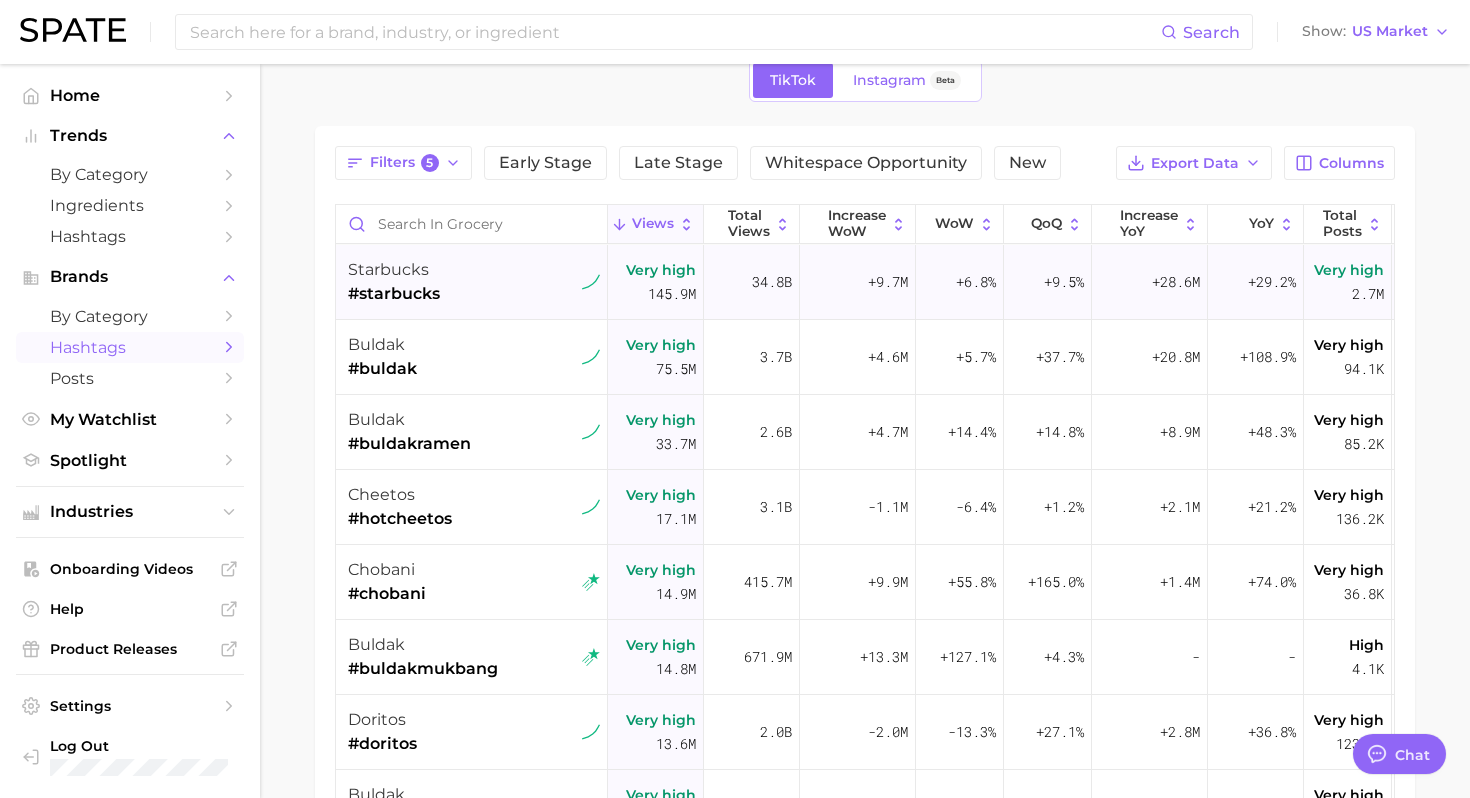 click on "starbucks #starbucks" at bounding box center [474, 282] 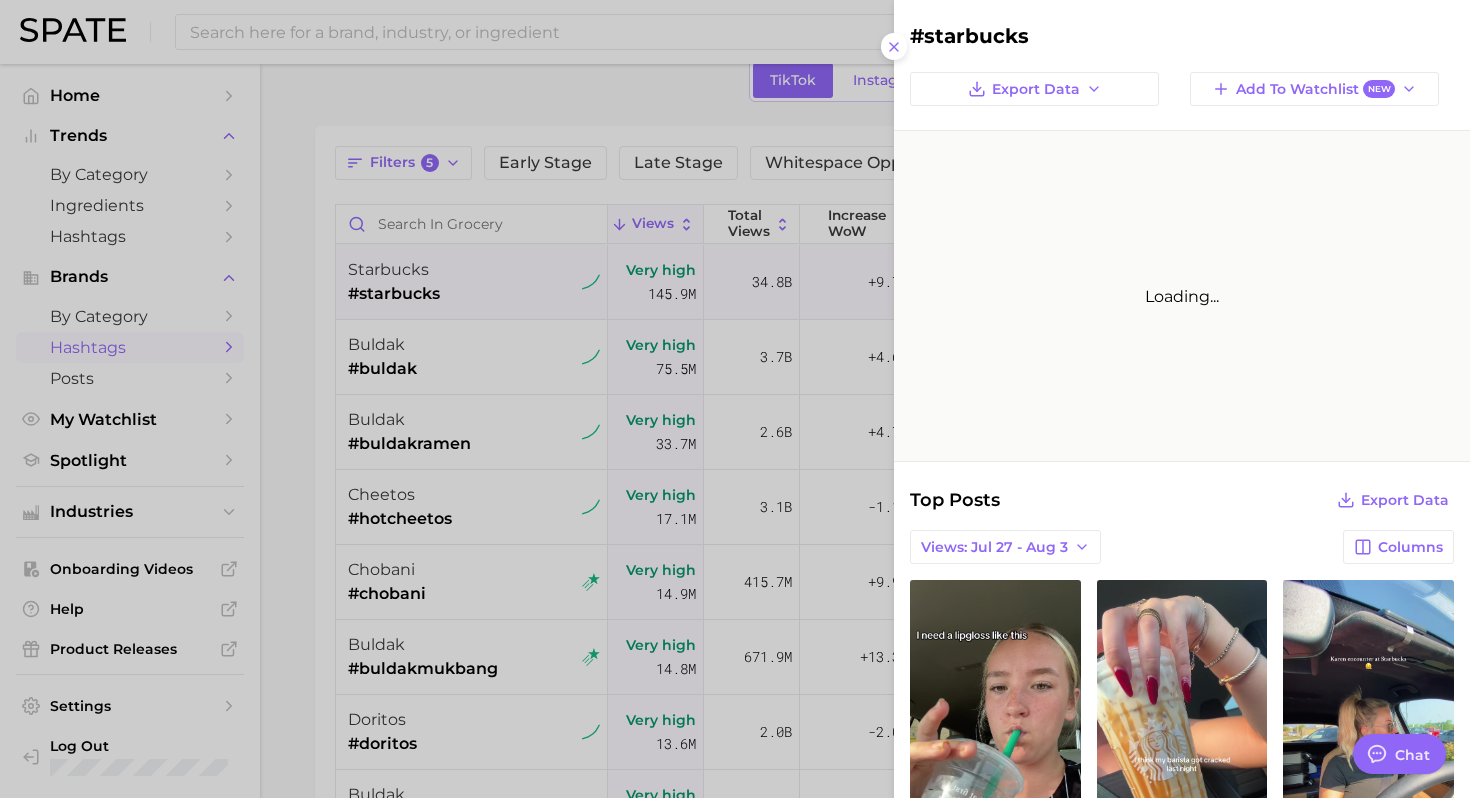 scroll, scrollTop: 0, scrollLeft: 0, axis: both 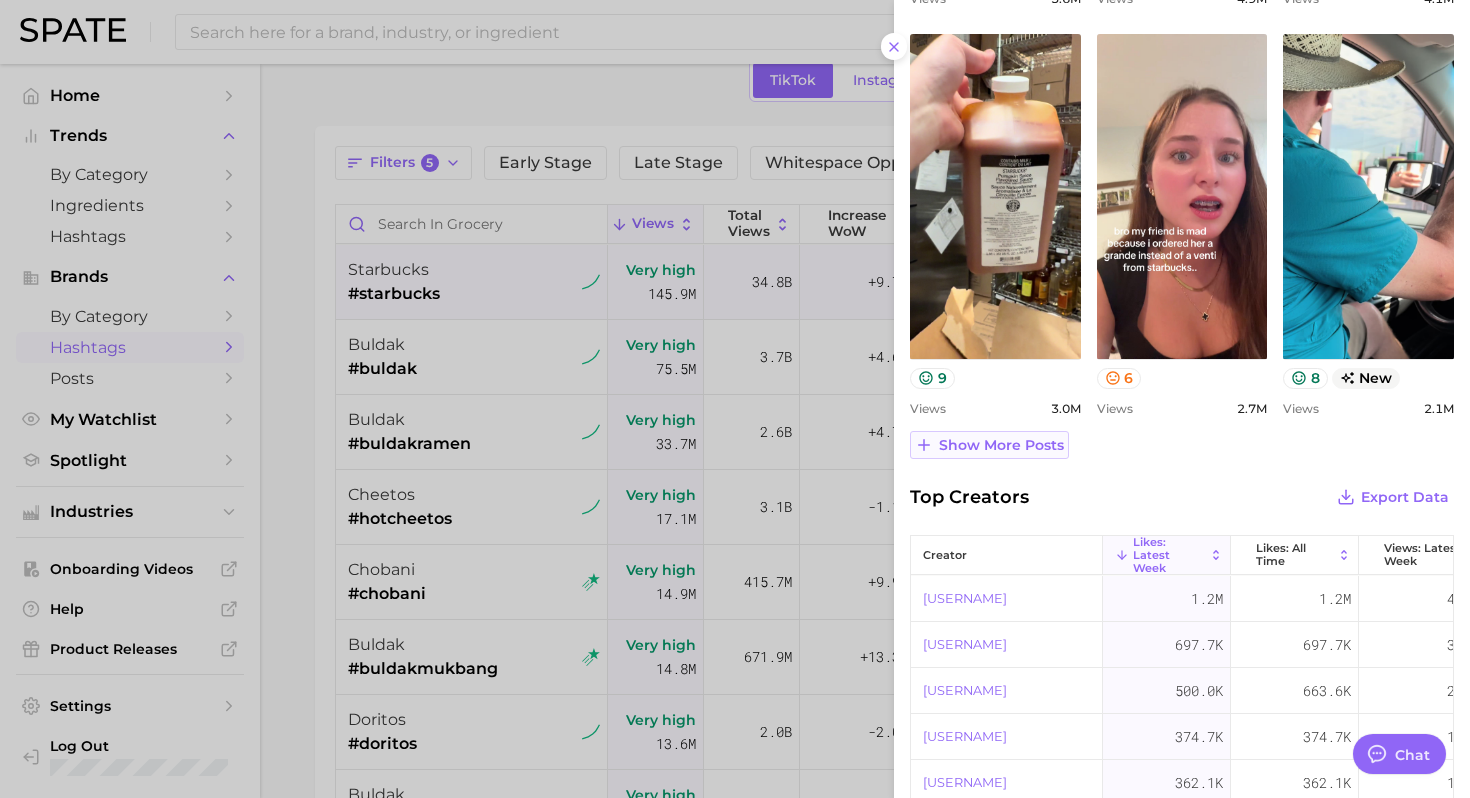 click on "Show more posts" at bounding box center (1001, 445) 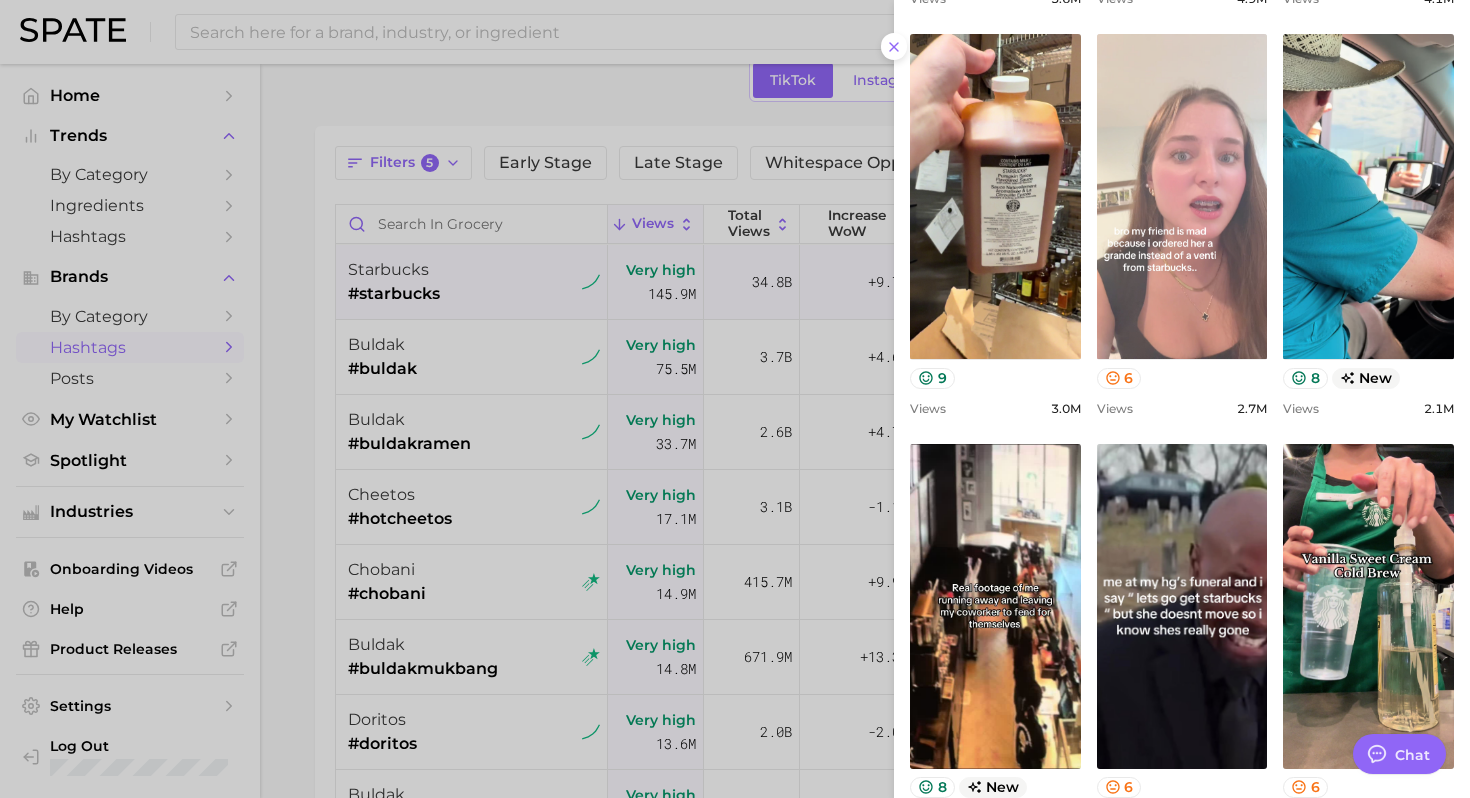 scroll, scrollTop: 0, scrollLeft: 0, axis: both 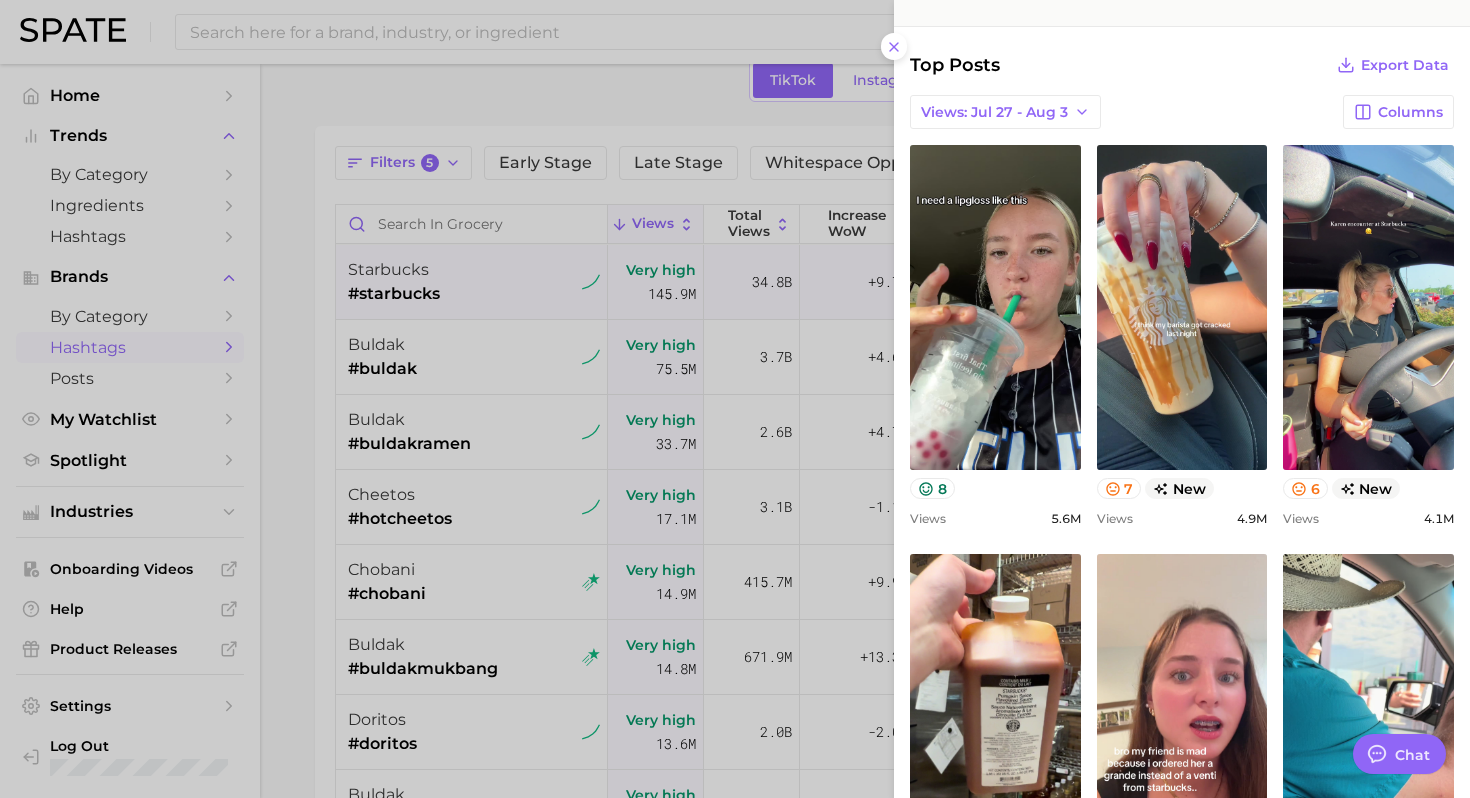 click at bounding box center [735, 399] 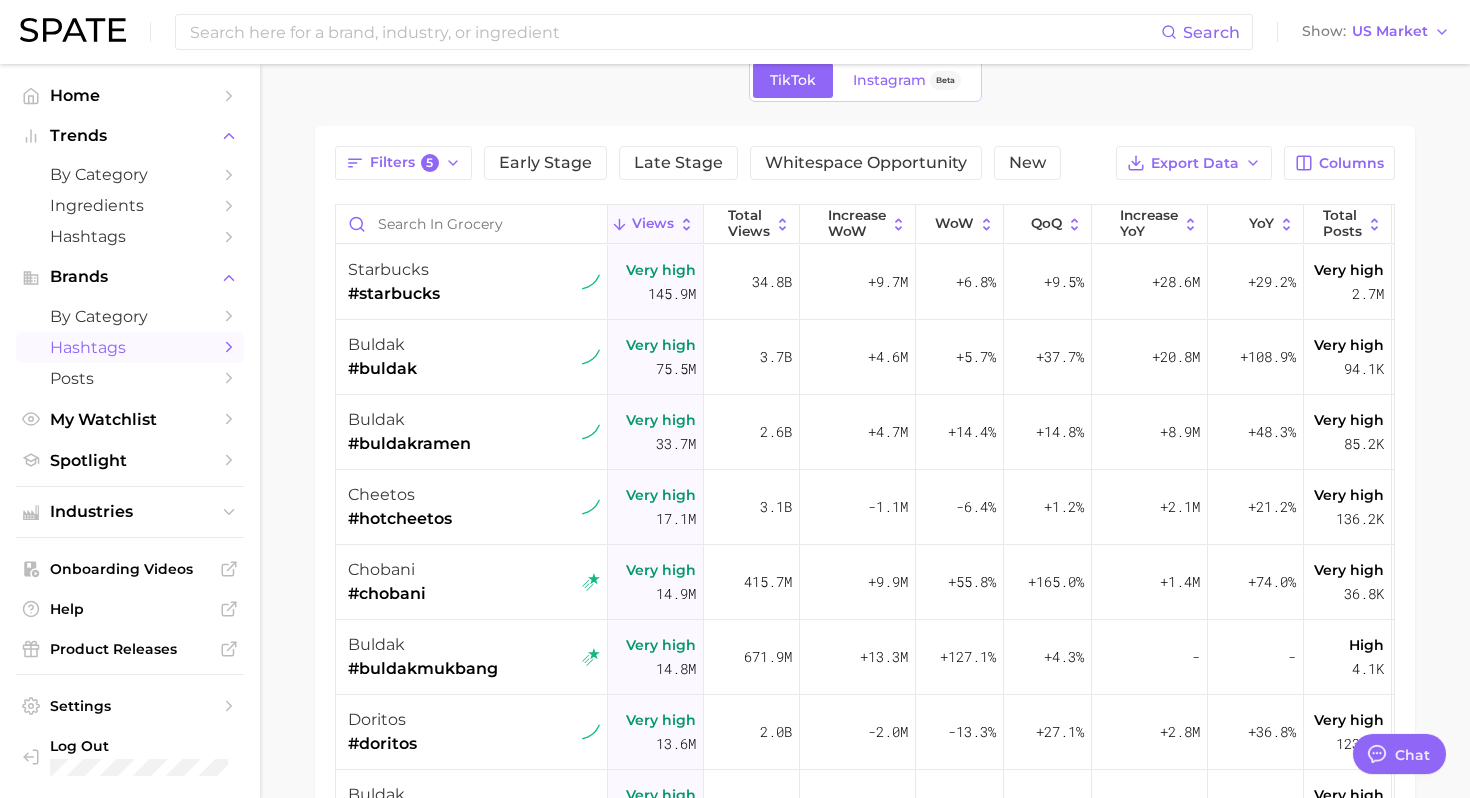 click on "buldak #buldak" at bounding box center (474, 357) 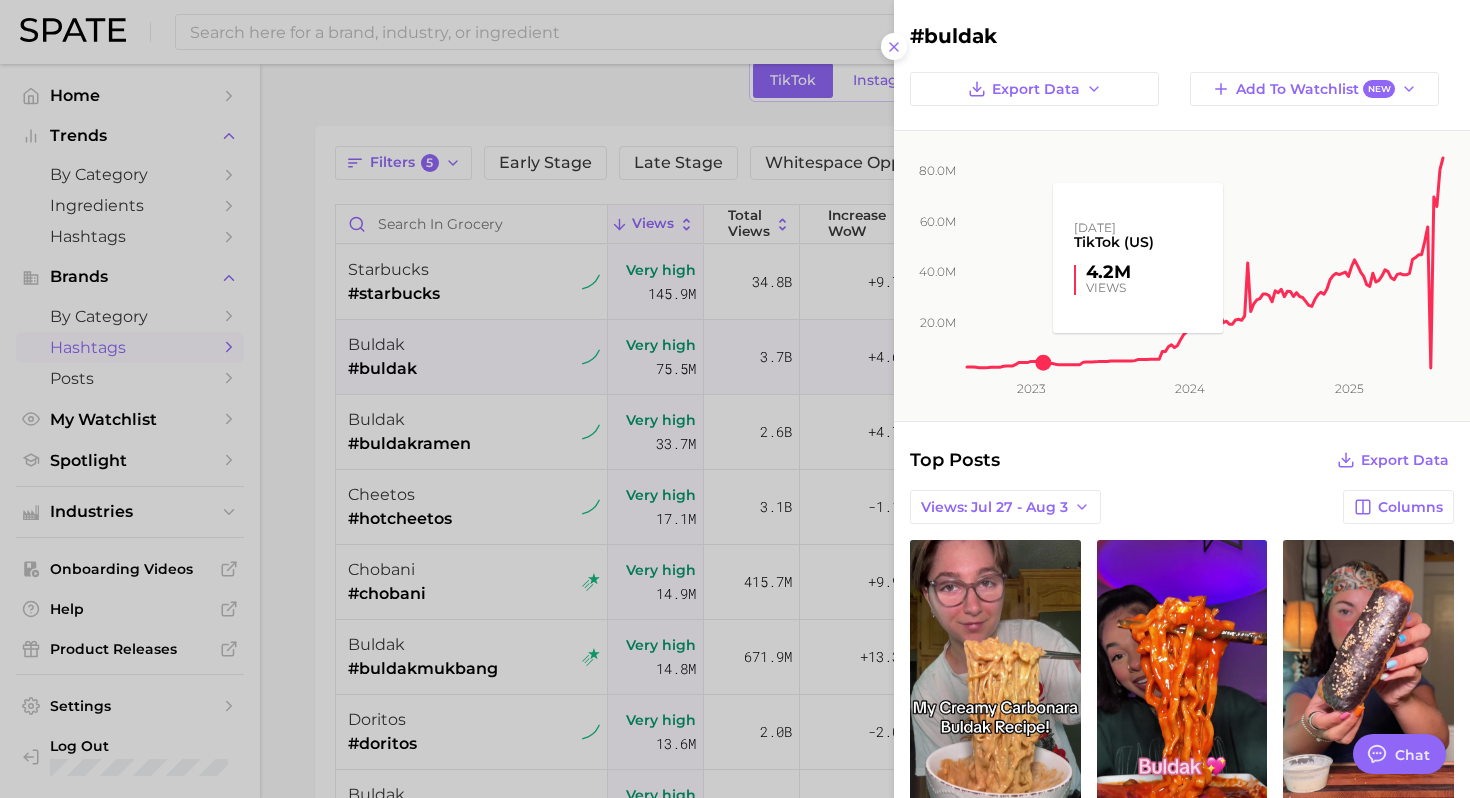 scroll, scrollTop: 0, scrollLeft: 0, axis: both 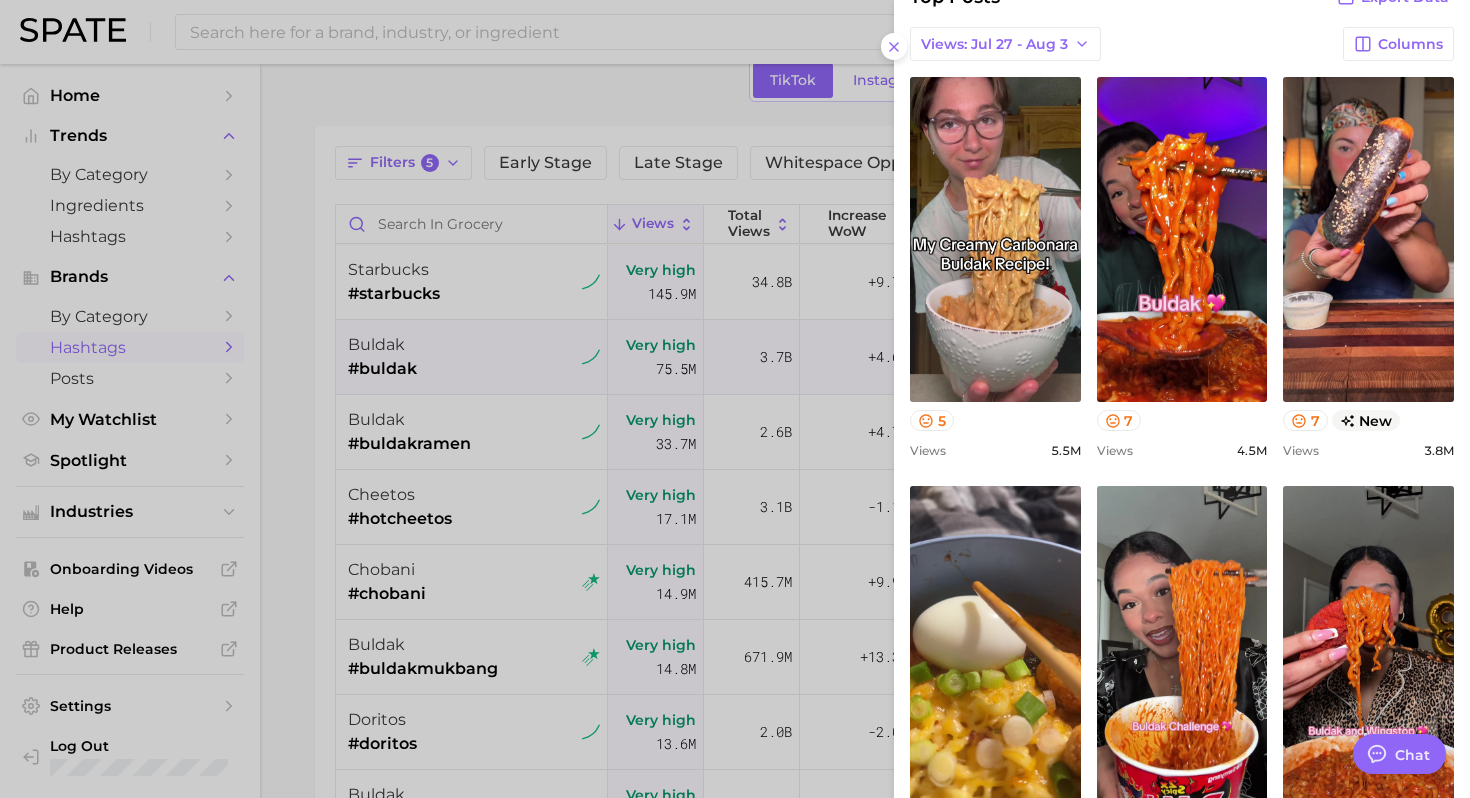 click at bounding box center (735, 399) 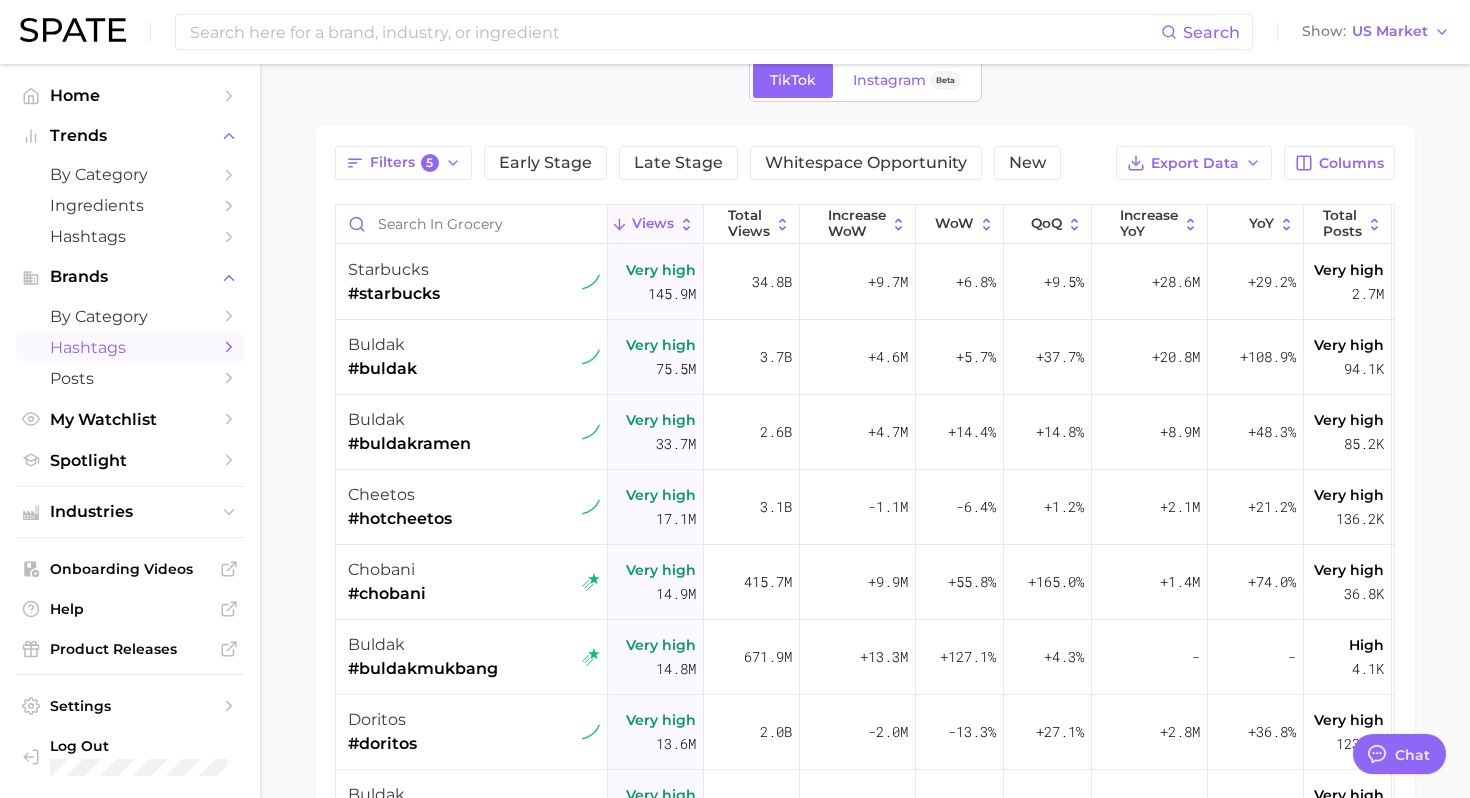click on "buldak" at bounding box center (409, 420) 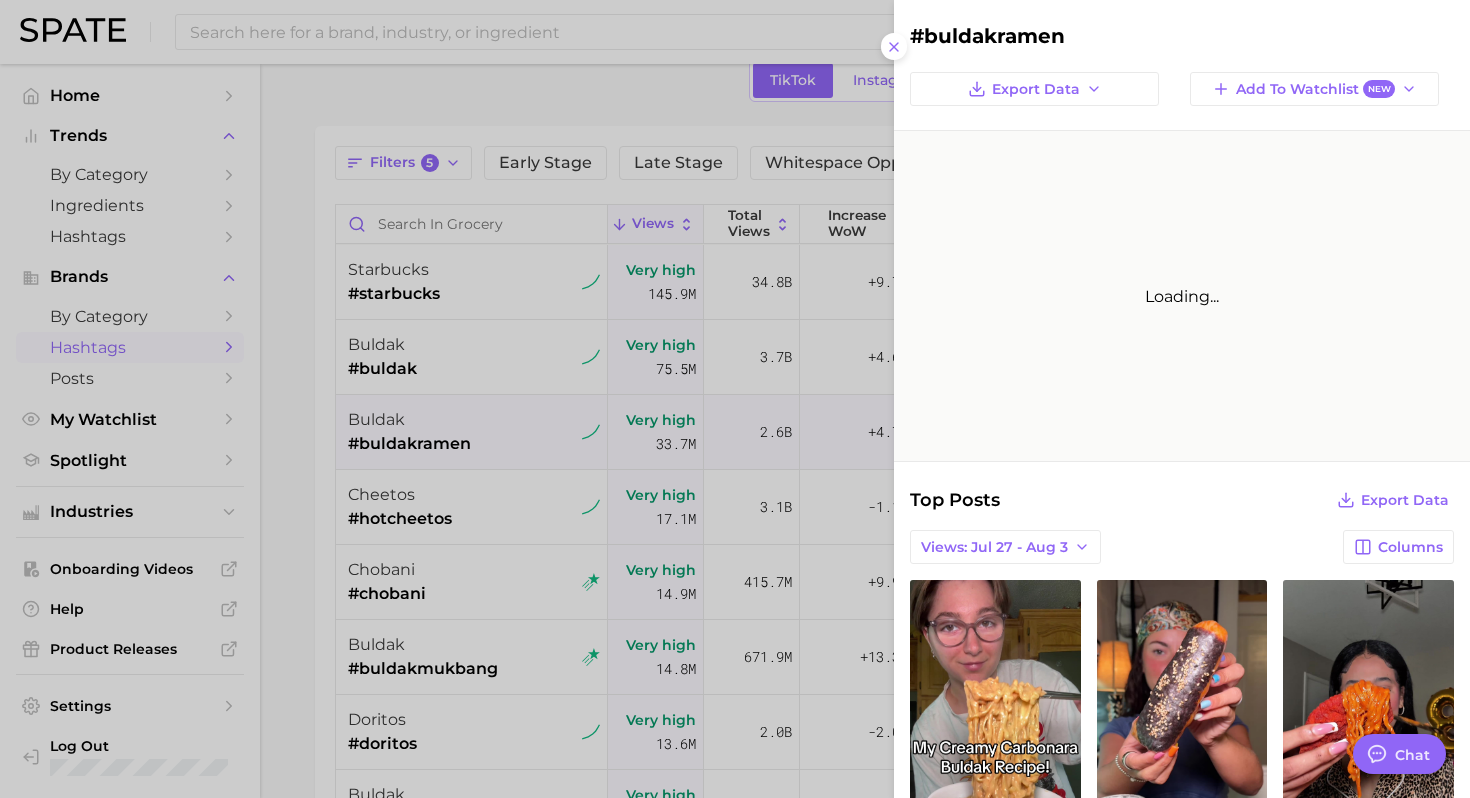 scroll, scrollTop: 0, scrollLeft: 0, axis: both 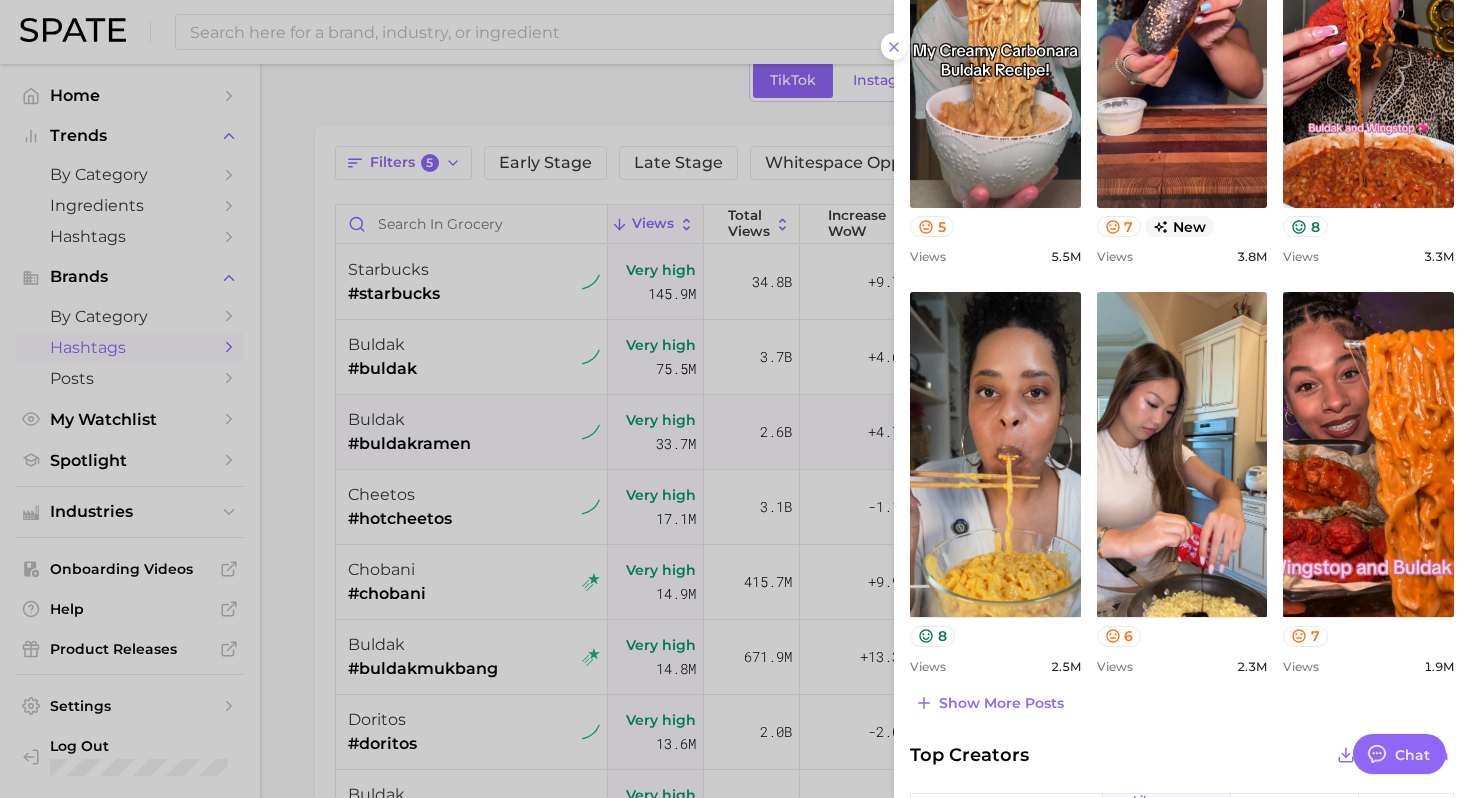click at bounding box center [735, 399] 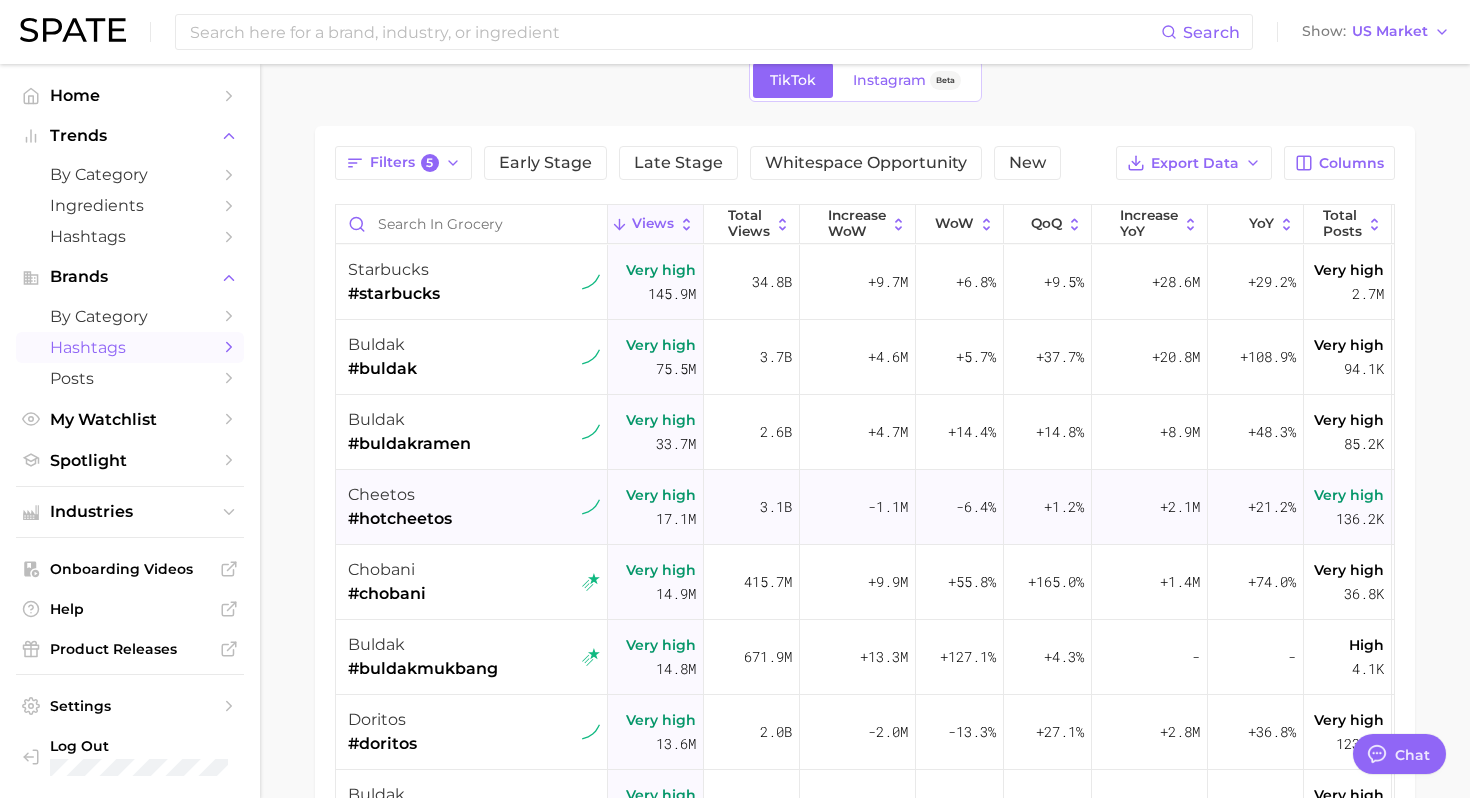 click on "cheetos #hotcheetos" at bounding box center [474, 507] 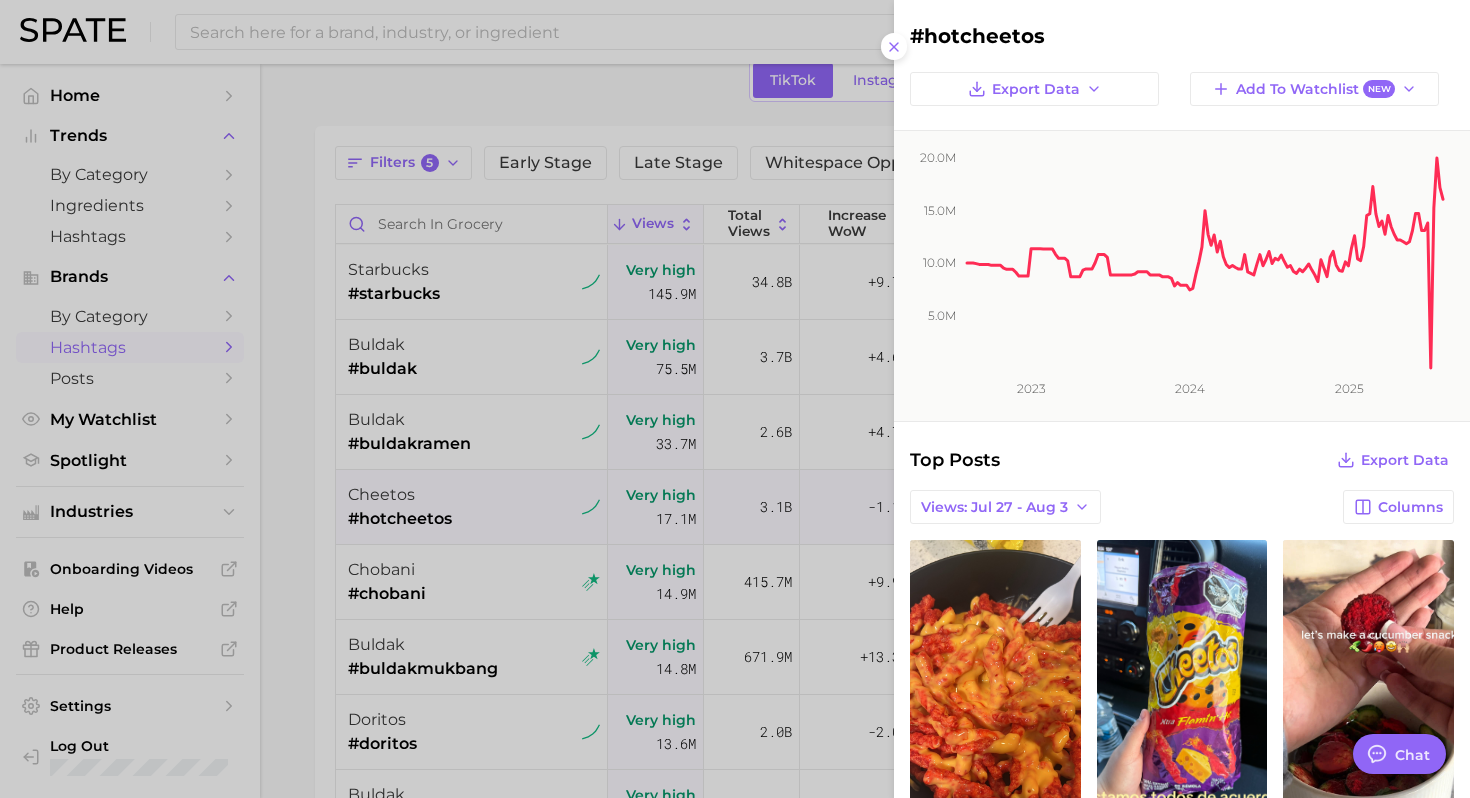 scroll, scrollTop: 0, scrollLeft: 0, axis: both 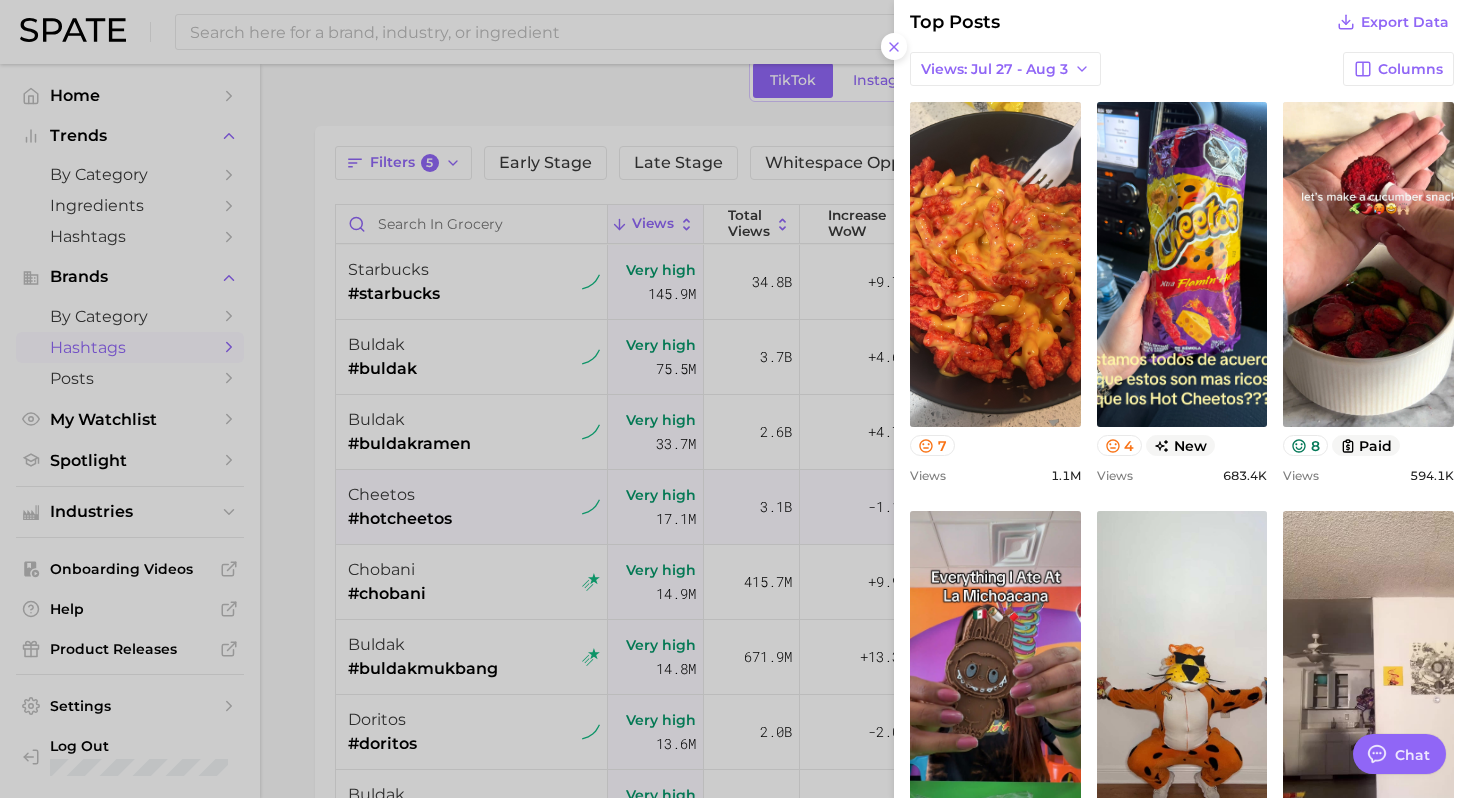 click at bounding box center [735, 399] 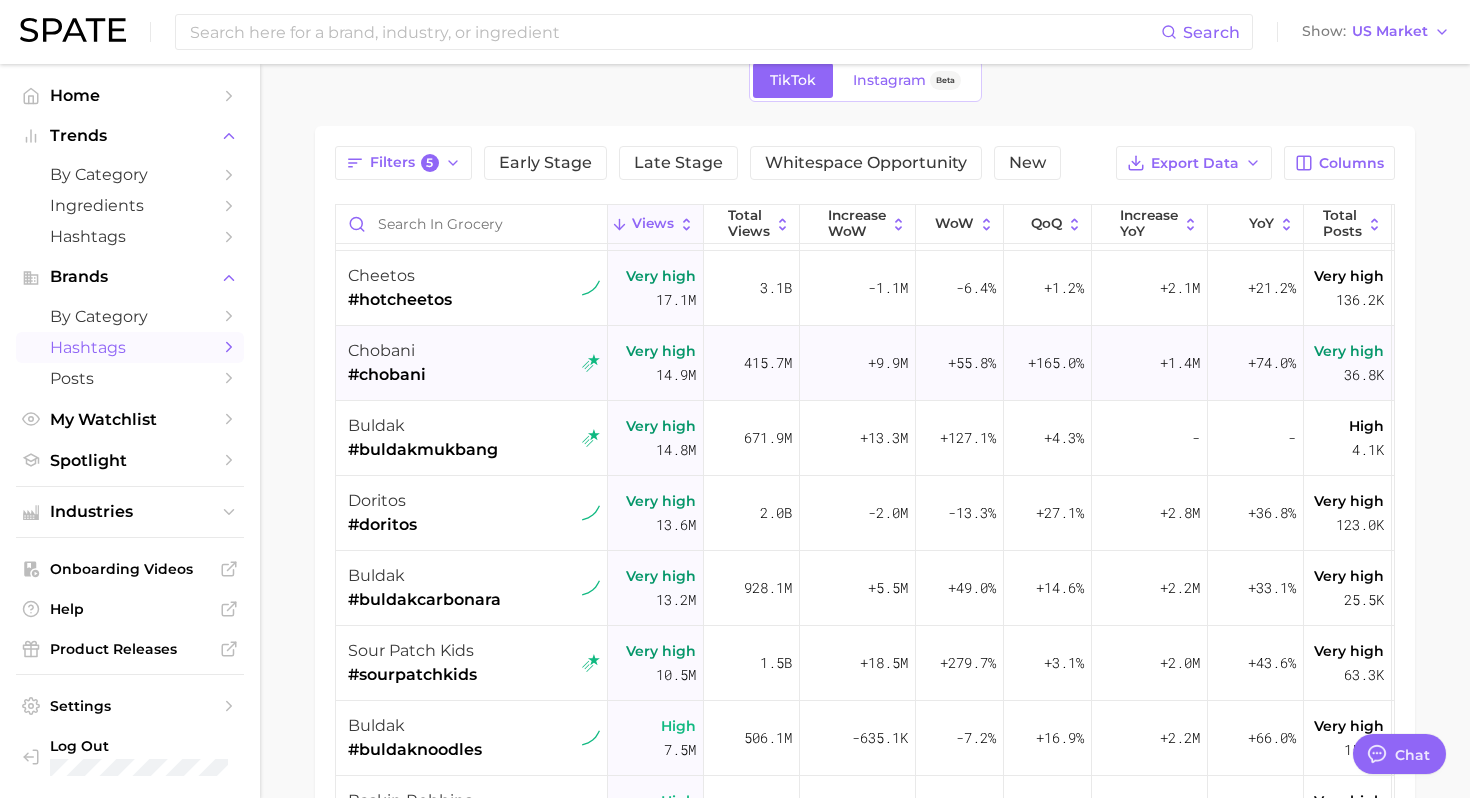 click on "[BRAND] [HASHTAG]" at bounding box center (474, 363) 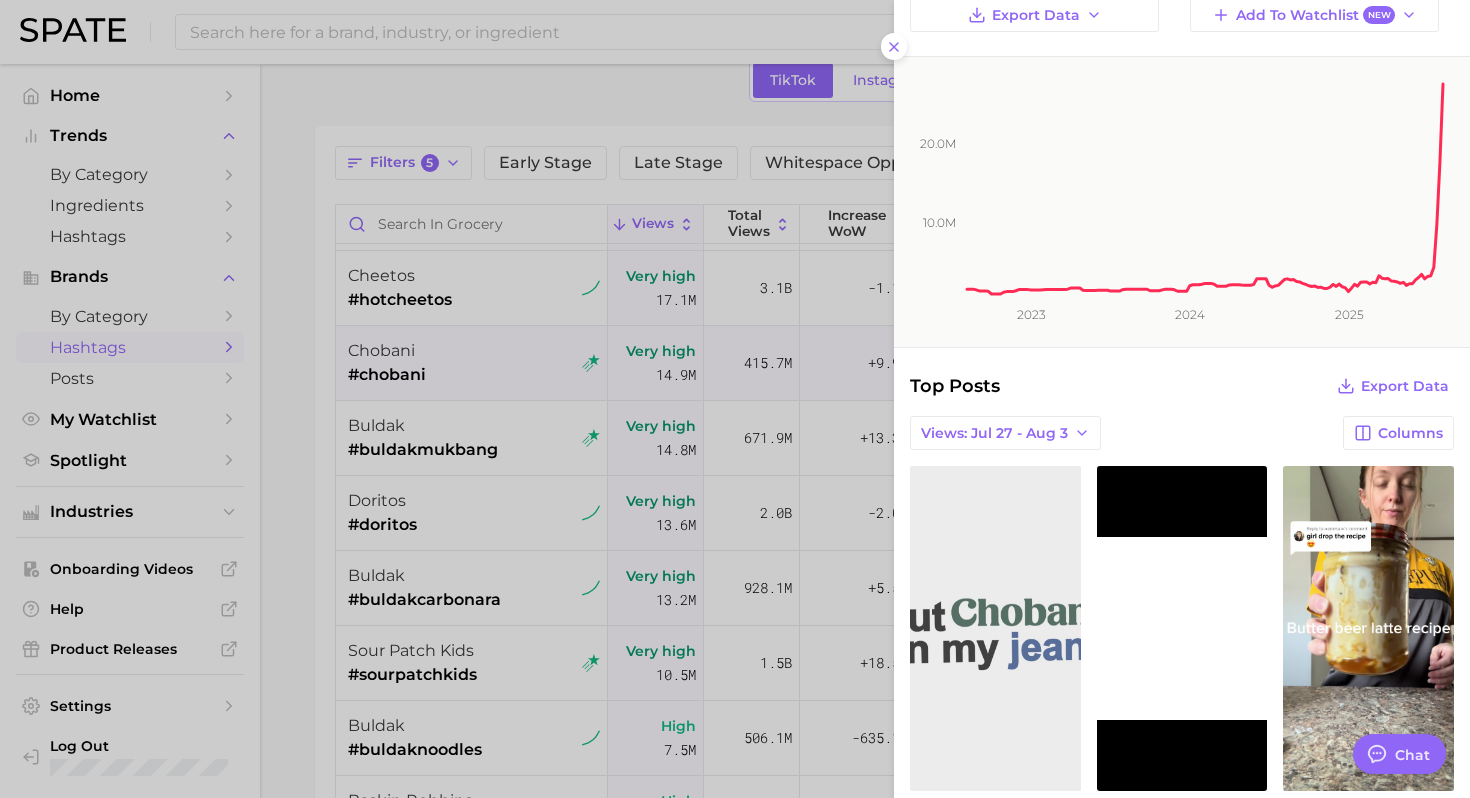 scroll, scrollTop: 0, scrollLeft: 0, axis: both 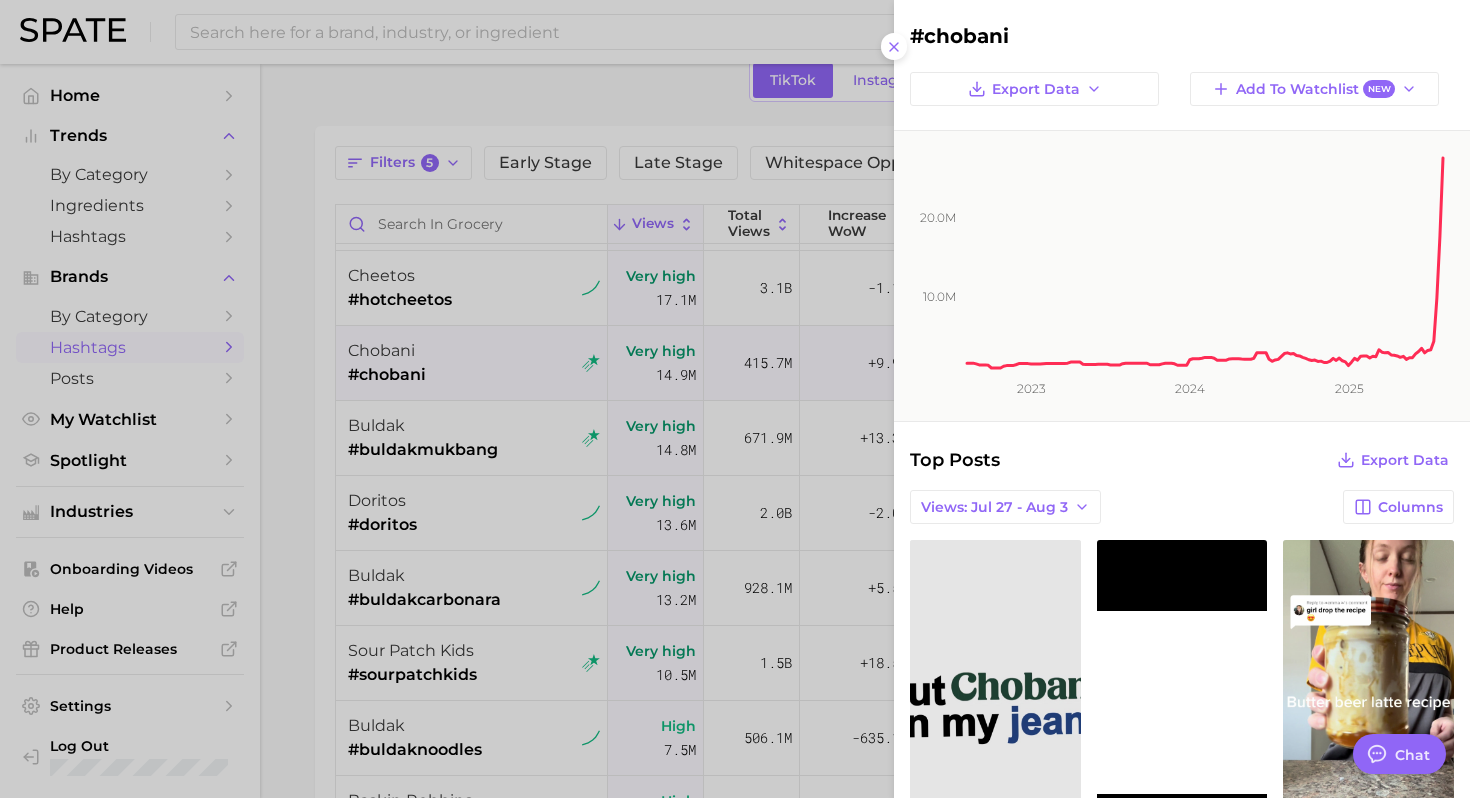 click at bounding box center (735, 399) 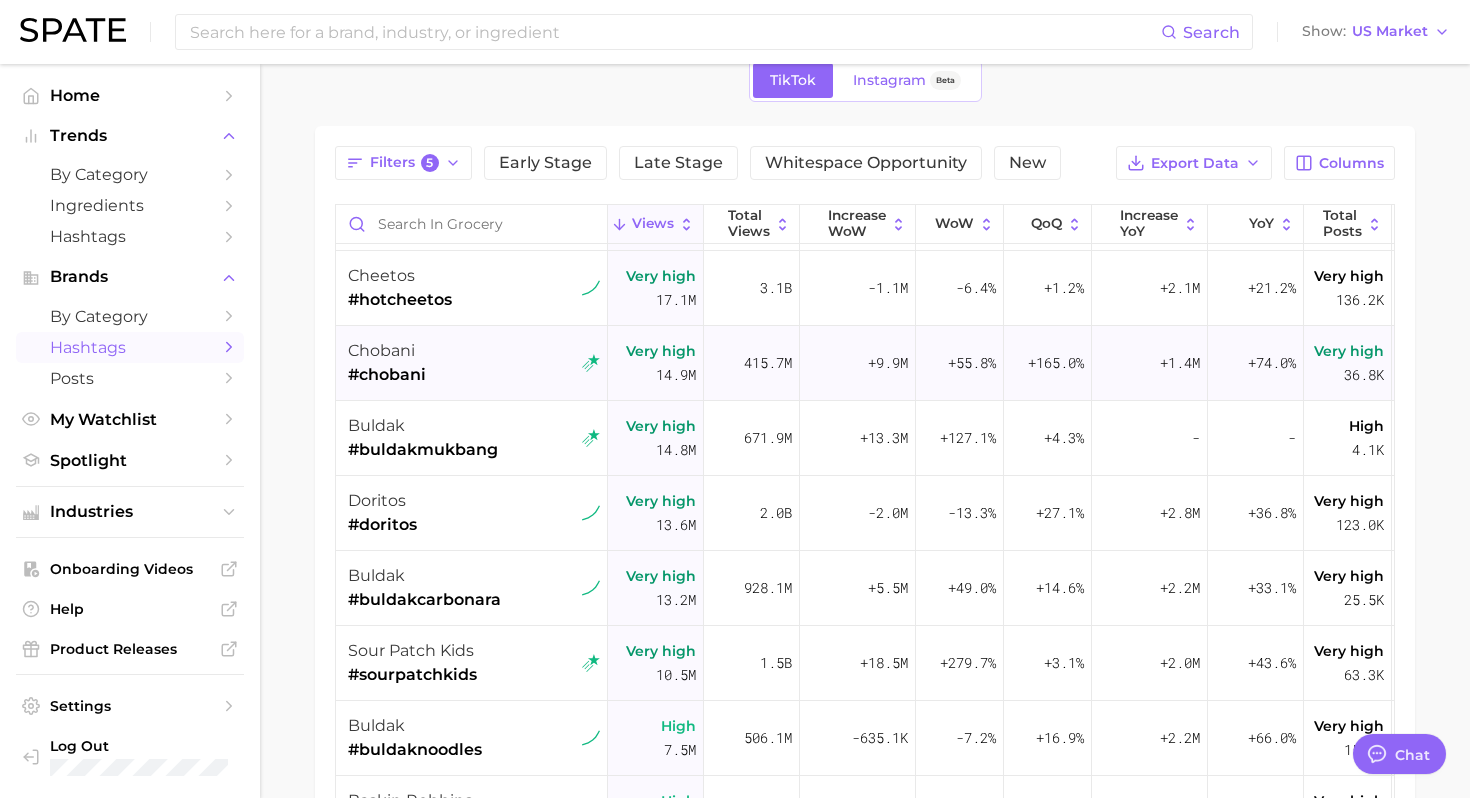 click on "[BRAND] [HASHTAG]" at bounding box center (474, 363) 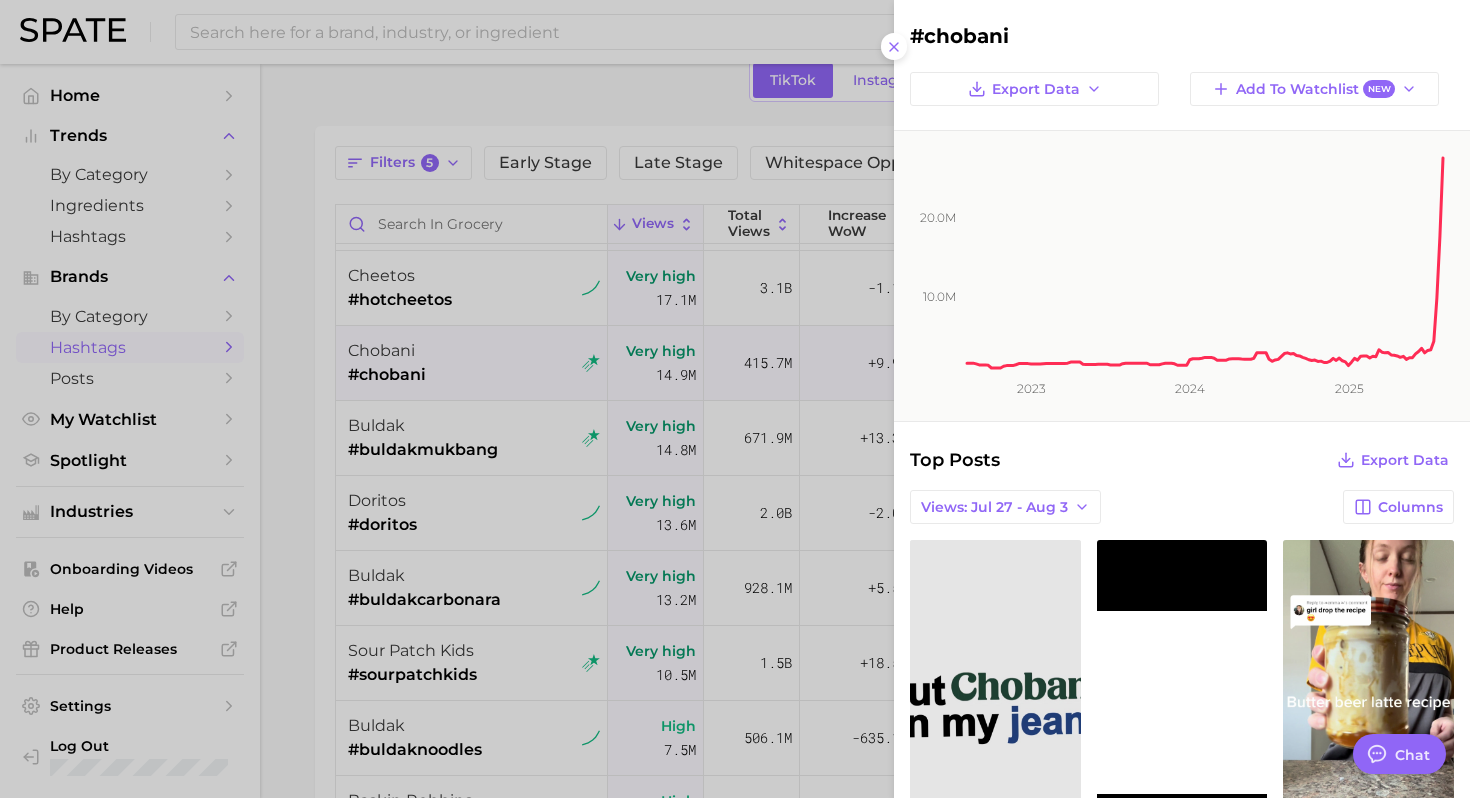 scroll, scrollTop: 0, scrollLeft: 0, axis: both 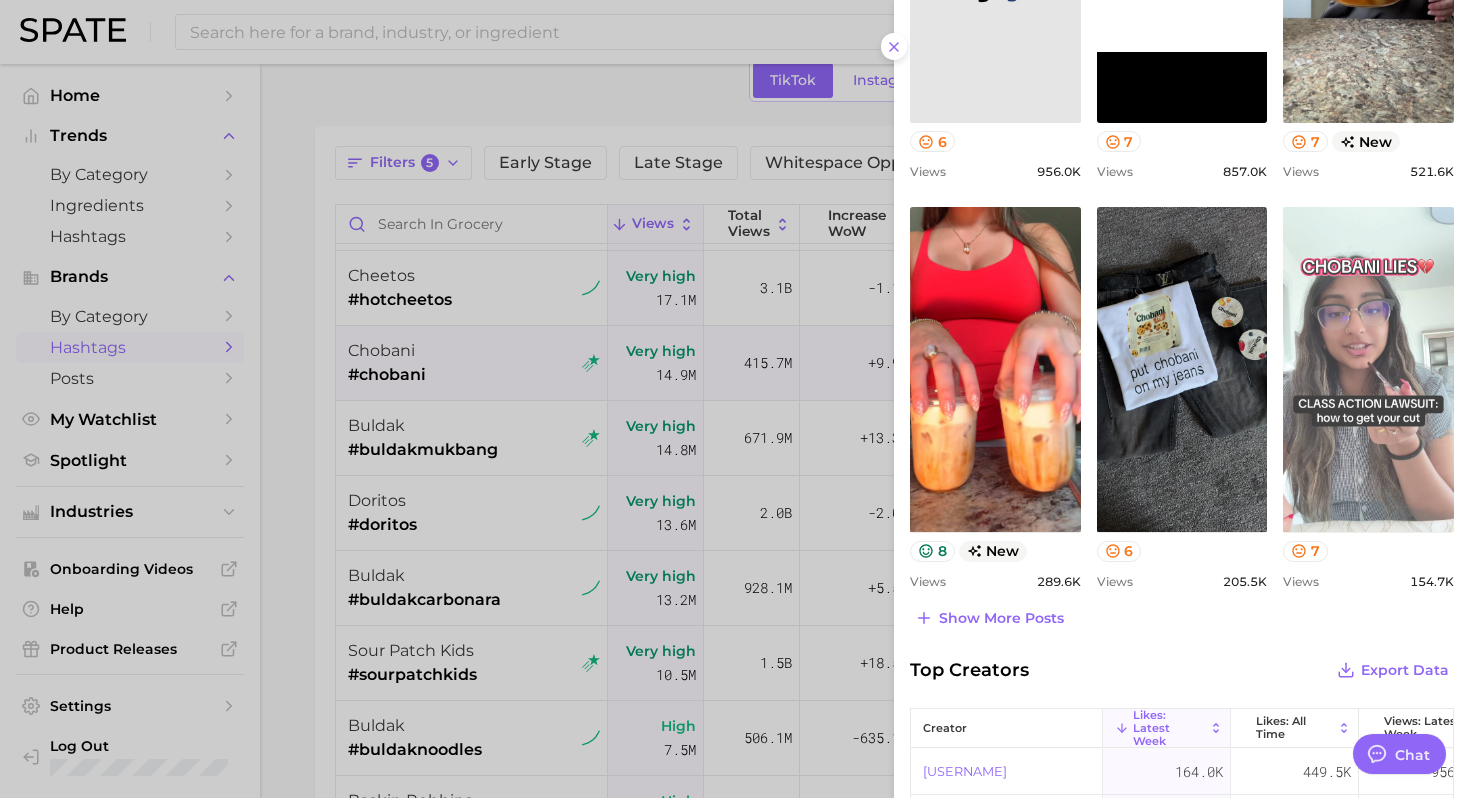 click on "view post on TikTok" at bounding box center [1368, 369] 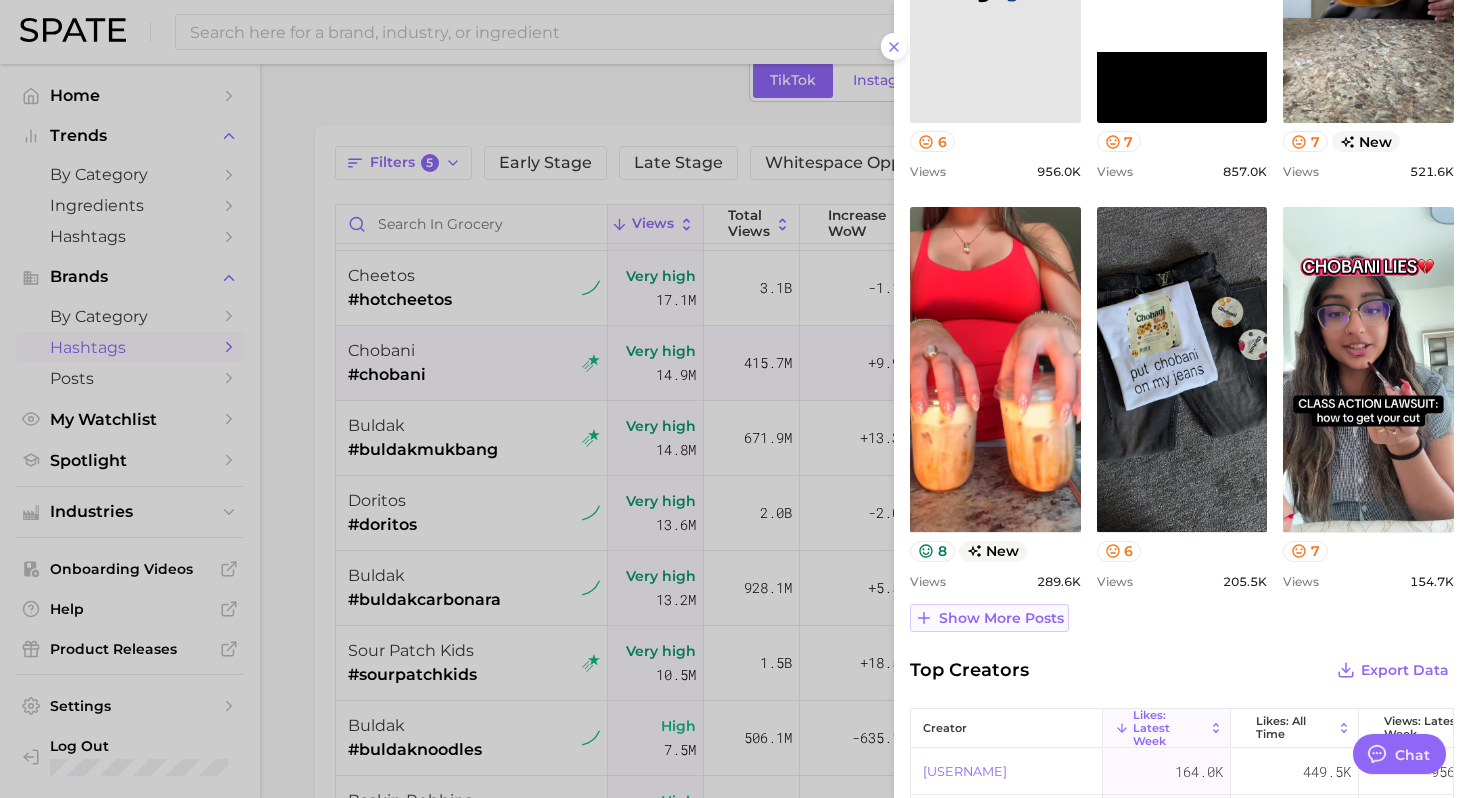 click on "Show more posts" at bounding box center [1001, 618] 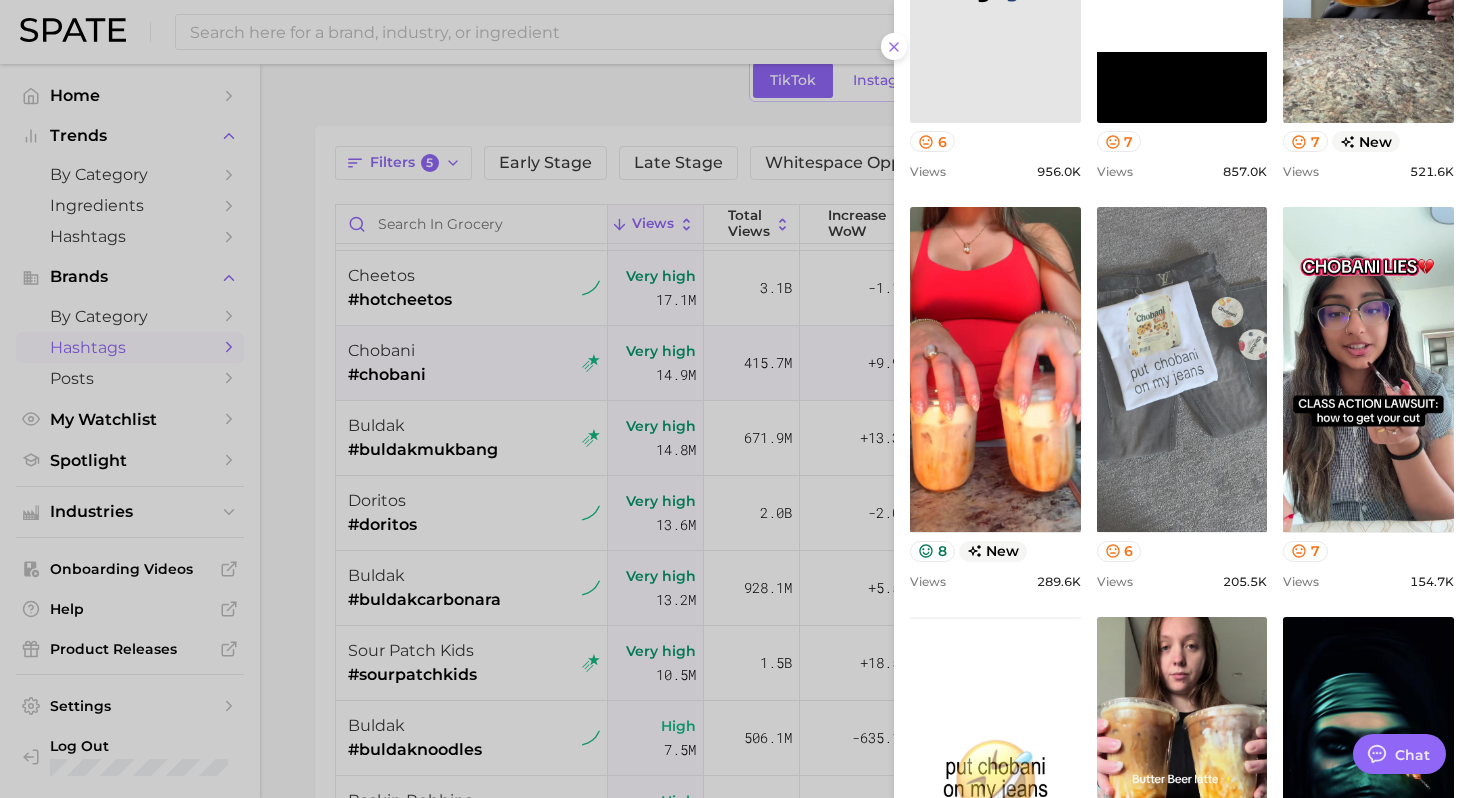 scroll, scrollTop: 0, scrollLeft: 0, axis: both 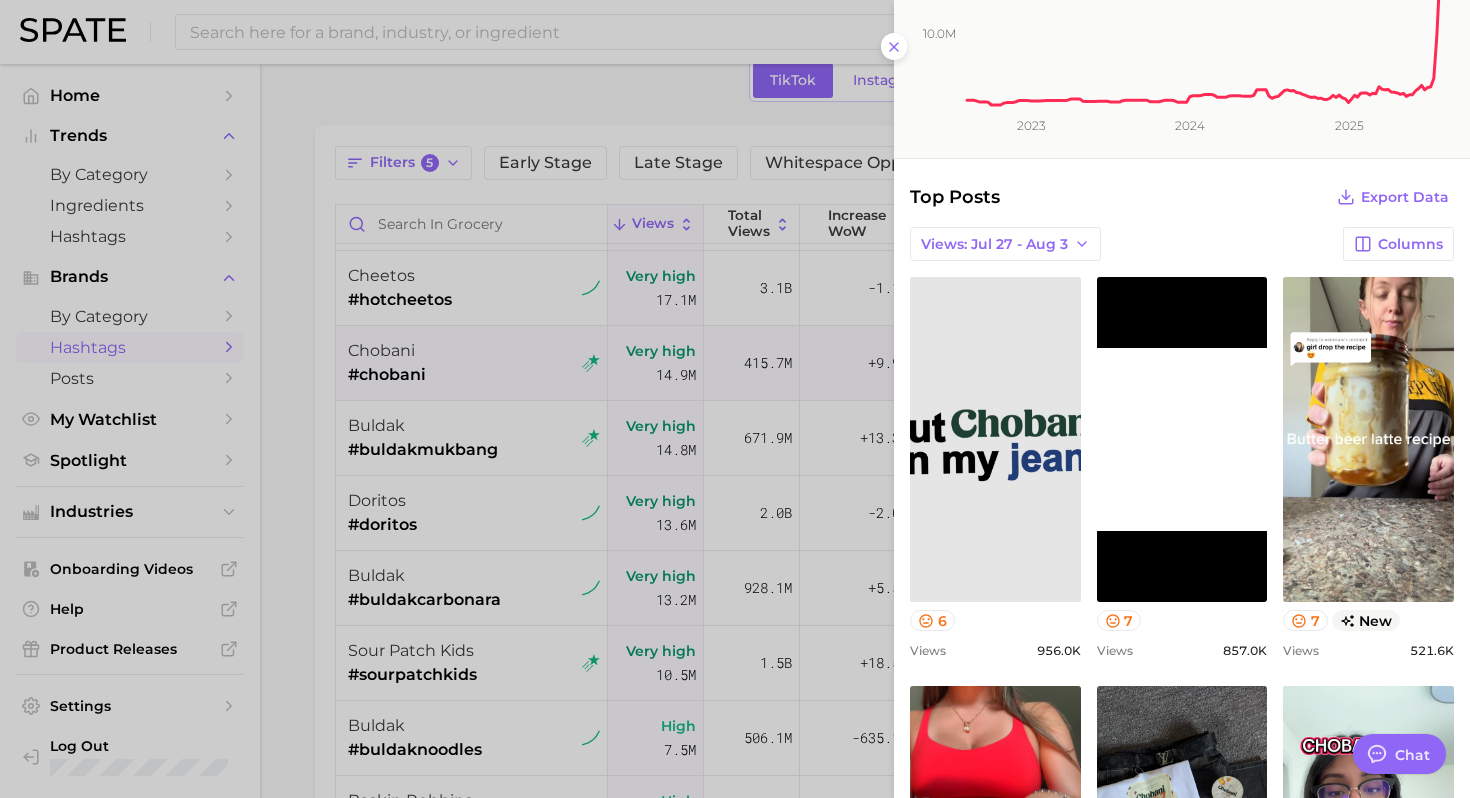 click at bounding box center (735, 399) 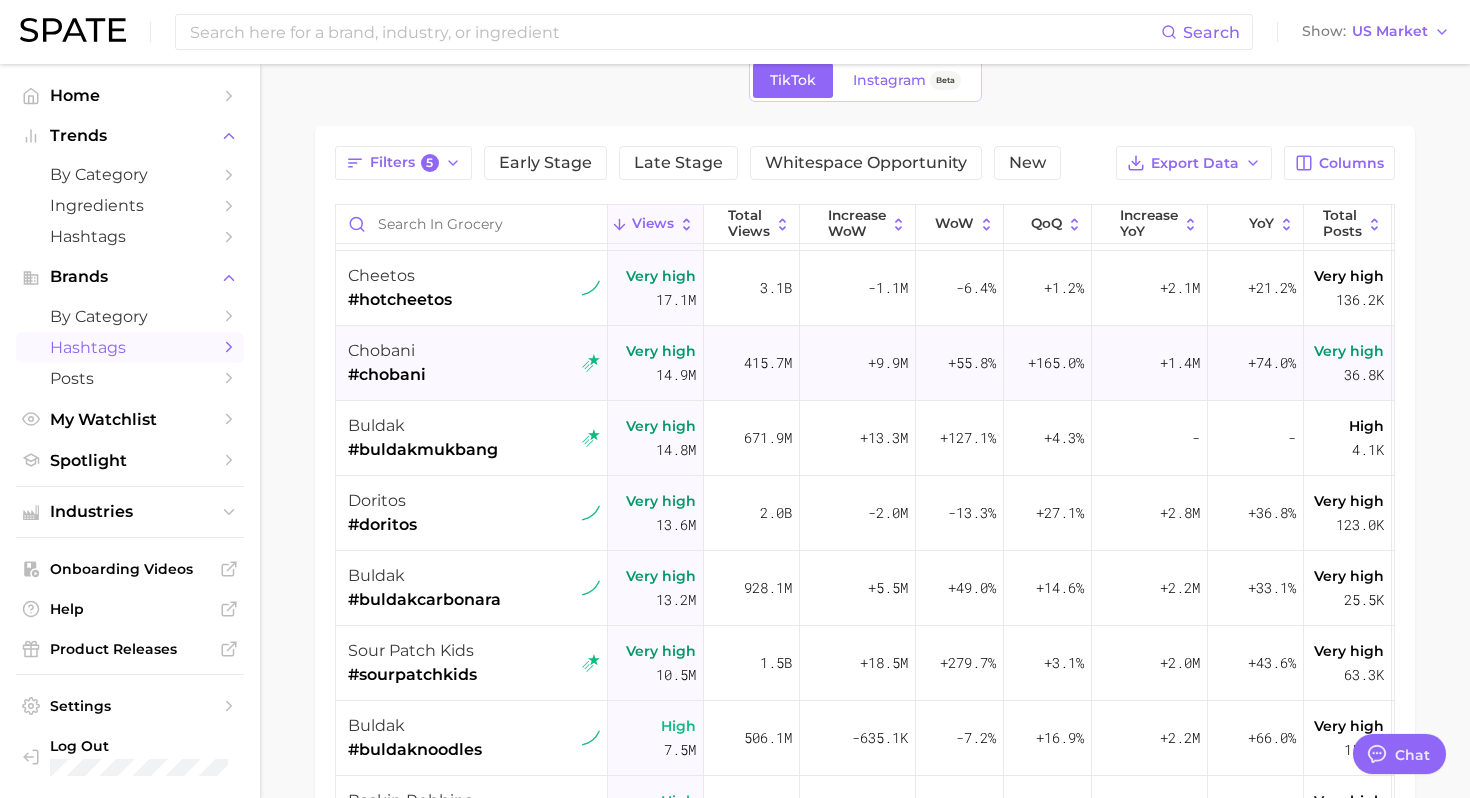 click on "[BRAND] [HASHTAG]" at bounding box center (474, 363) 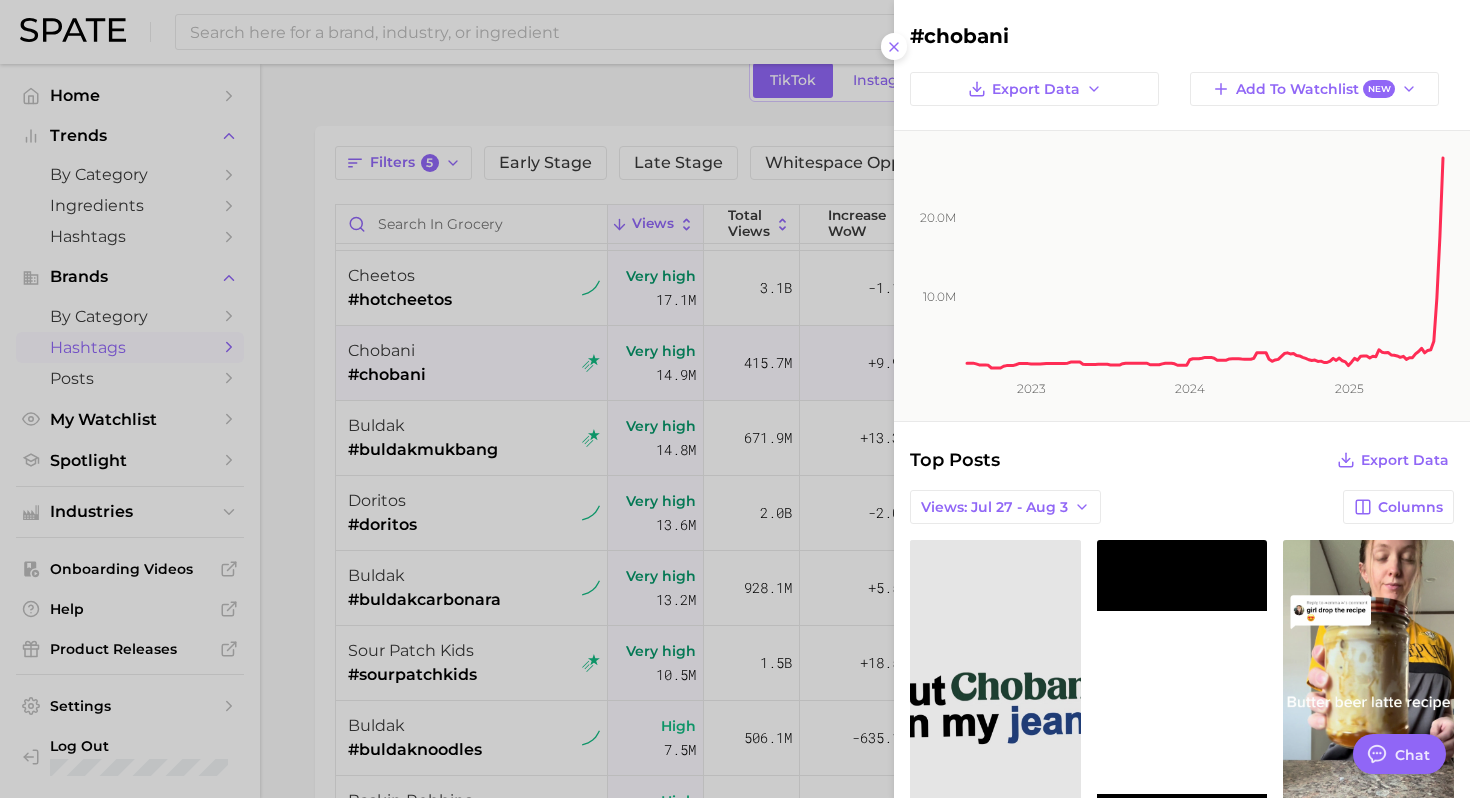scroll, scrollTop: 0, scrollLeft: 0, axis: both 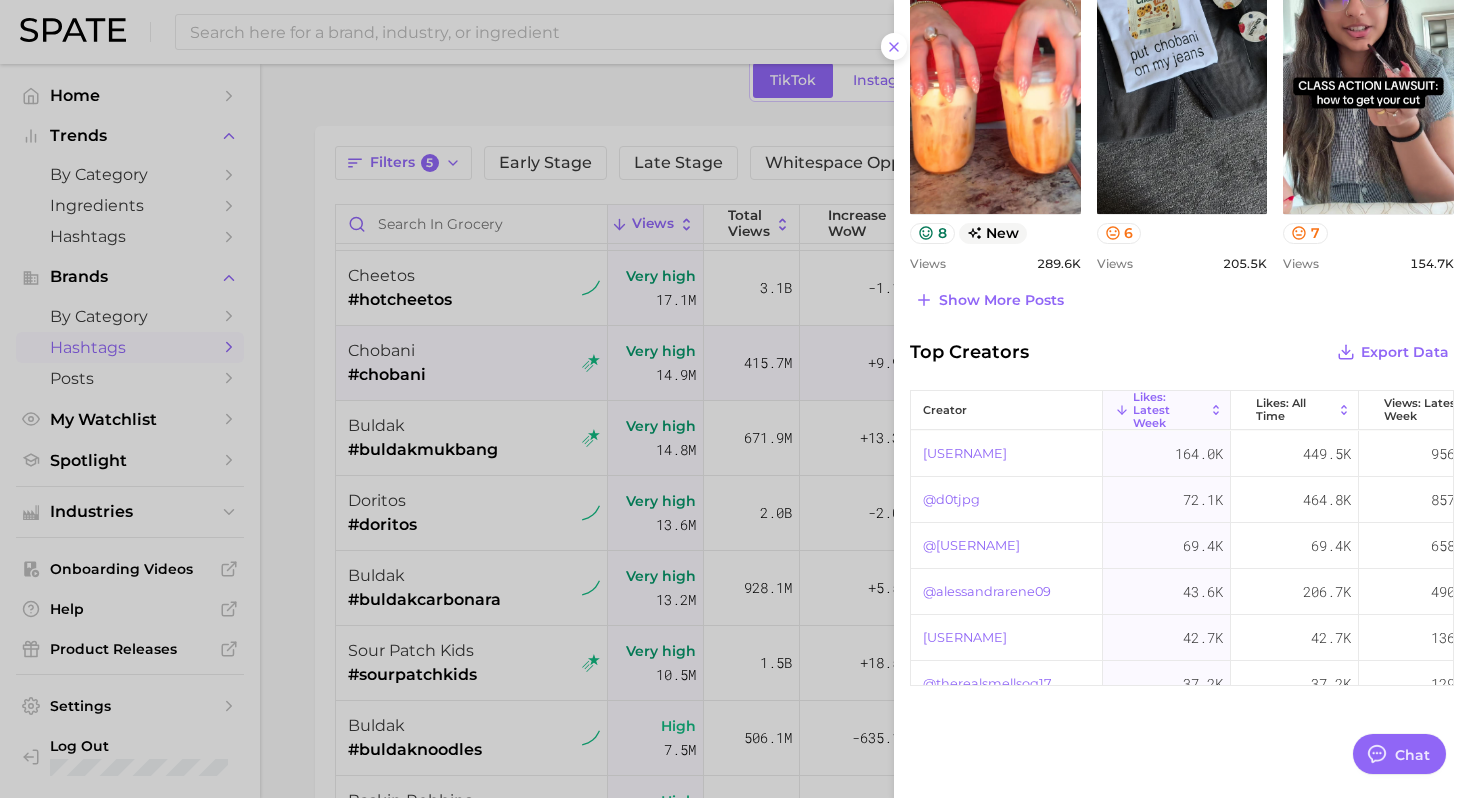 click at bounding box center (735, 399) 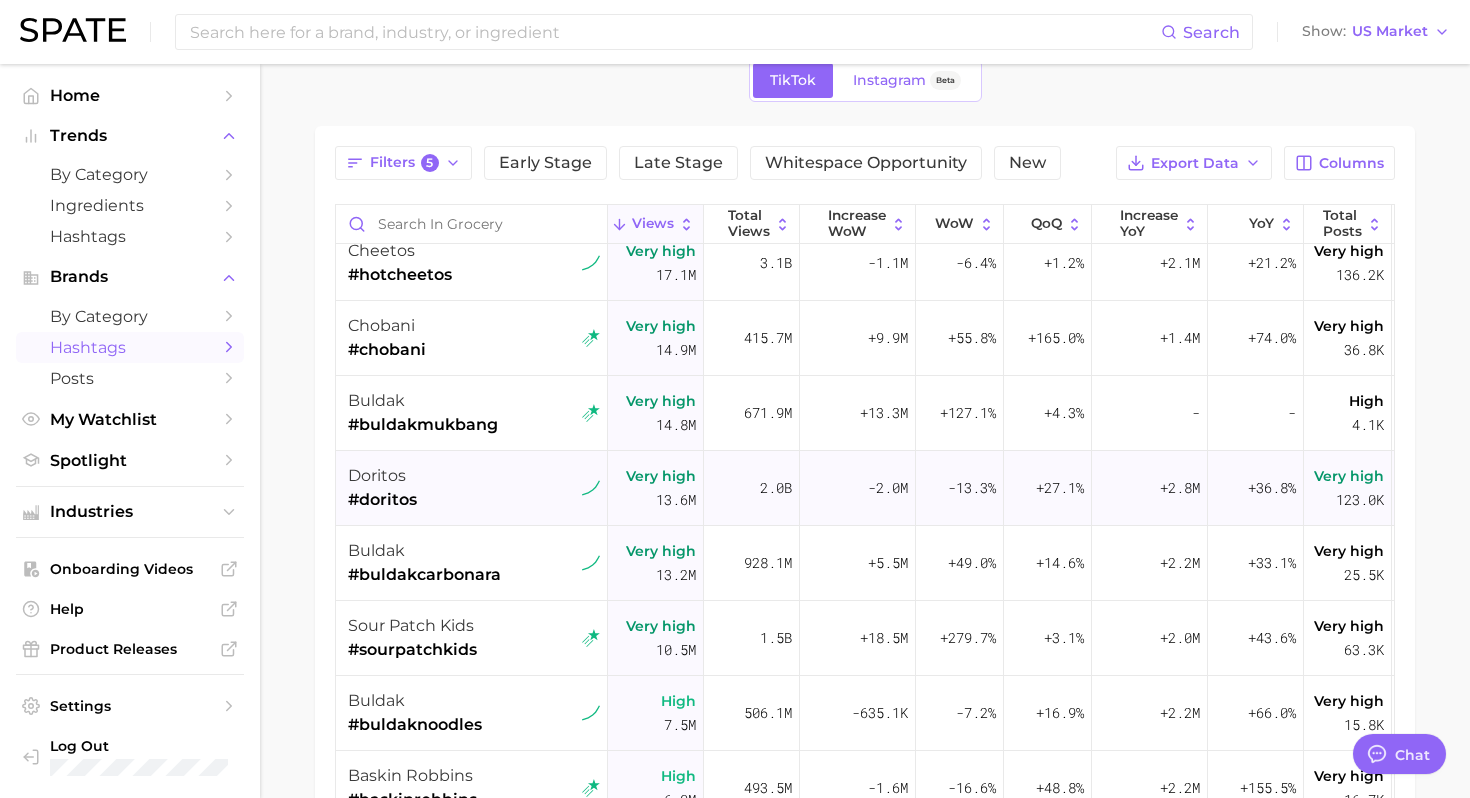 scroll, scrollTop: 241, scrollLeft: 0, axis: vertical 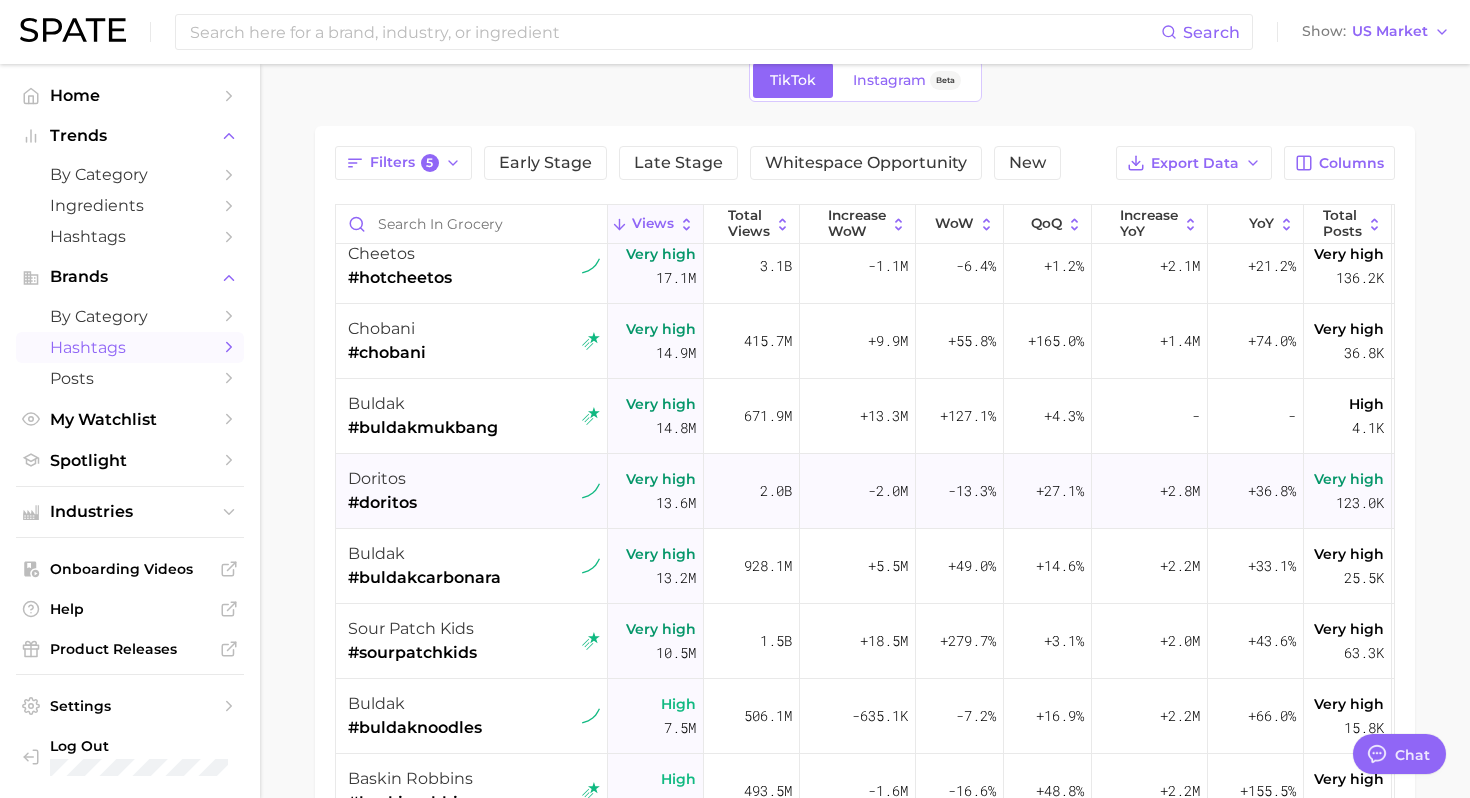 click on "[BRAND] #[BRAND]" at bounding box center (474, 491) 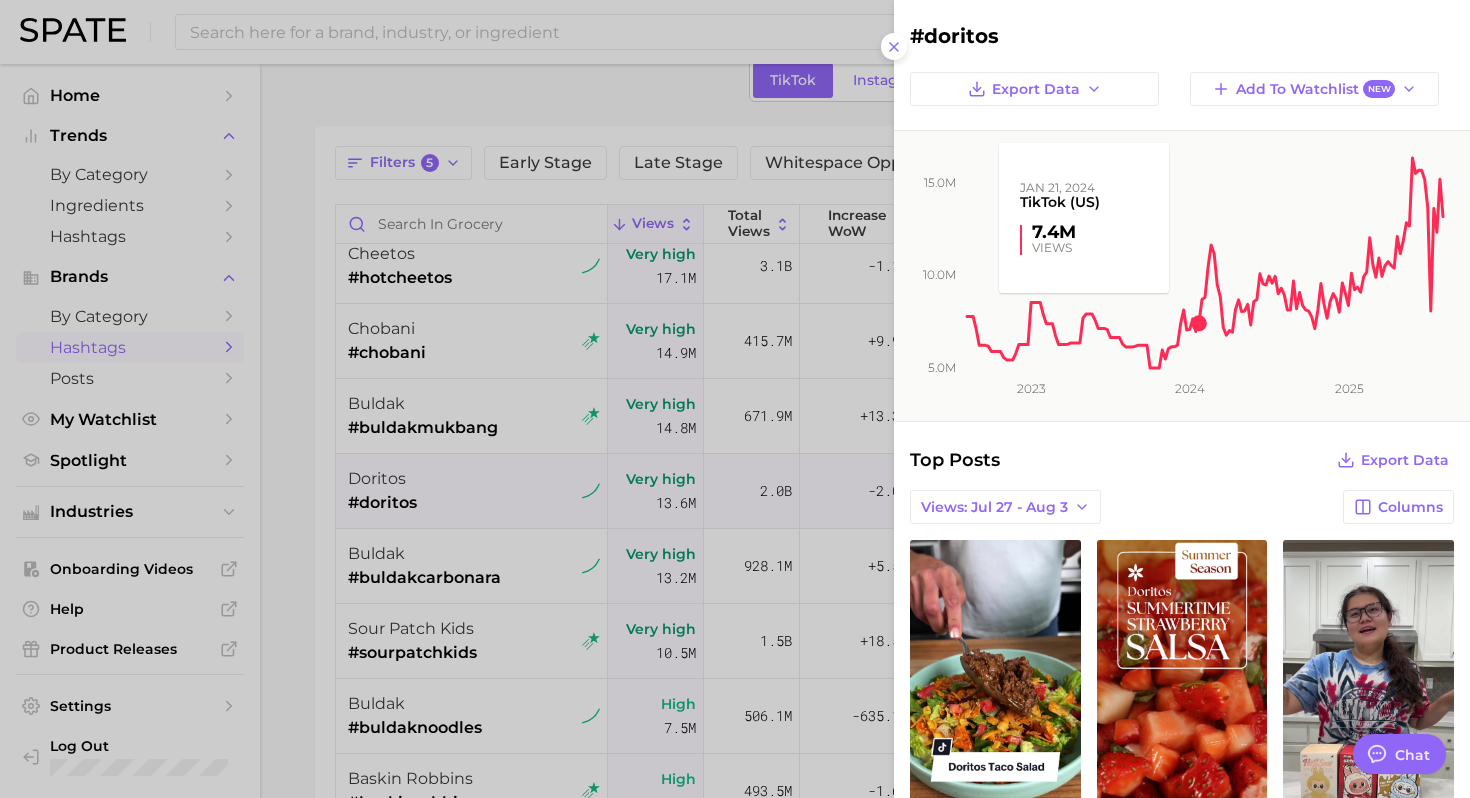 scroll, scrollTop: 0, scrollLeft: 0, axis: both 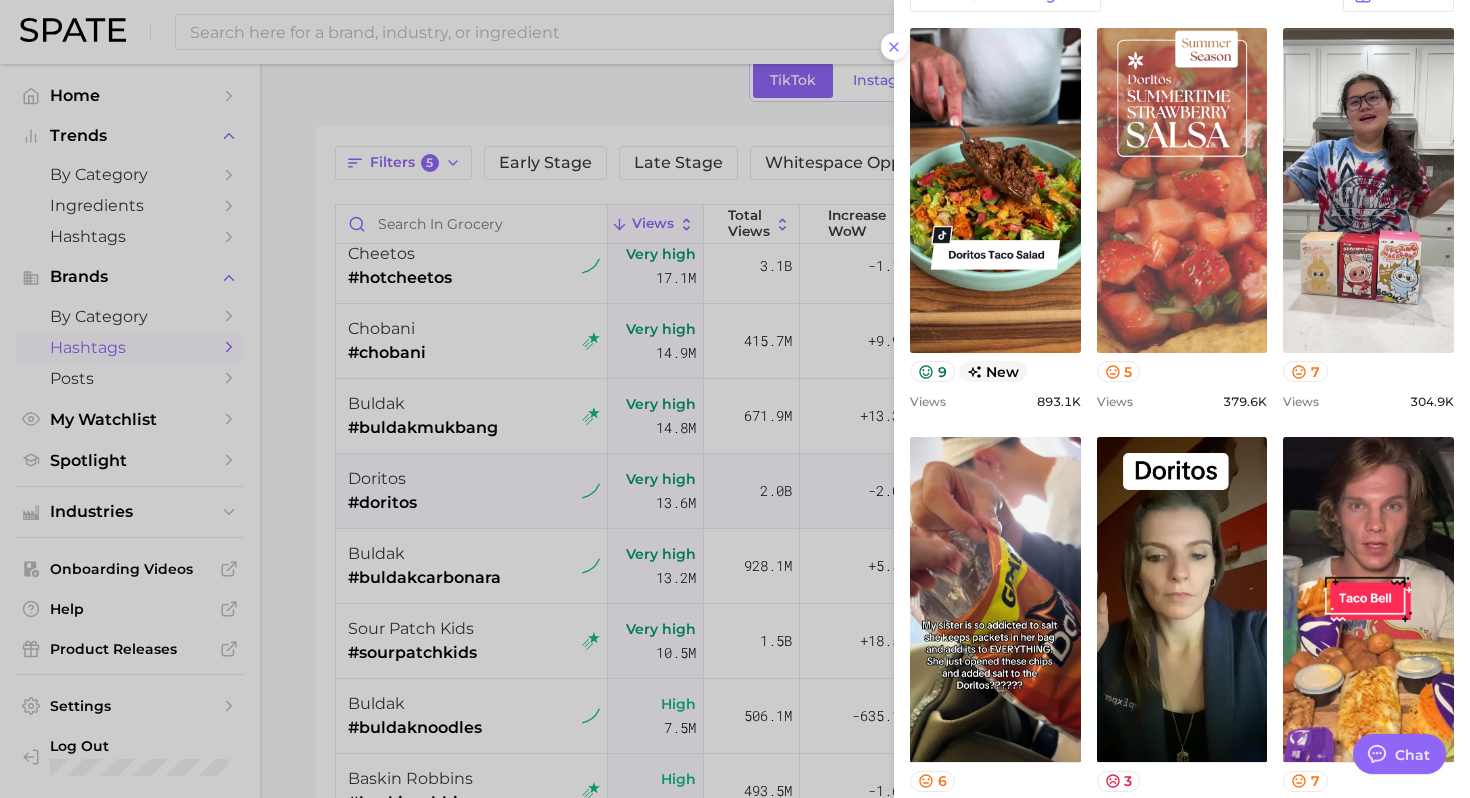 click on "view post on TikTok" at bounding box center [1182, 190] 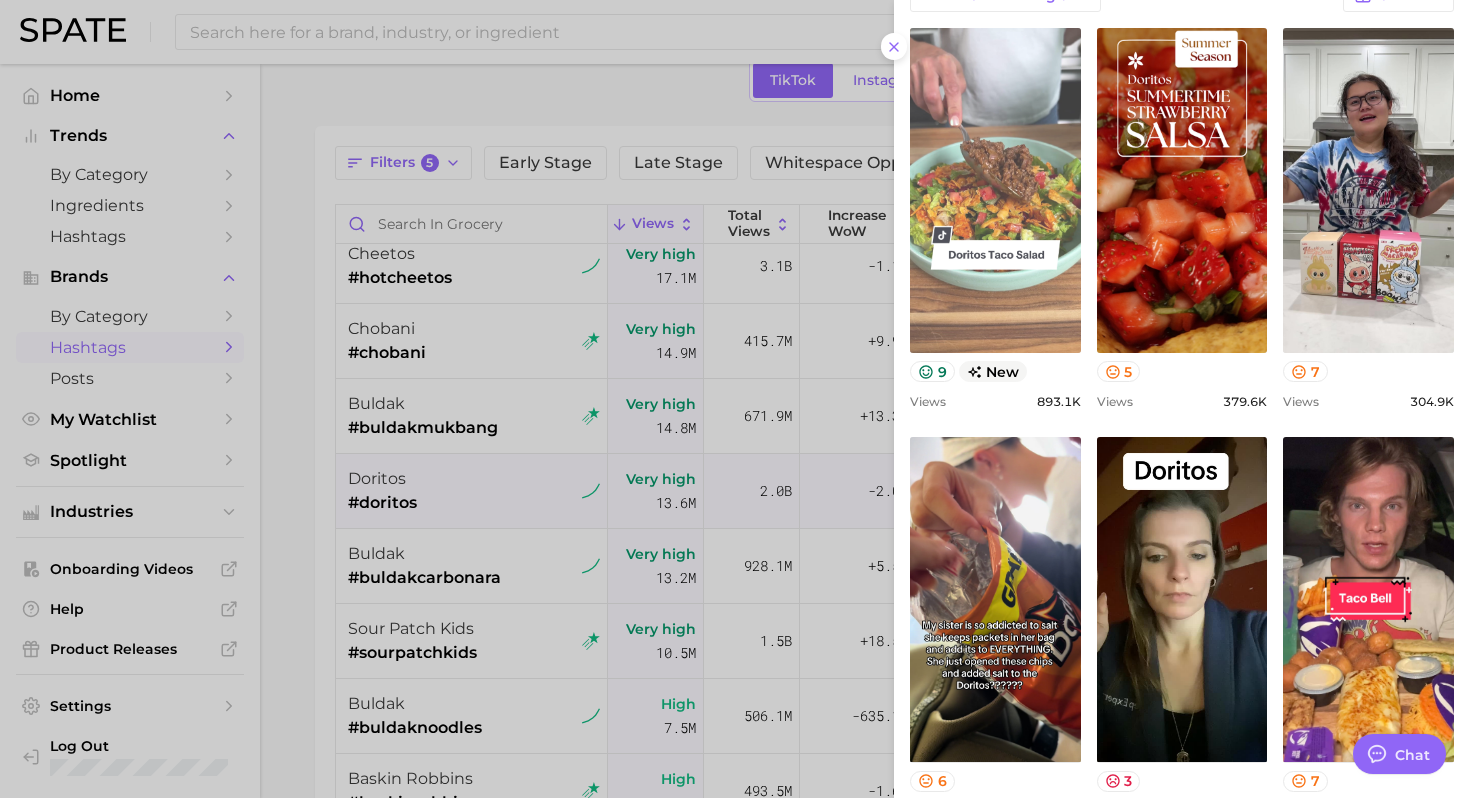 click on "view post on TikTok" at bounding box center (995, 190) 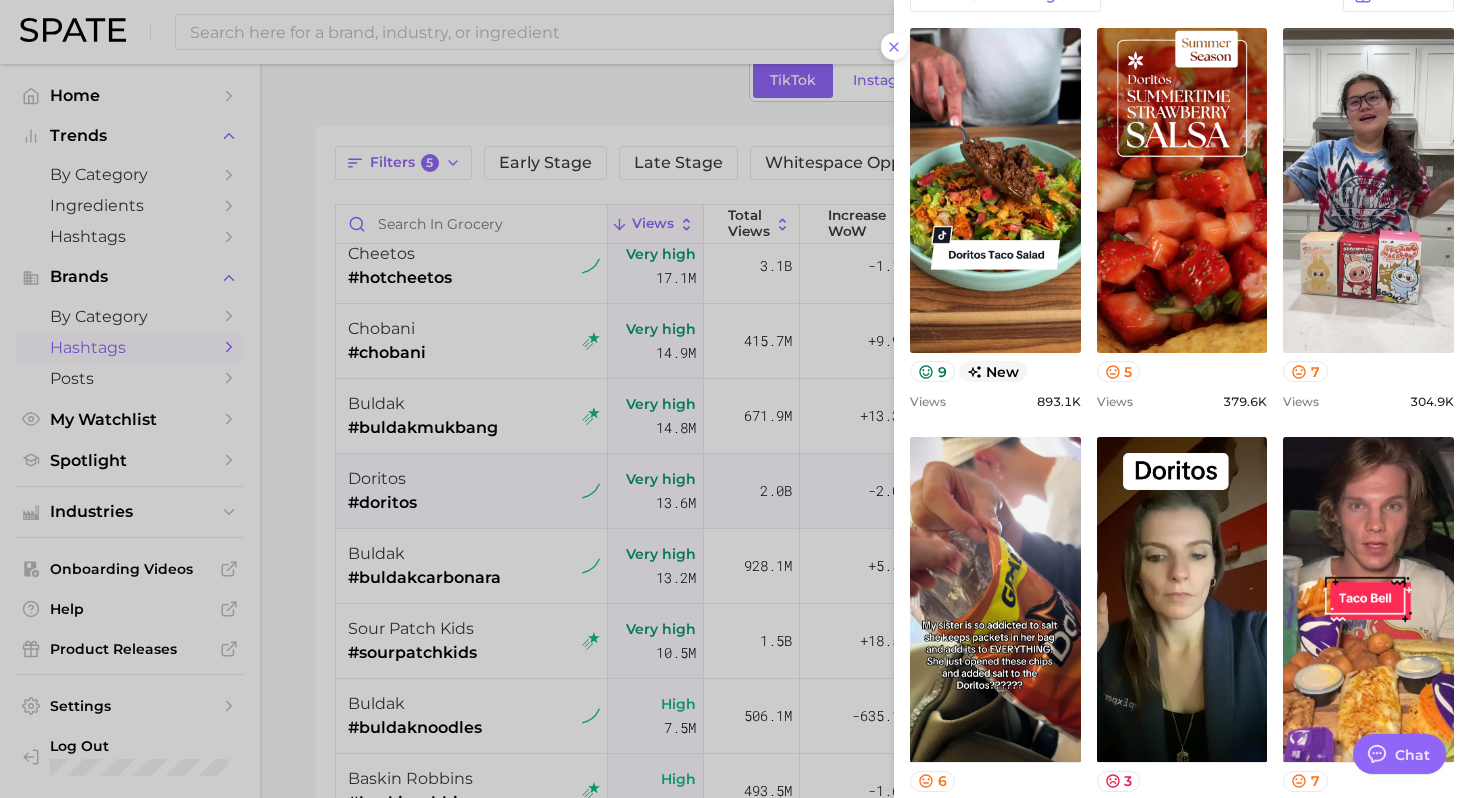 click at bounding box center [735, 399] 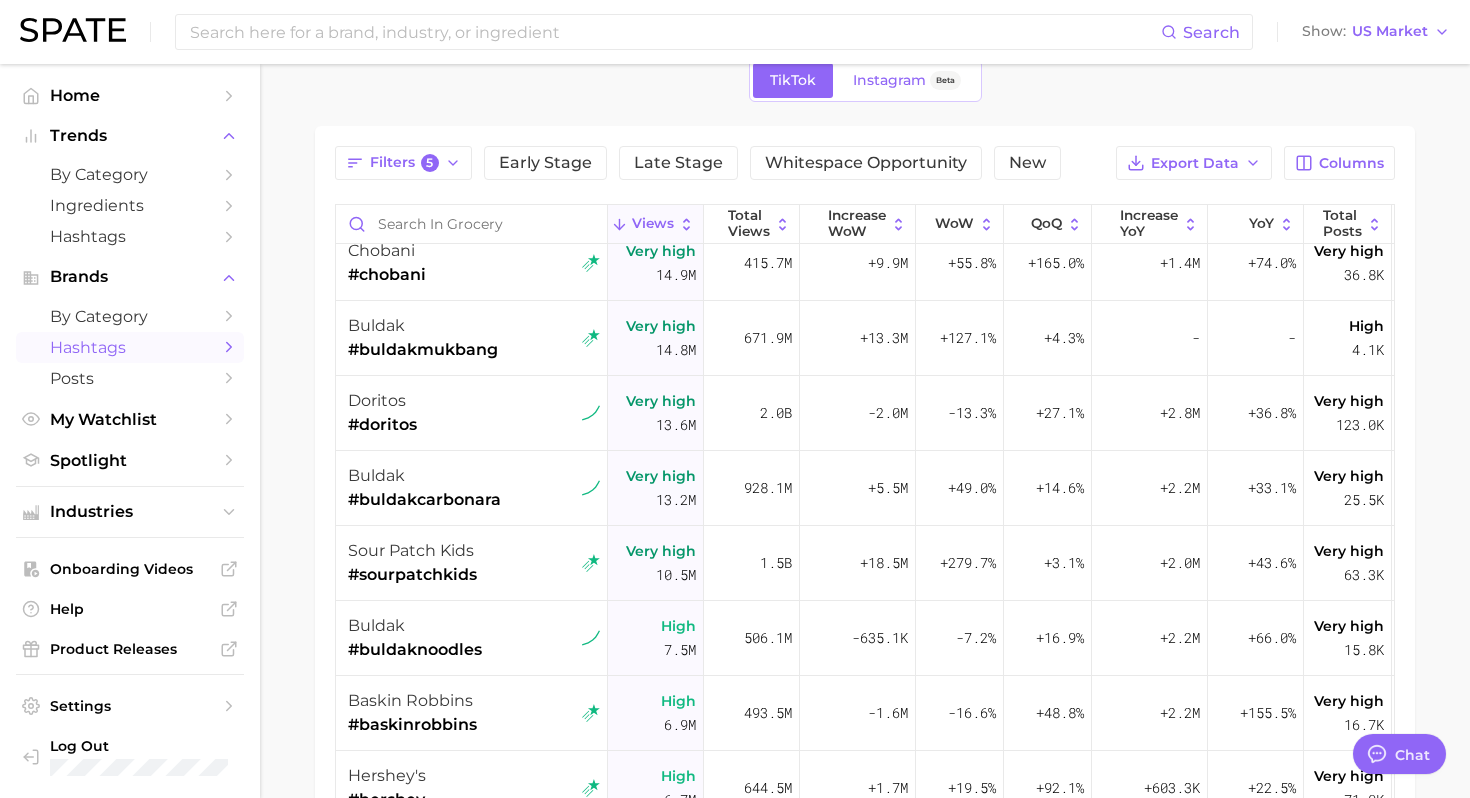 scroll, scrollTop: 347, scrollLeft: 0, axis: vertical 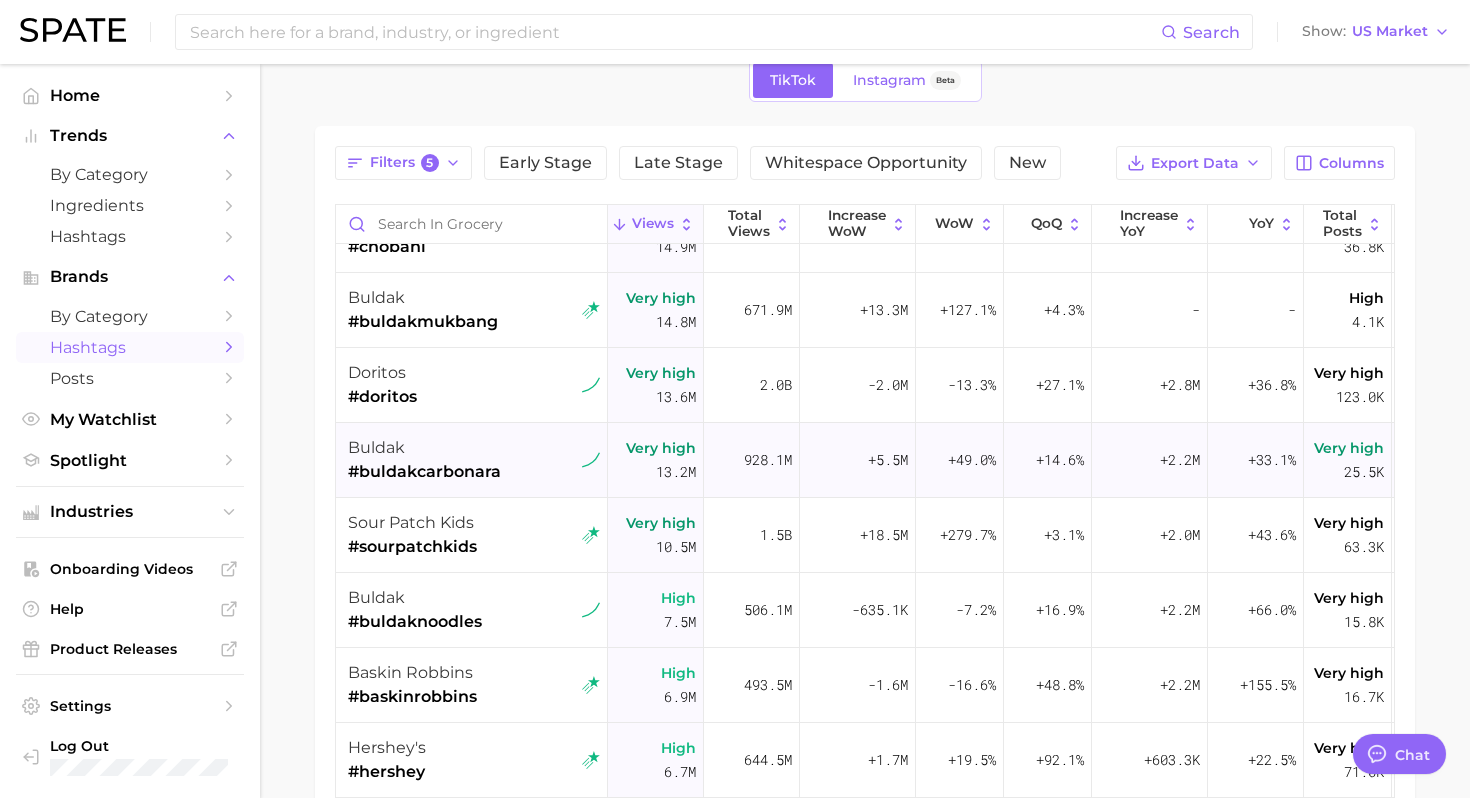 click on "buldak #buldakcarbonara" at bounding box center (424, 460) 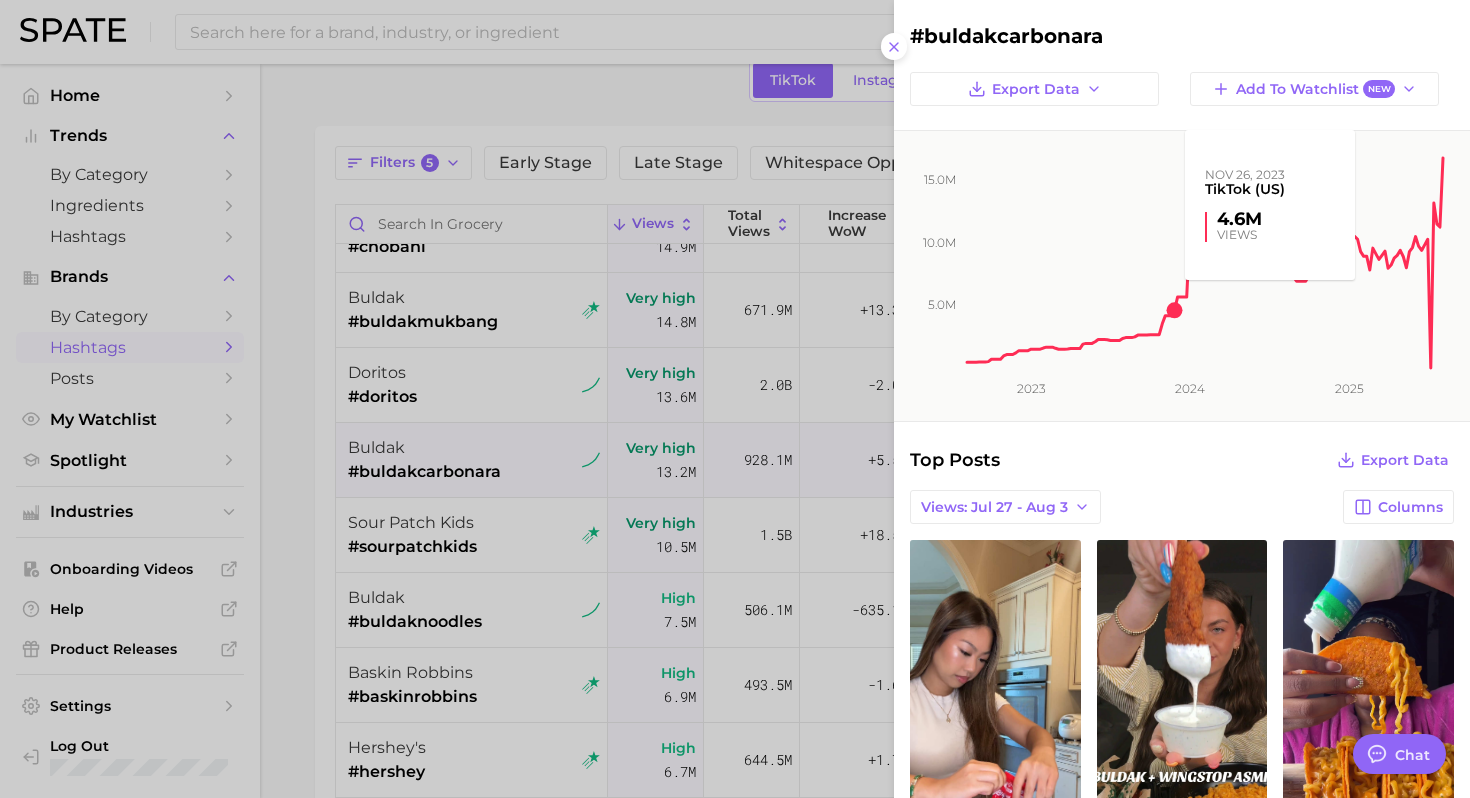 scroll, scrollTop: 0, scrollLeft: 0, axis: both 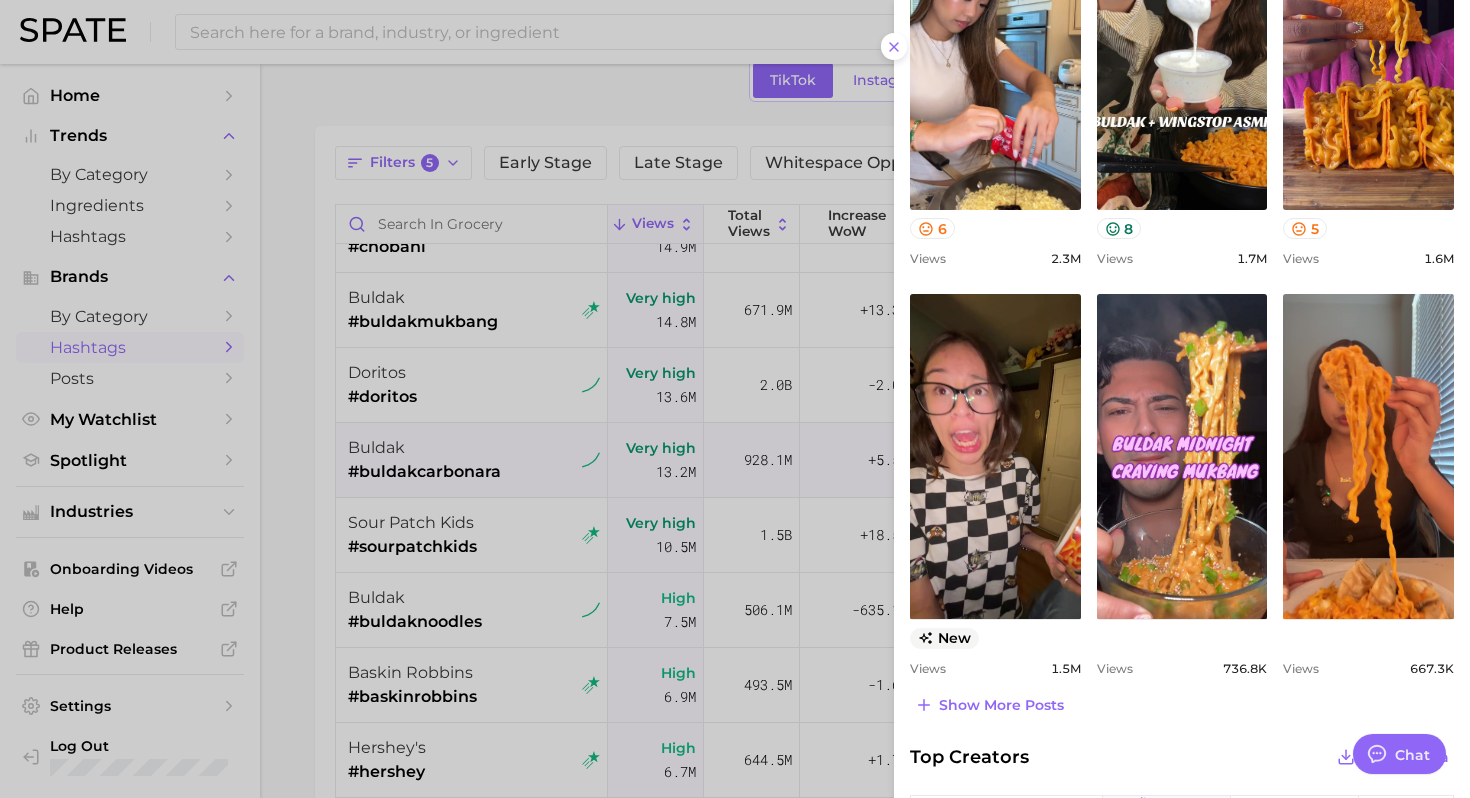 click at bounding box center [735, 399] 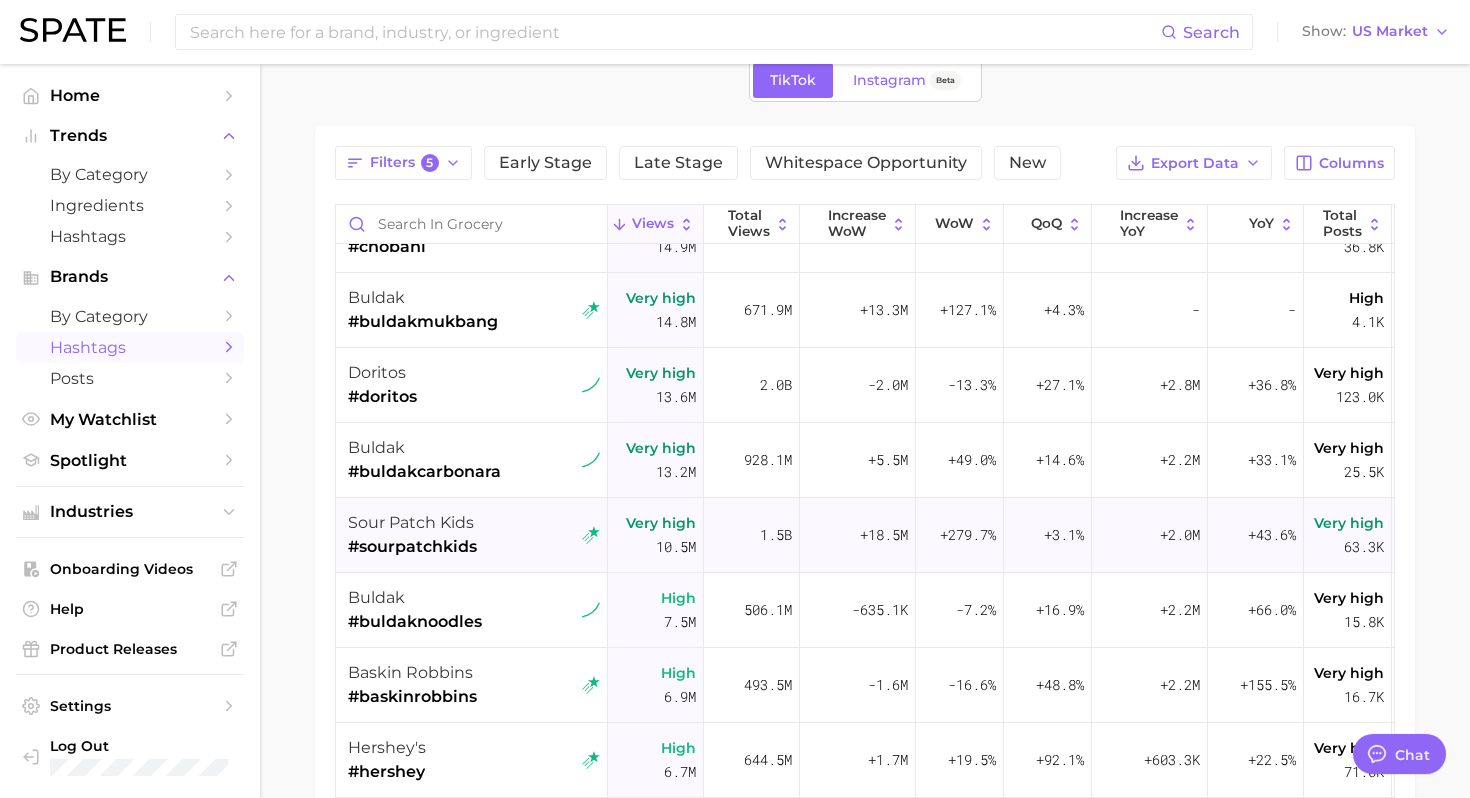 click on "sour patch kids #sourpatchkids" at bounding box center [474, 535] 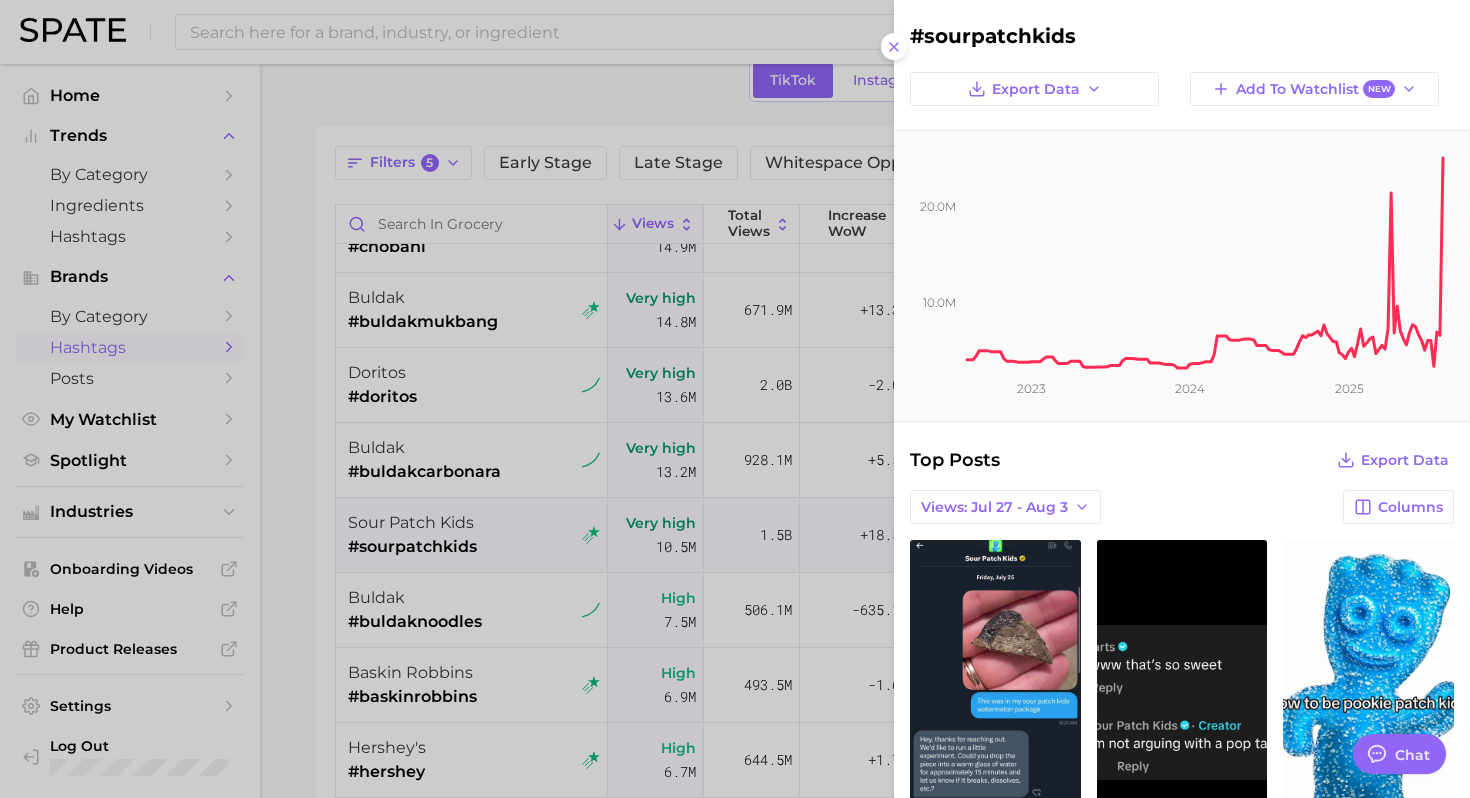 scroll, scrollTop: 0, scrollLeft: 0, axis: both 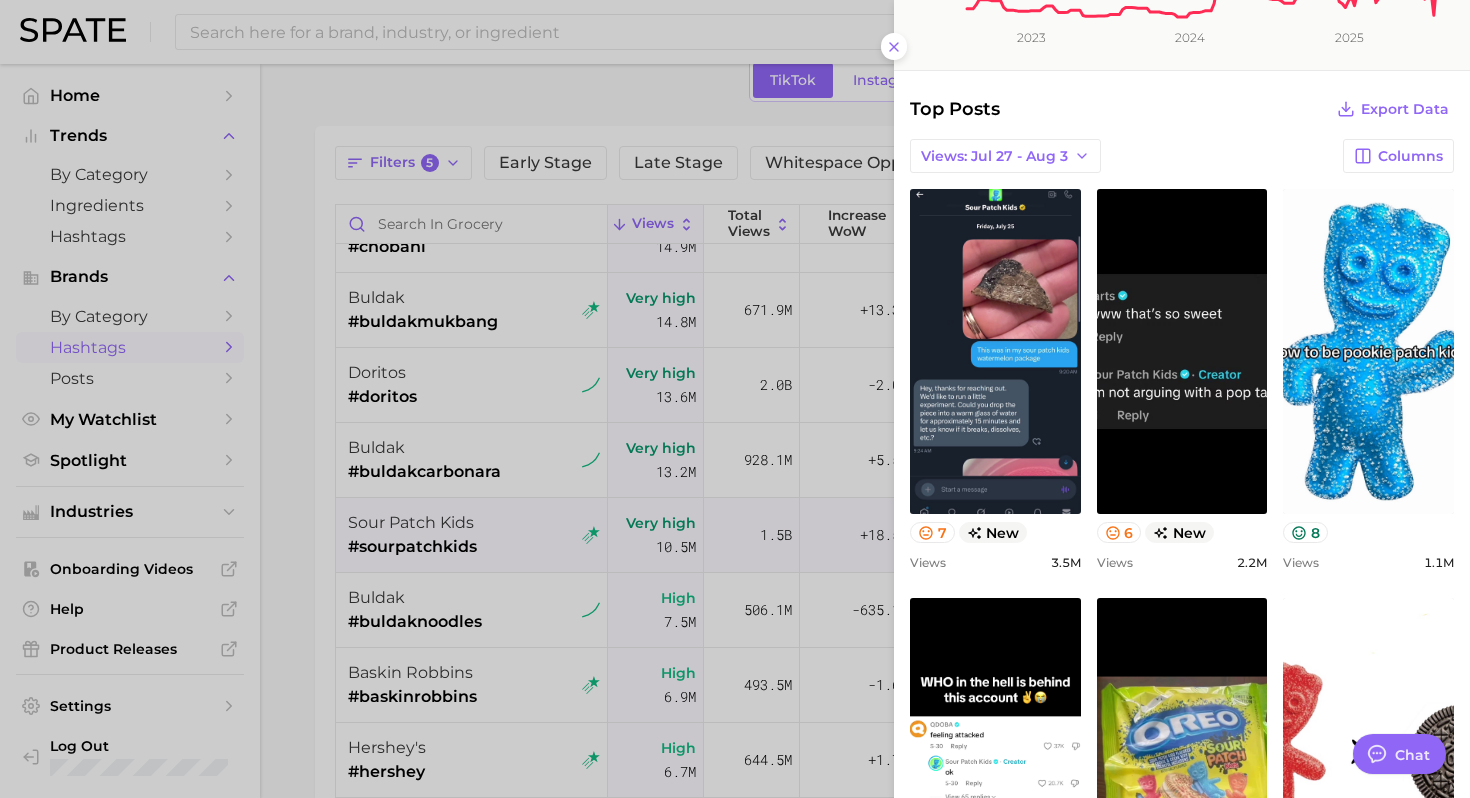 click at bounding box center (735, 399) 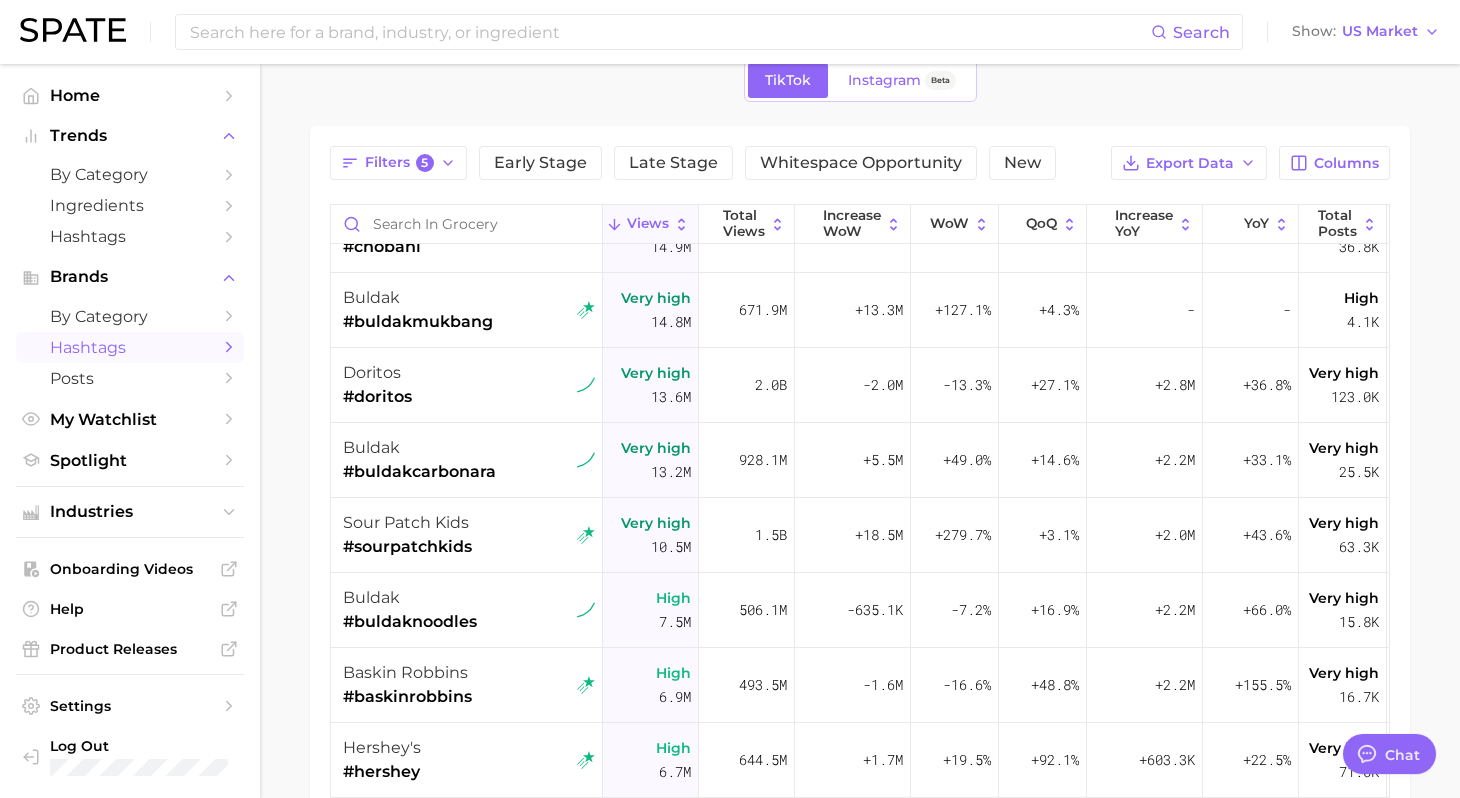 type on "x" 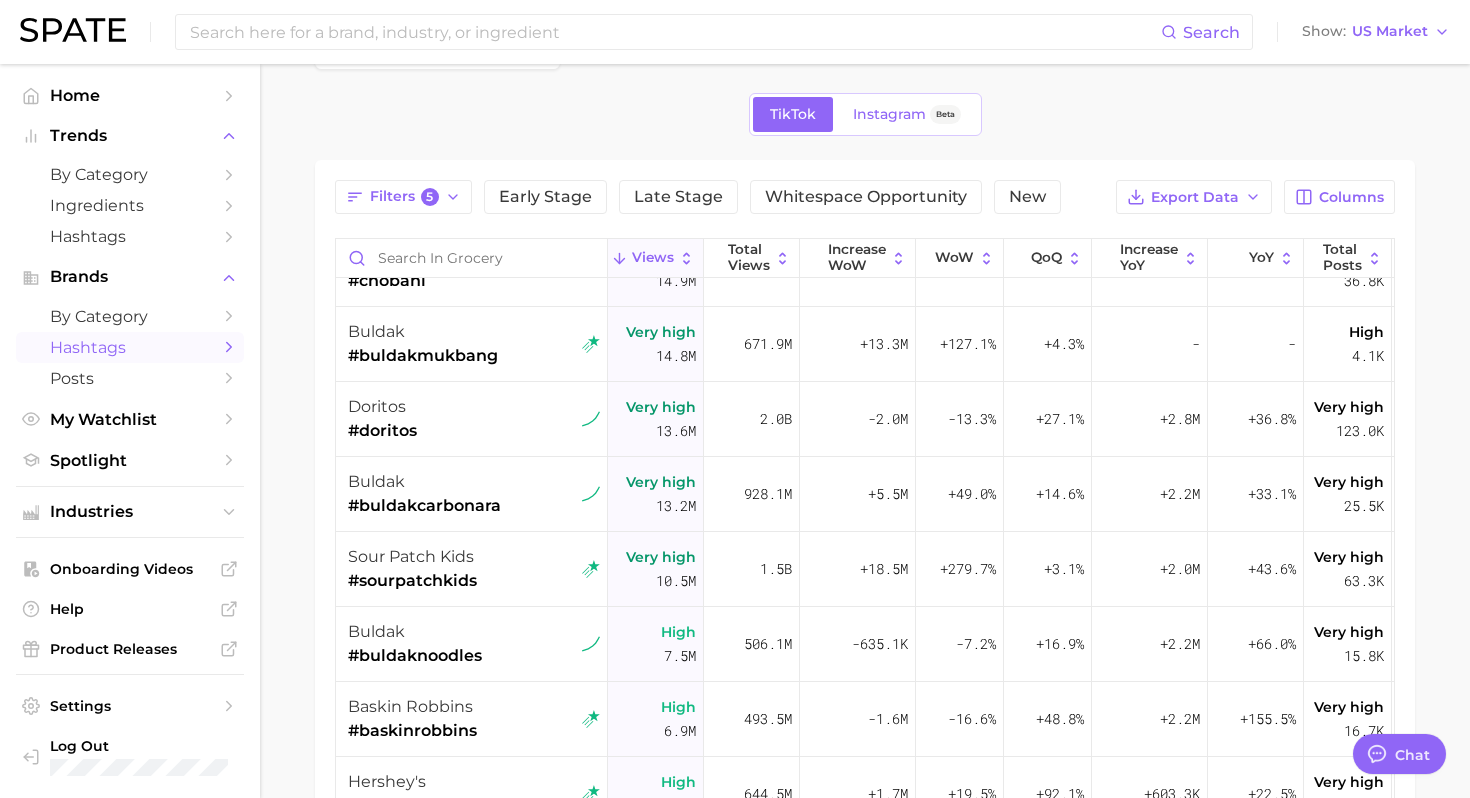 scroll, scrollTop: 65, scrollLeft: 0, axis: vertical 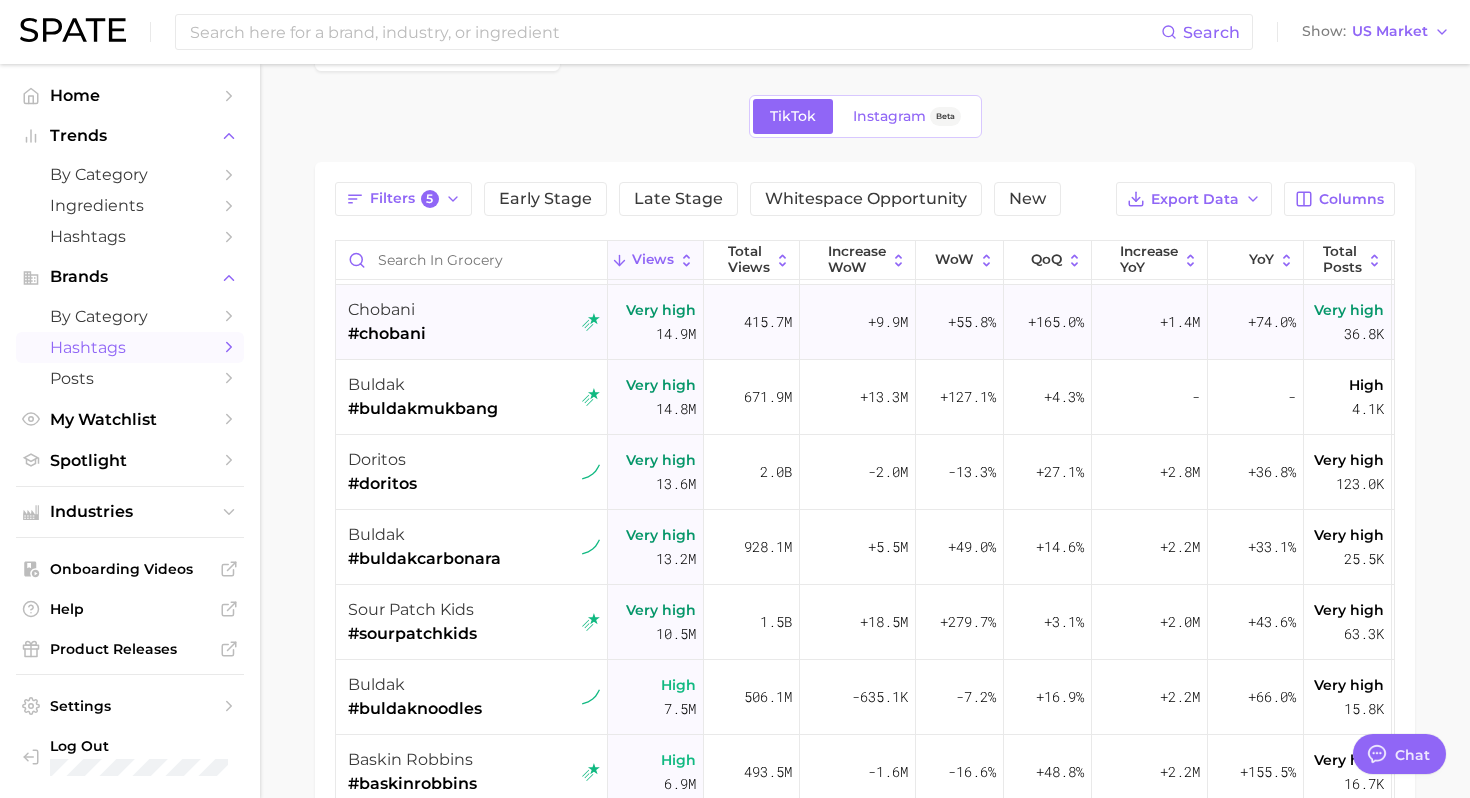 click on "[BRAND] [HASHTAG]" at bounding box center (474, 322) 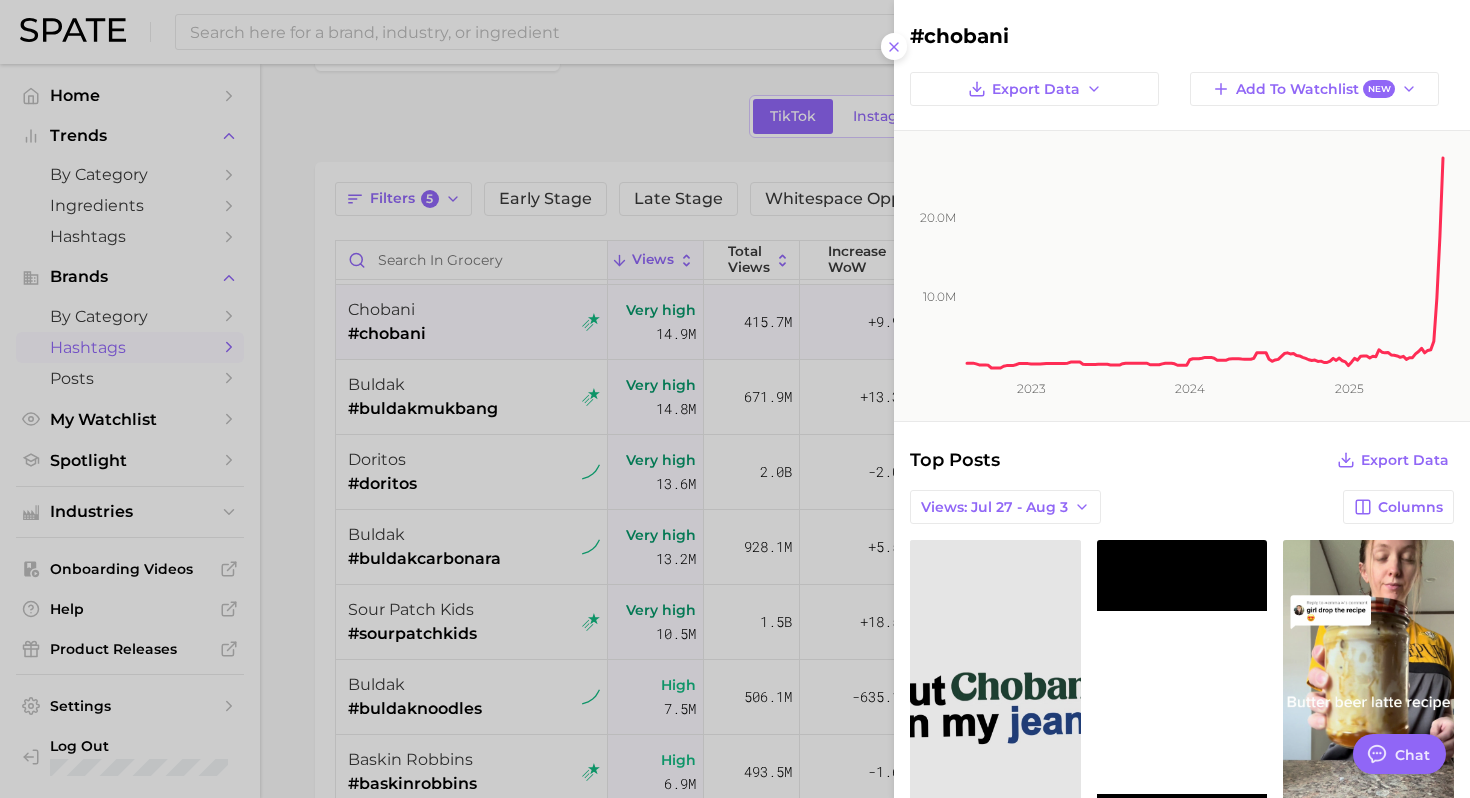 scroll, scrollTop: 0, scrollLeft: 0, axis: both 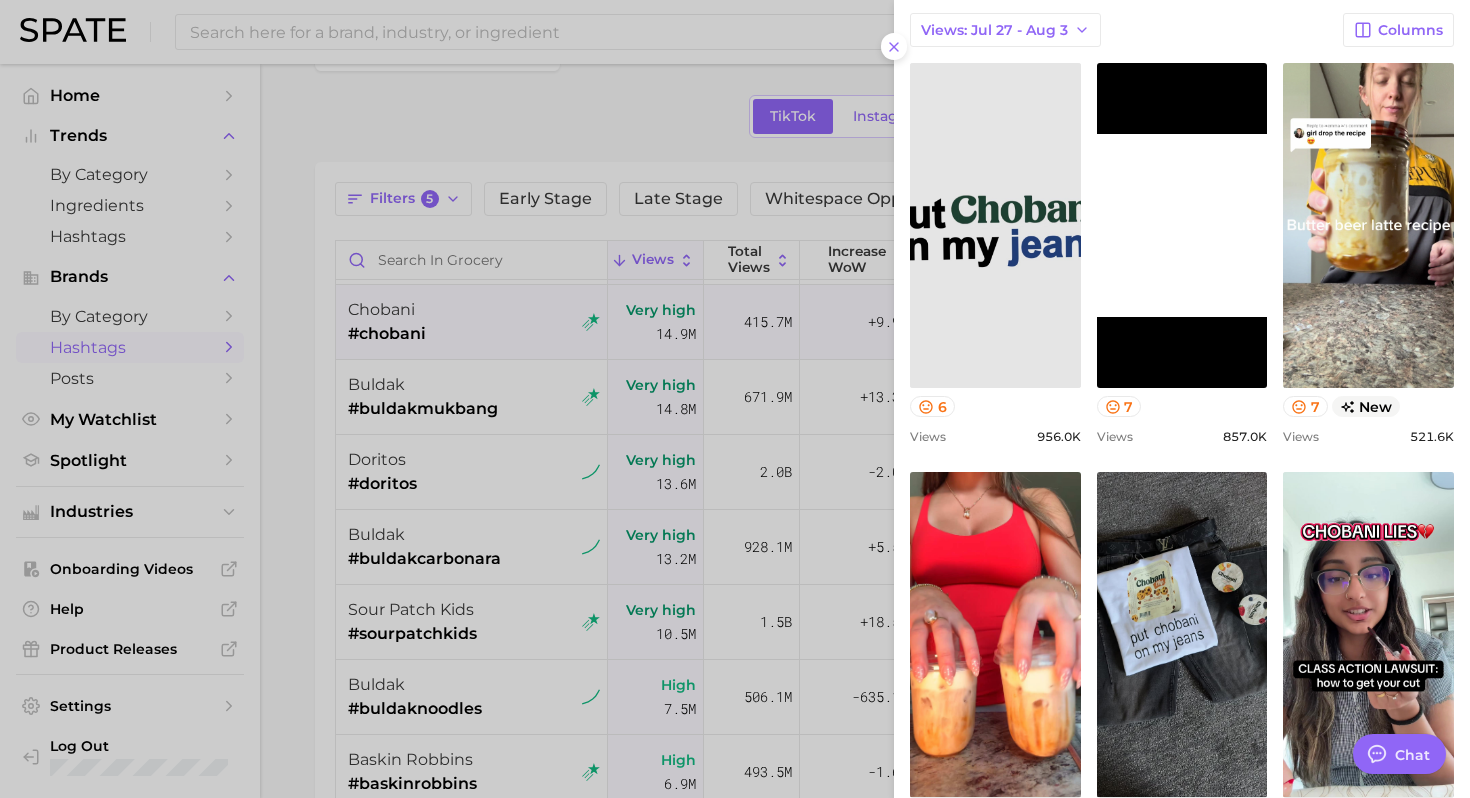 click at bounding box center (735, 399) 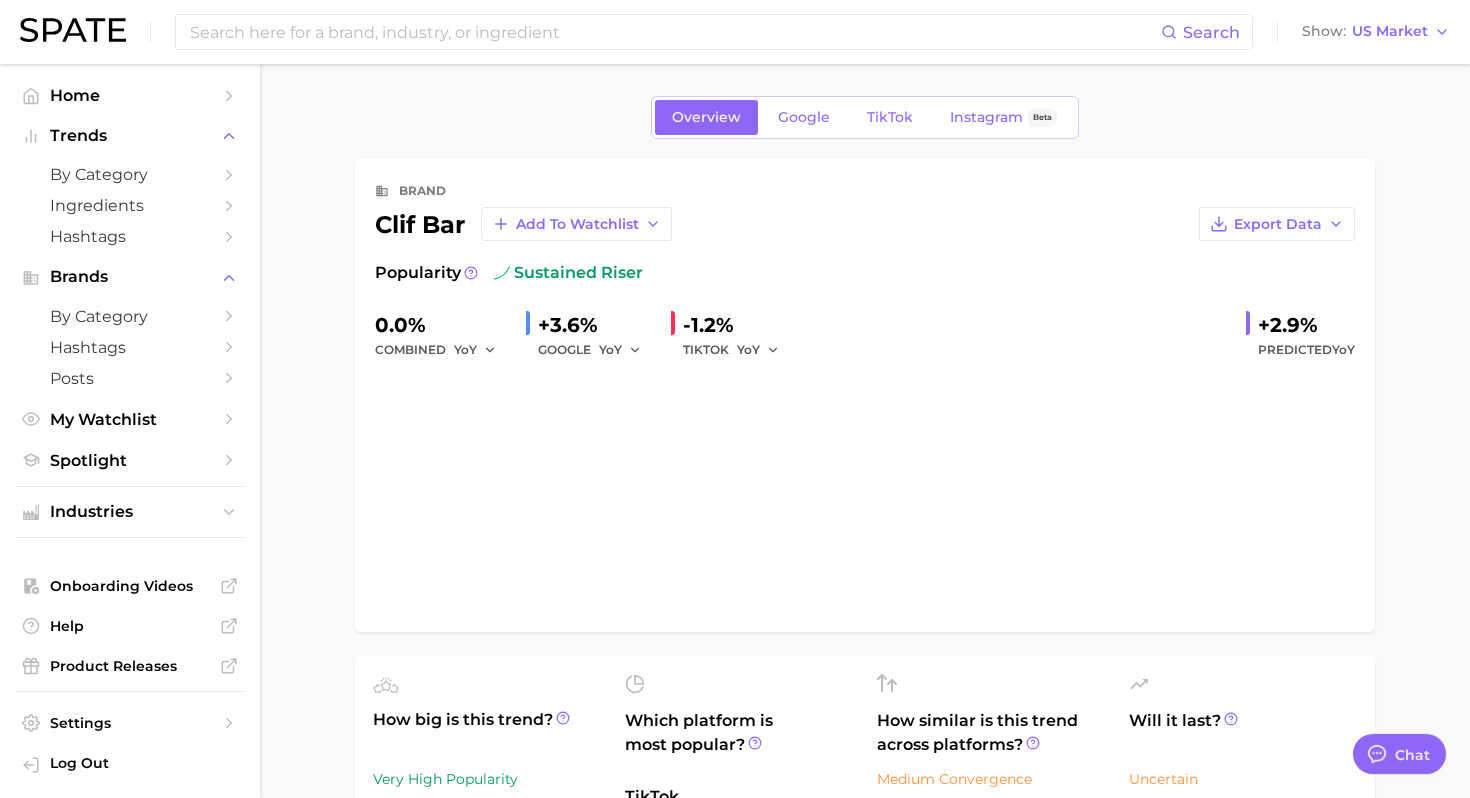 type on "x" 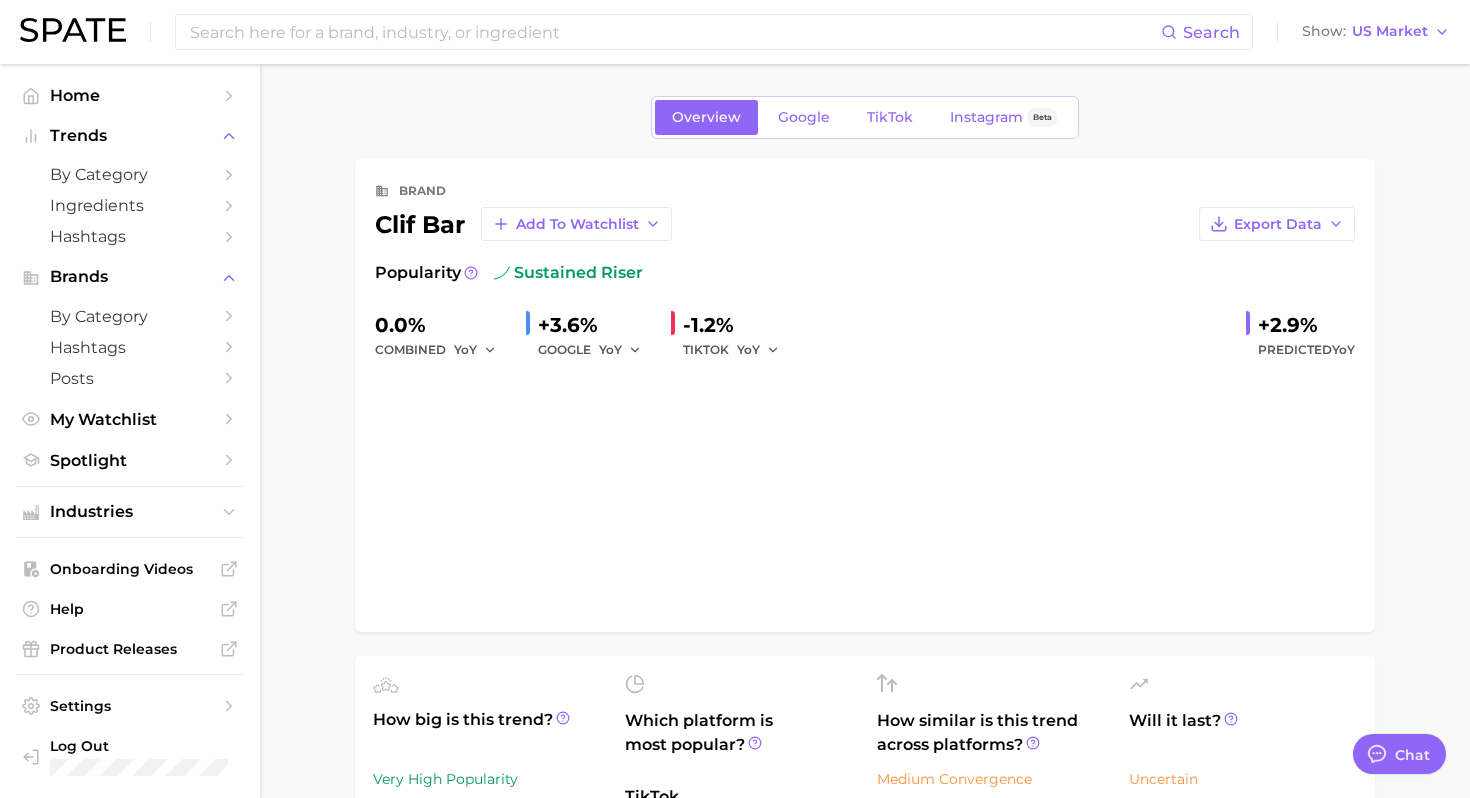 scroll, scrollTop: 0, scrollLeft: 0, axis: both 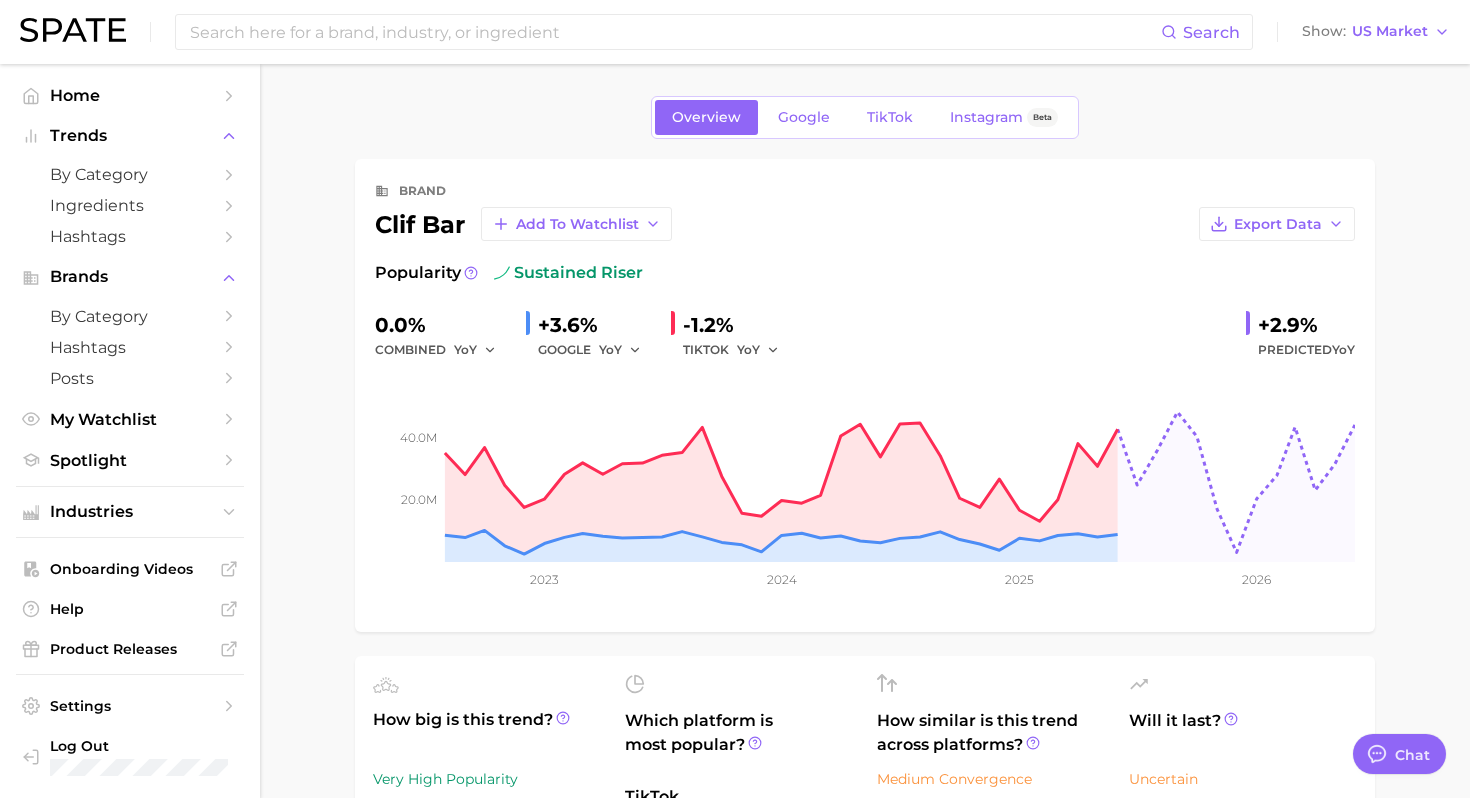 click on "Export Data" at bounding box center (1013, 224) 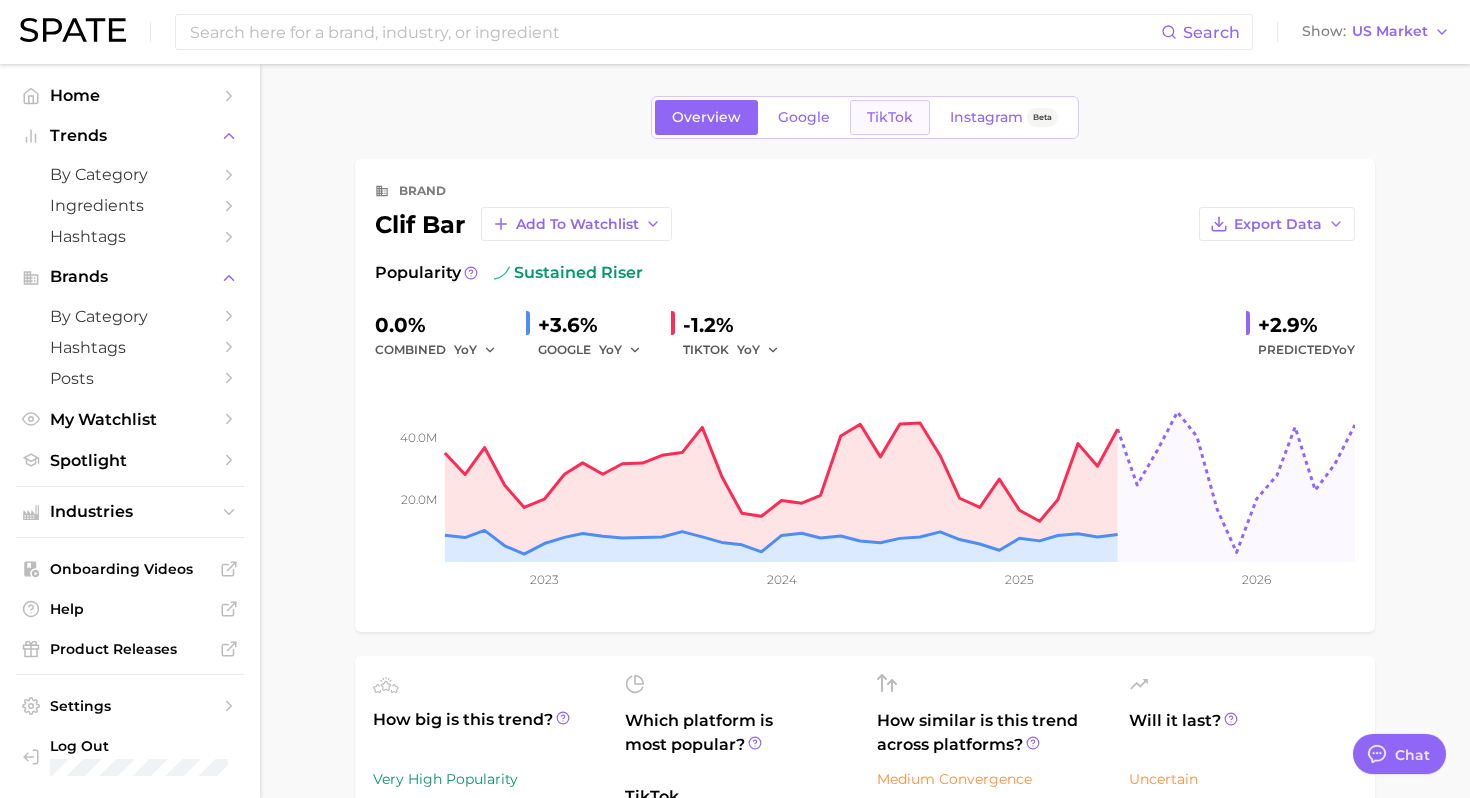 click on "TikTok" at bounding box center [890, 117] 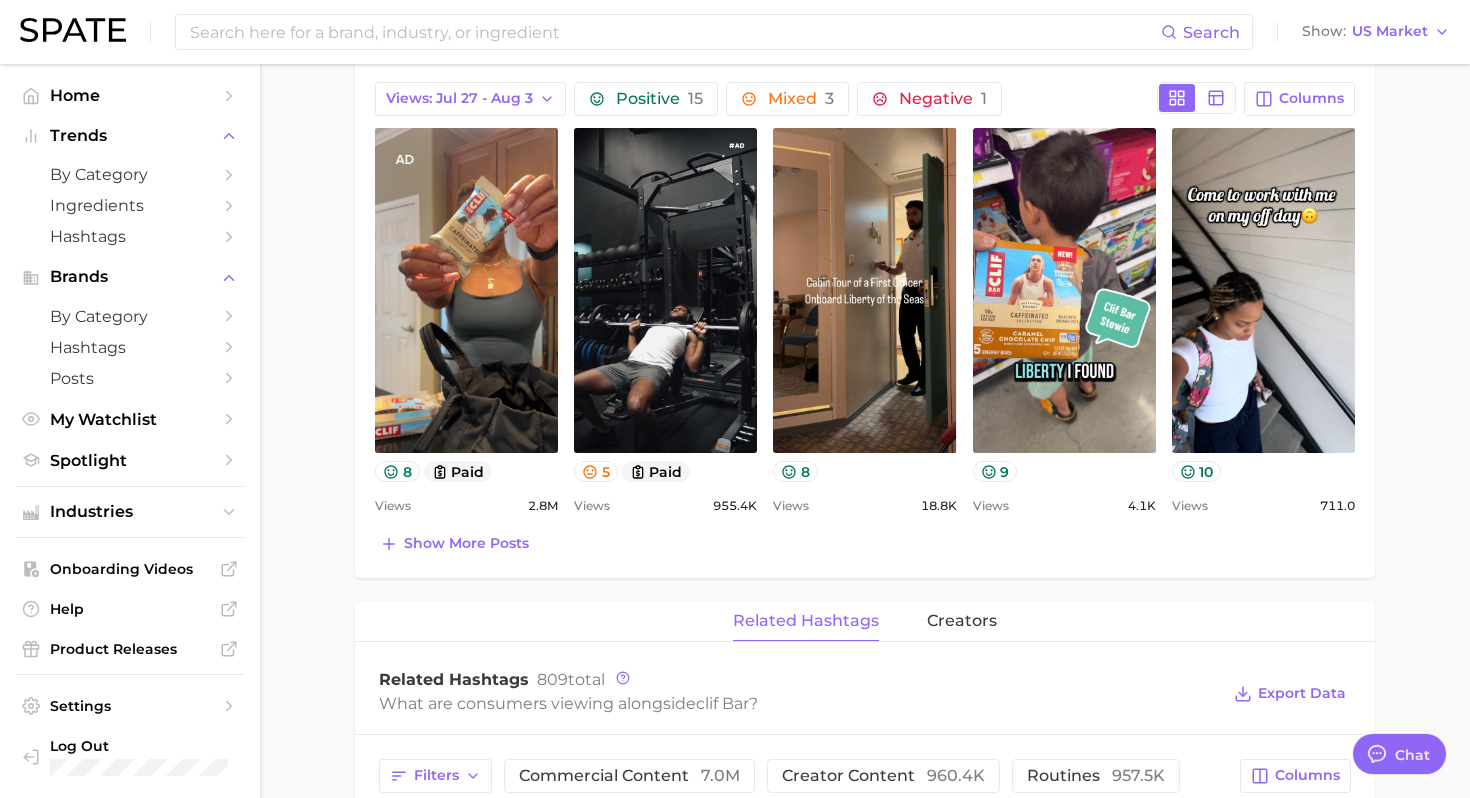 scroll, scrollTop: 883, scrollLeft: 0, axis: vertical 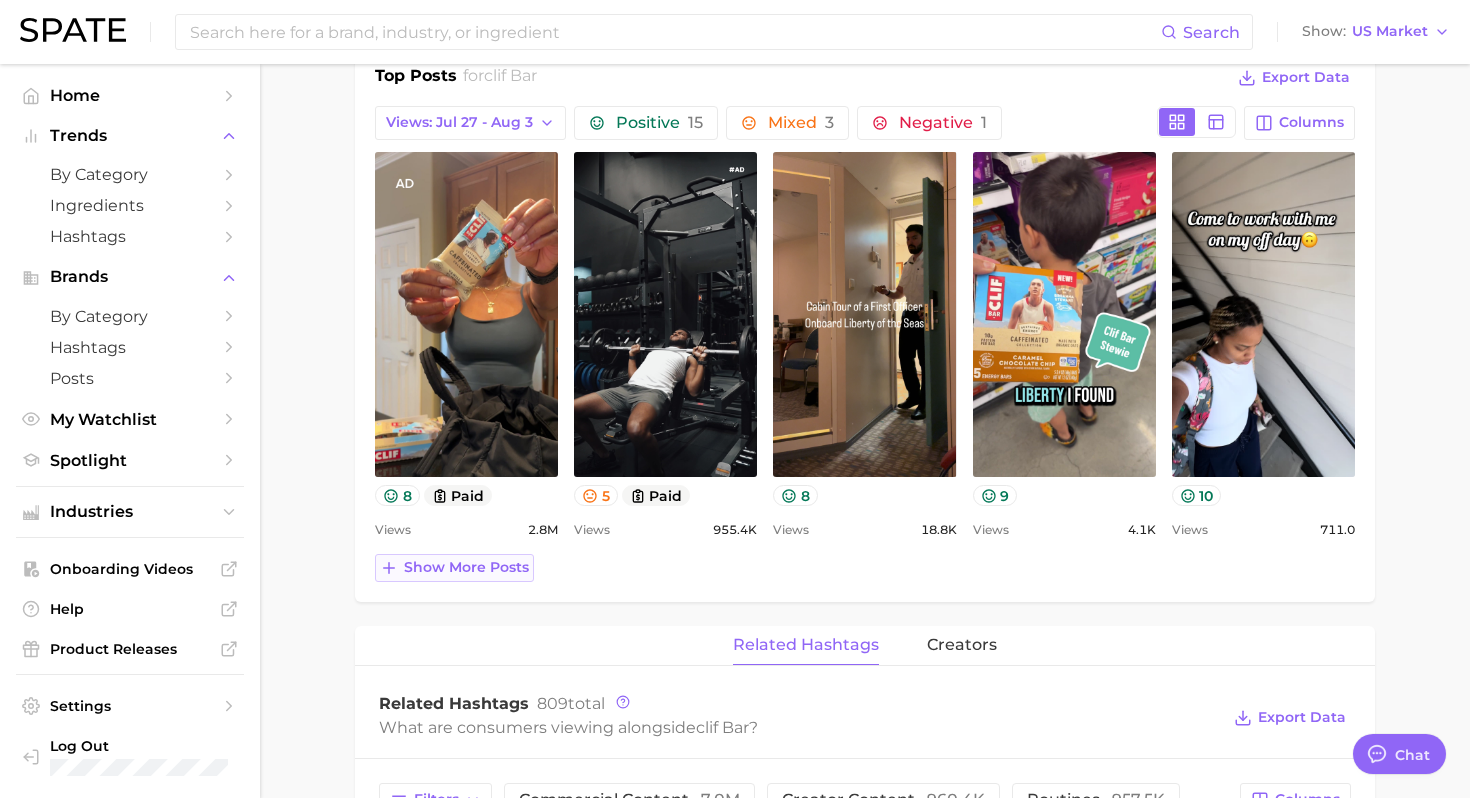 click on "Show more posts" at bounding box center (466, 567) 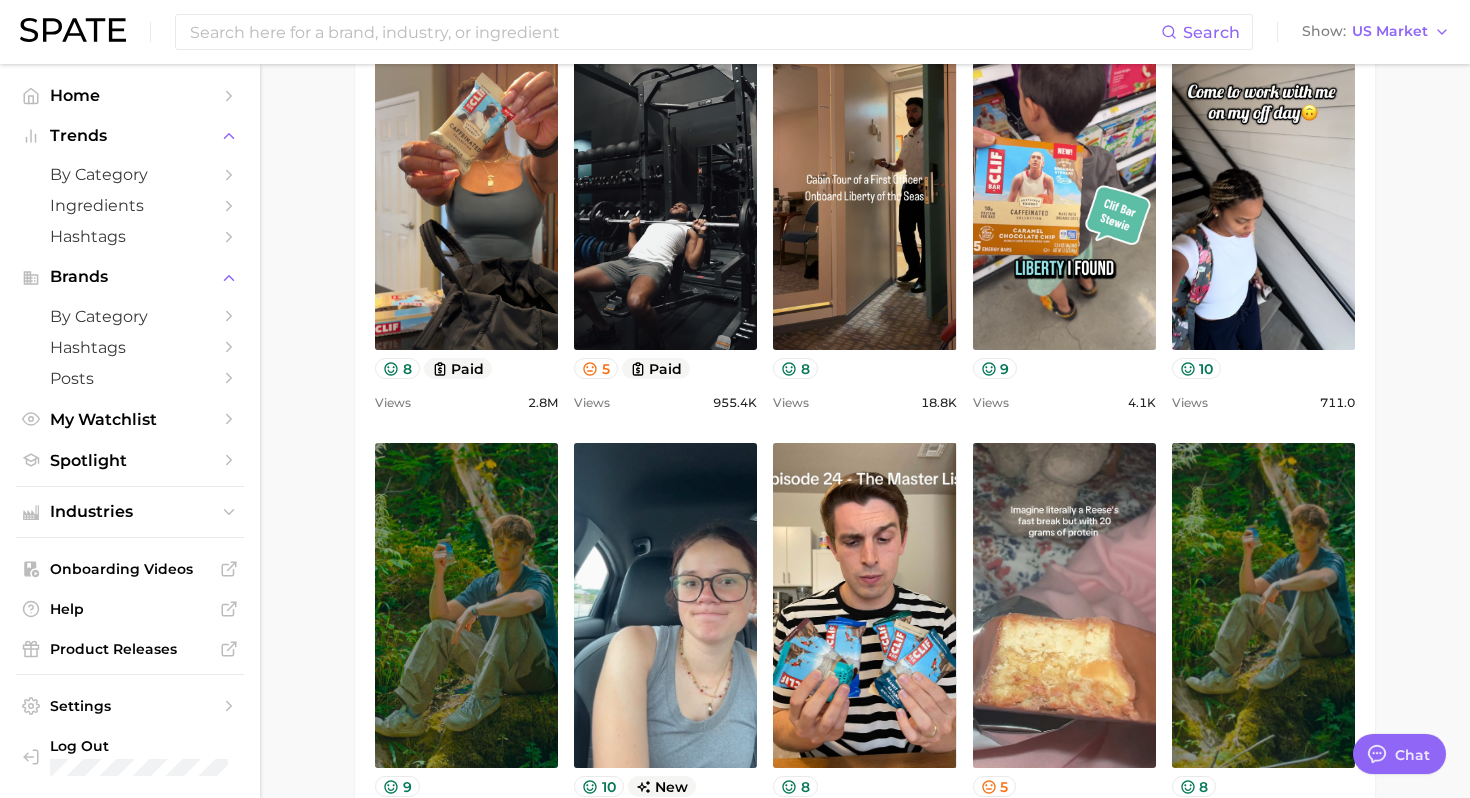 scroll, scrollTop: 1013, scrollLeft: 0, axis: vertical 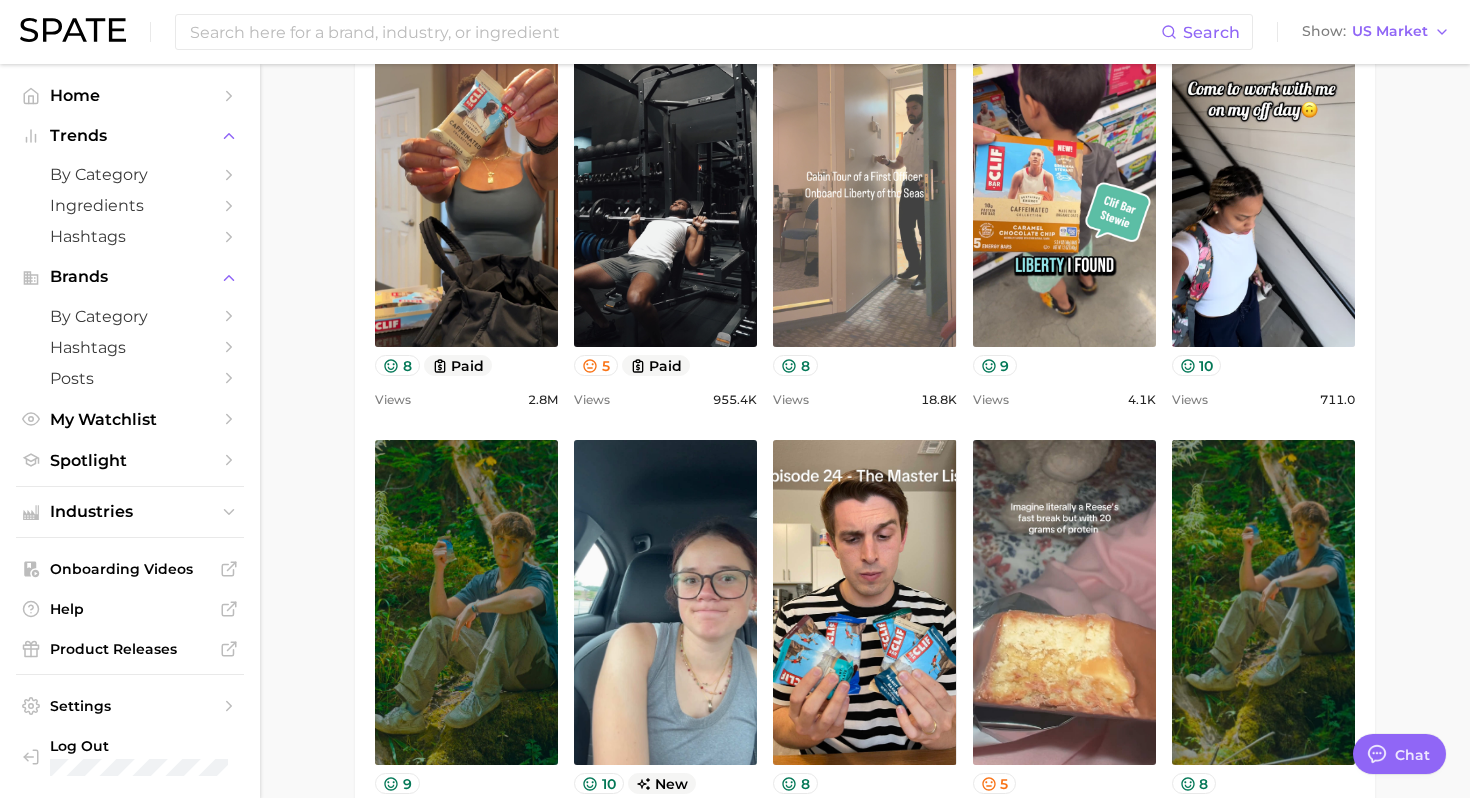 click on "view post on TikTok" at bounding box center [864, 184] 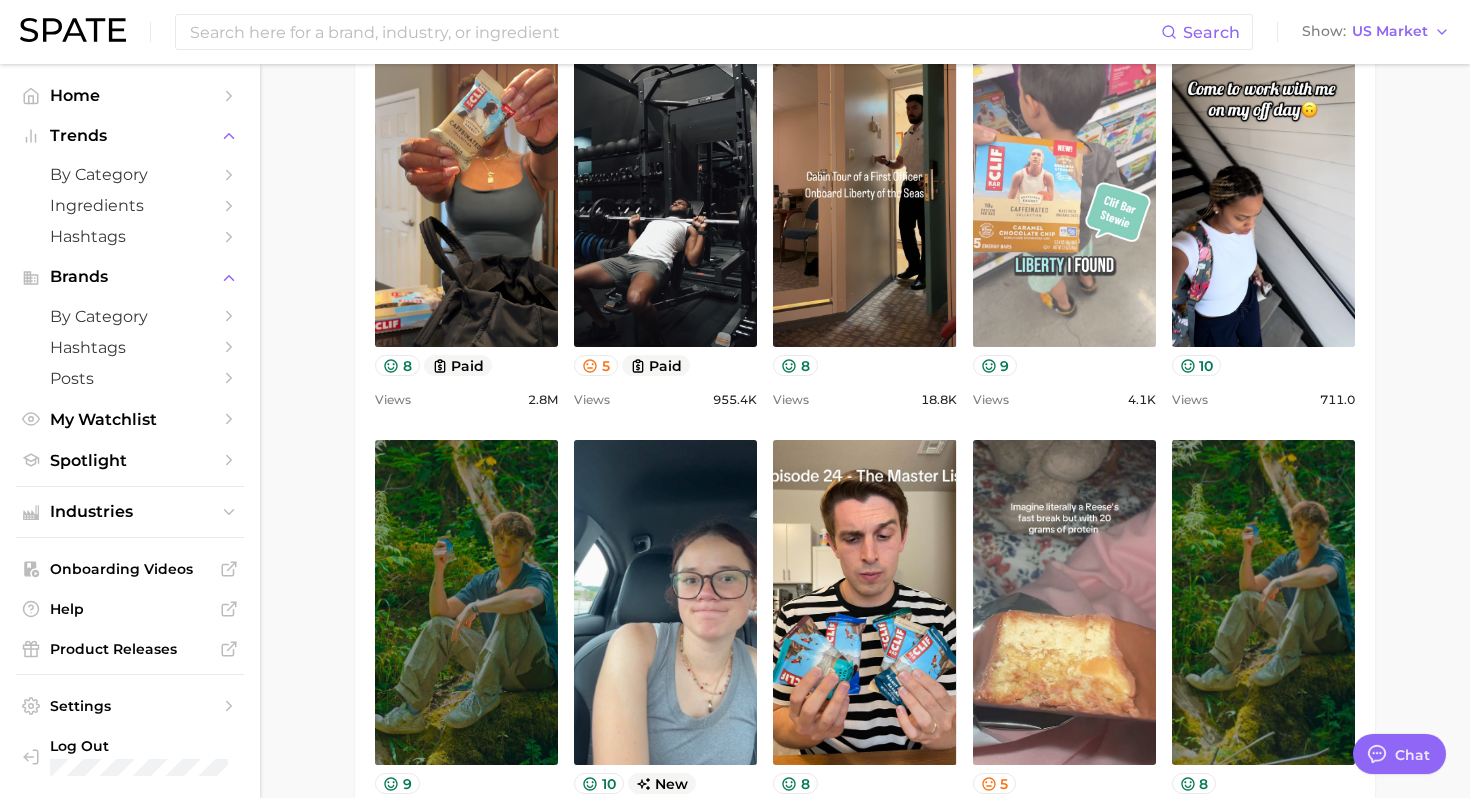 click on "view post on TikTok" at bounding box center [1064, 184] 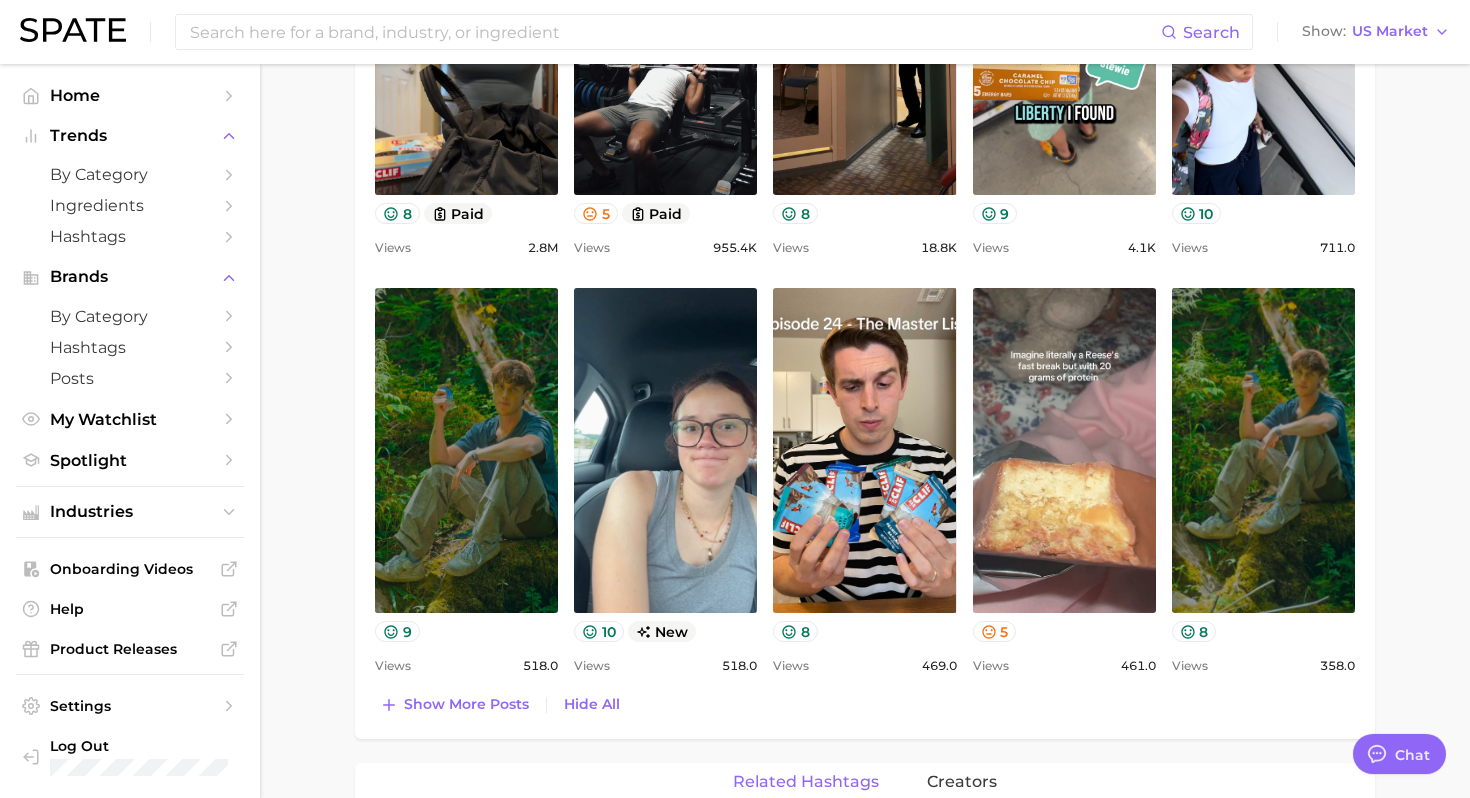 scroll, scrollTop: 1169, scrollLeft: 0, axis: vertical 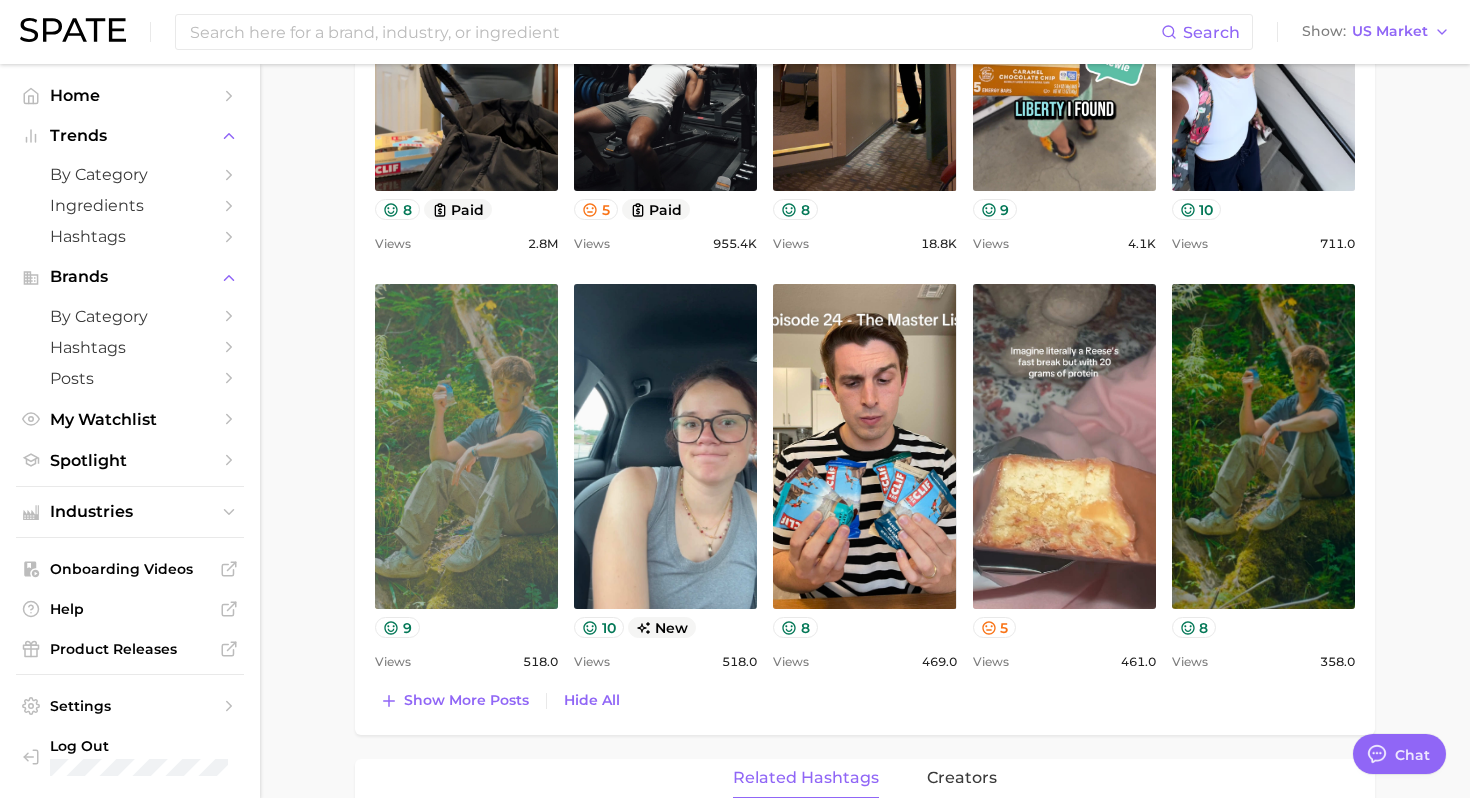 click on "view post on TikTok" at bounding box center (466, 446) 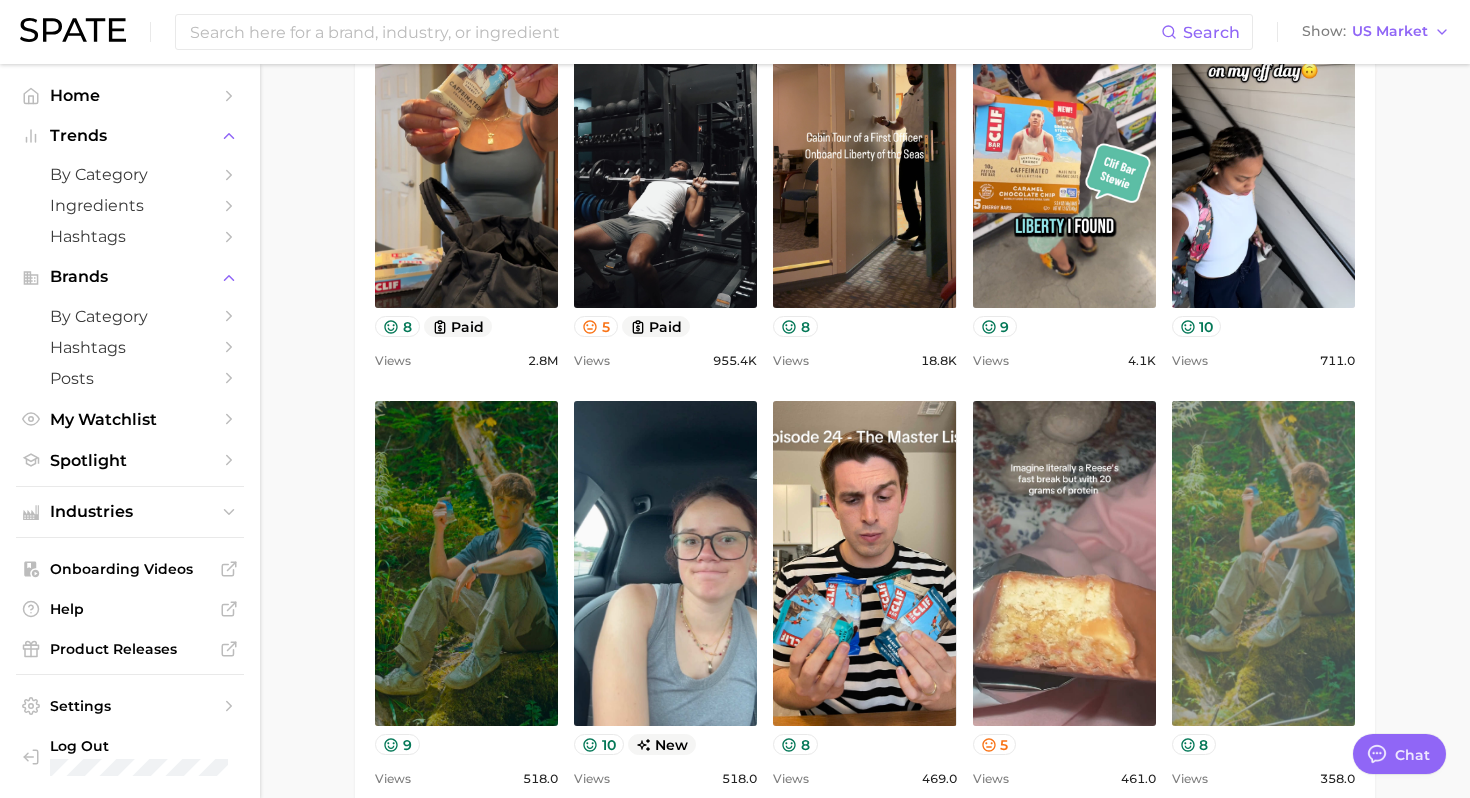scroll, scrollTop: 1088, scrollLeft: 0, axis: vertical 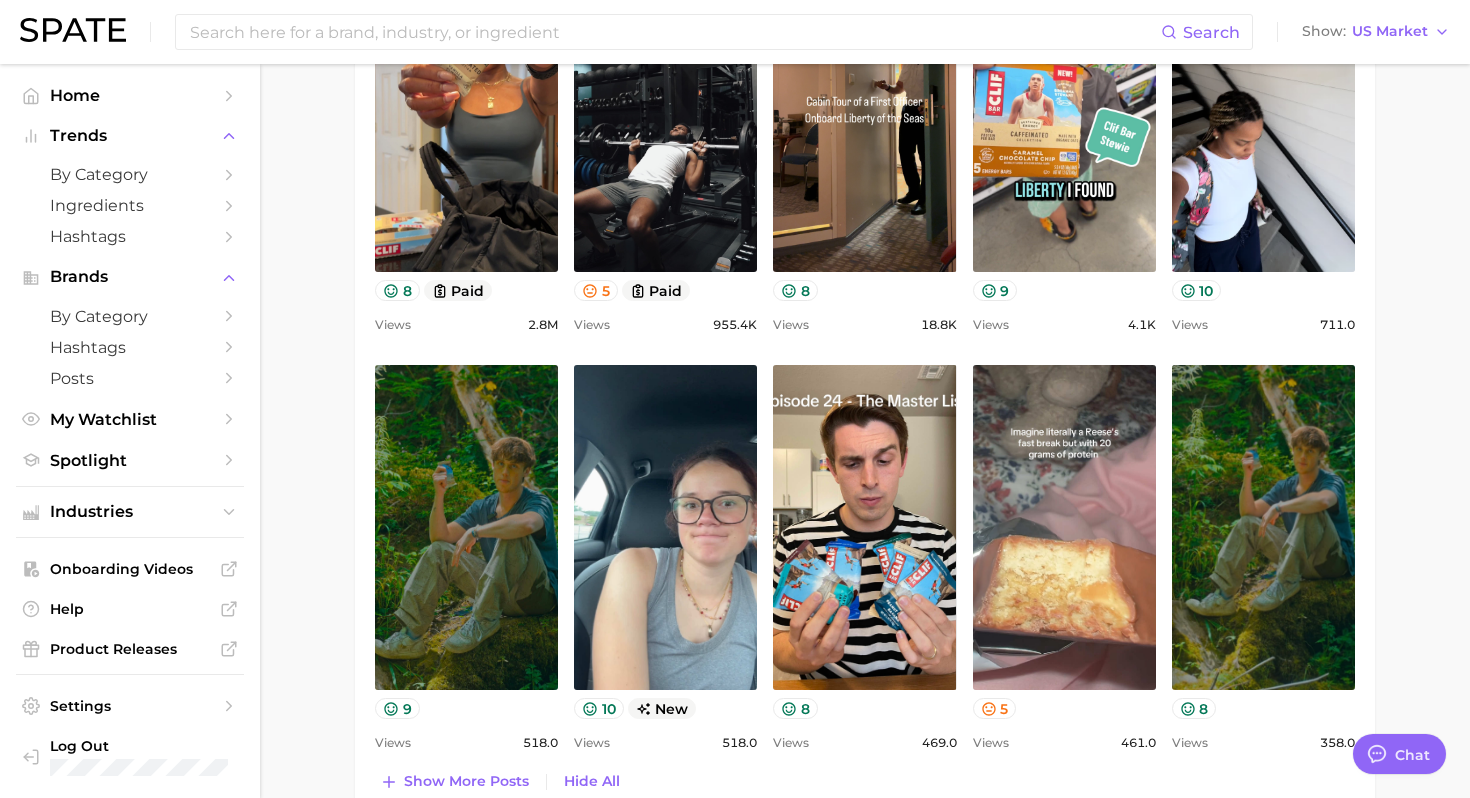 click on "711.0" at bounding box center [1337, 325] 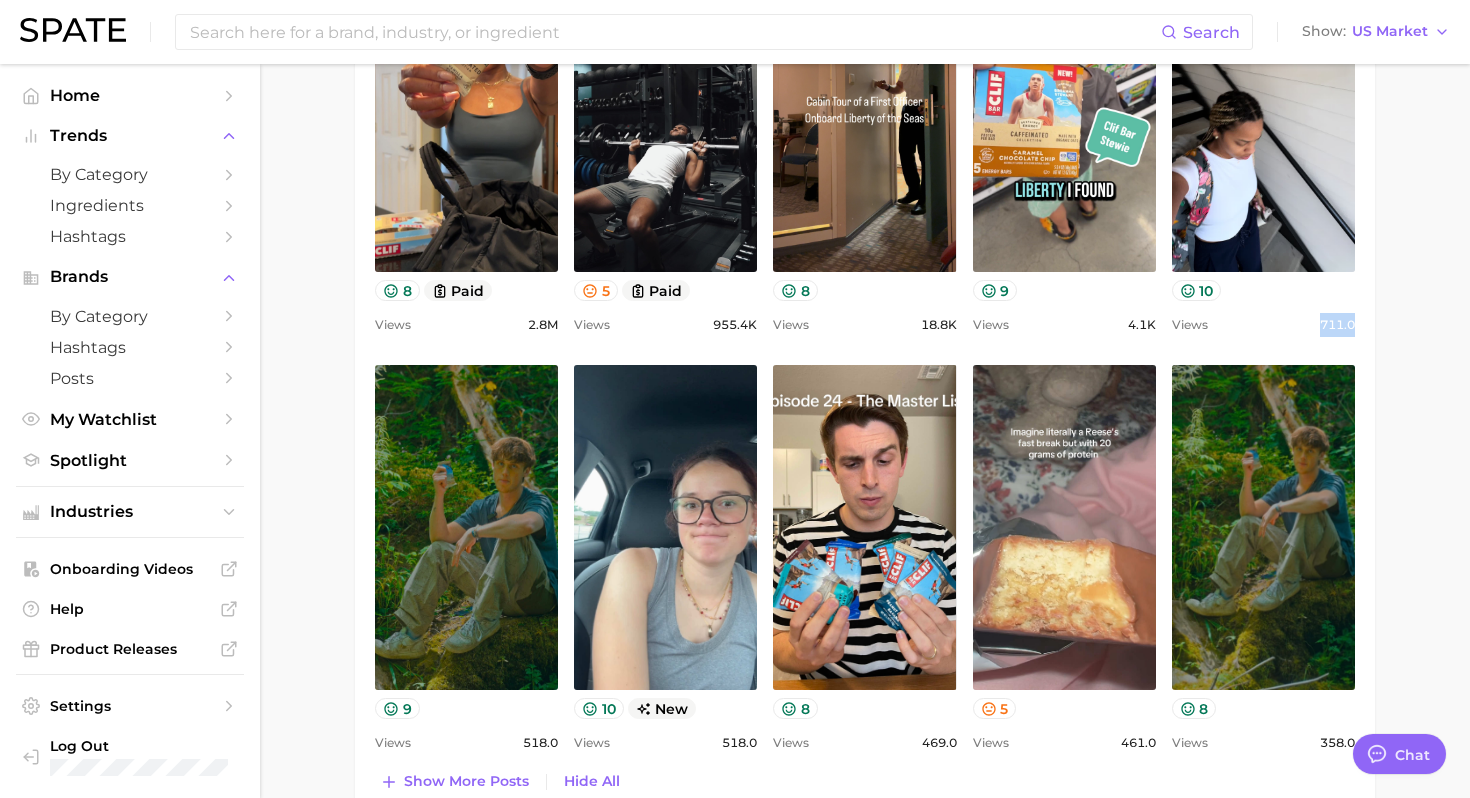 click on "711.0" at bounding box center [1337, 325] 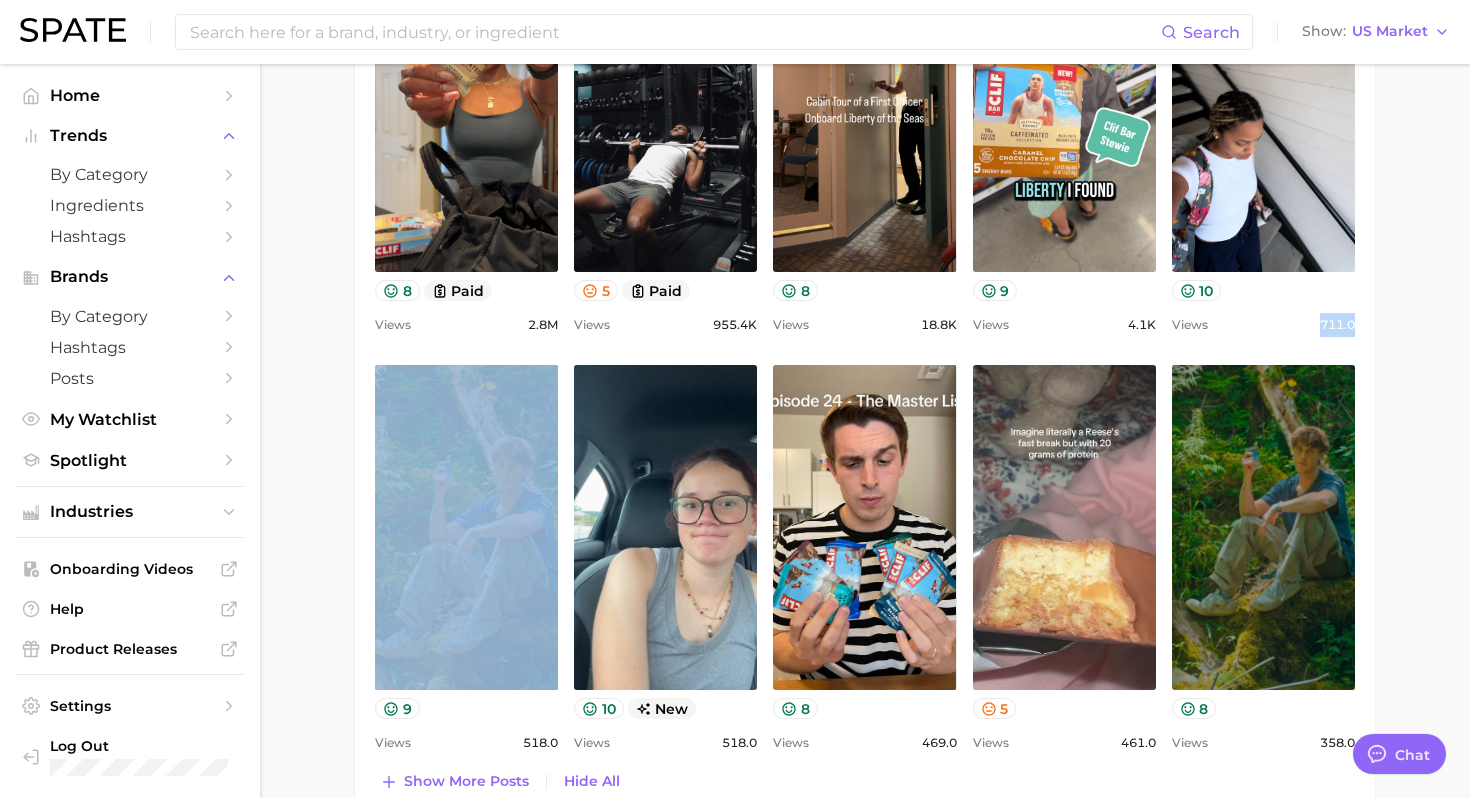 click on "Overview Google TikTok Instagram Beta brand clif bar Add to Watchlist Export Data Views rising star +28.7% YoY 10.0m 20.0m 2023 2024 2025 avg.  weekly views 18.8m Very high paid views 99.3% Very high sentiment score 7.2 / 10 Mixed posts 3.4k High engagement 0.1% Very low TikTok shop 0.0% Very low price point Insufficient Data Show more Top Hashtags for   clif bar   by Views   high to low View As Text Export Data # clif bar # clif bar s # clif . bar s #homemade clif bar s # clif protein bar Show more  hashtags Top Posts for  clif bar Export Data Views: Jul 27 - Aug 3 Positive 15 Mixed 3 Negative 1 Columns view post on TikTok 8 paid Views 2.8m view post on TikTok 5 paid Views 955.4k view post on TikTok 8 Views 18.8k view post on TikTok 9 Views 4.1k view post on TikTok 10 Views 711.0 view post on TikTok 9 Views 518.0 view post on TikTok 10 new Views 518.0 view post on TikTok 8 Views 469.0 view post on TikTok 5 Views 461.0 view post on TikTok 8 Views 358.0 Show more posts Hide All related hashtags creators 809 ?" at bounding box center [865, 497] 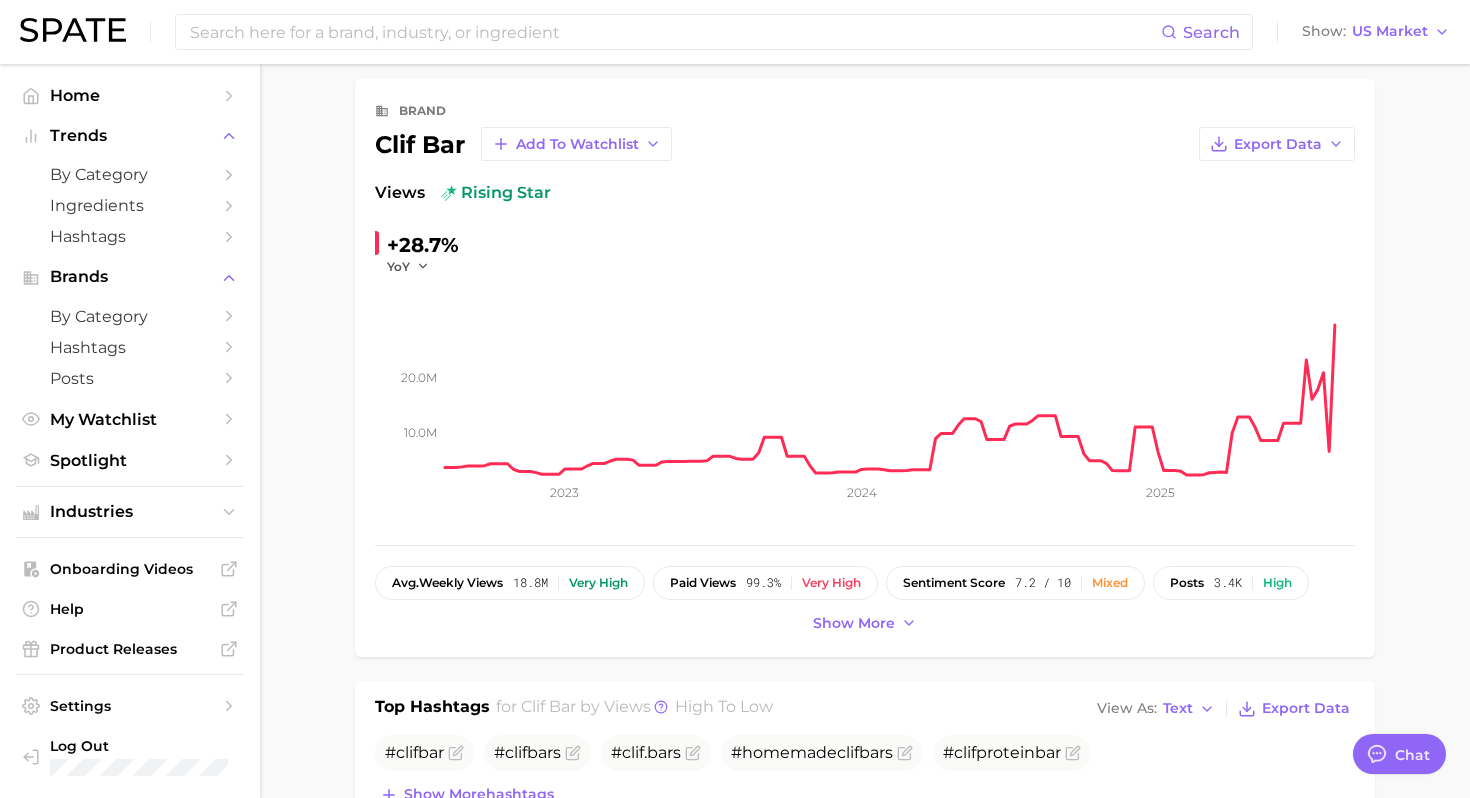 scroll, scrollTop: 77, scrollLeft: 0, axis: vertical 